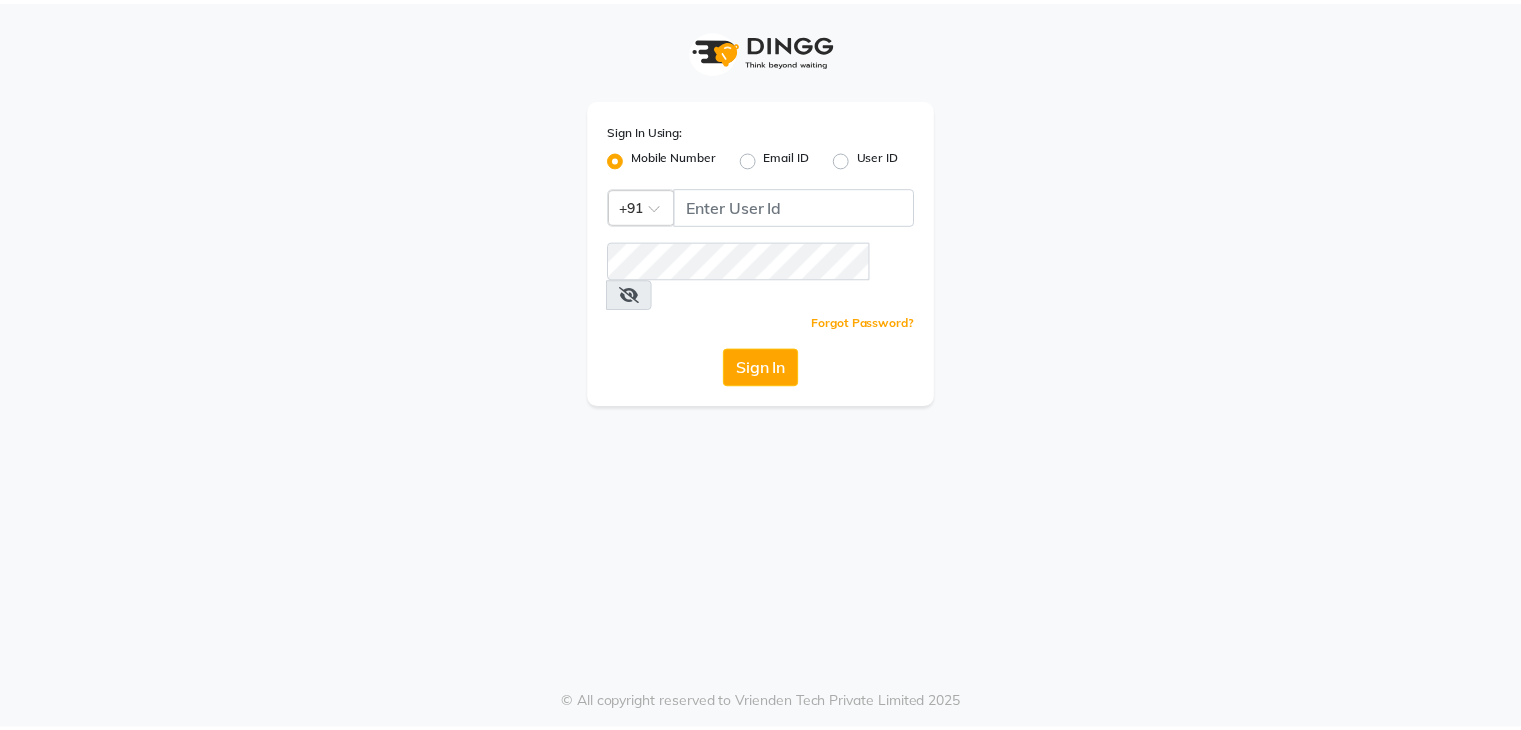 scroll, scrollTop: 0, scrollLeft: 0, axis: both 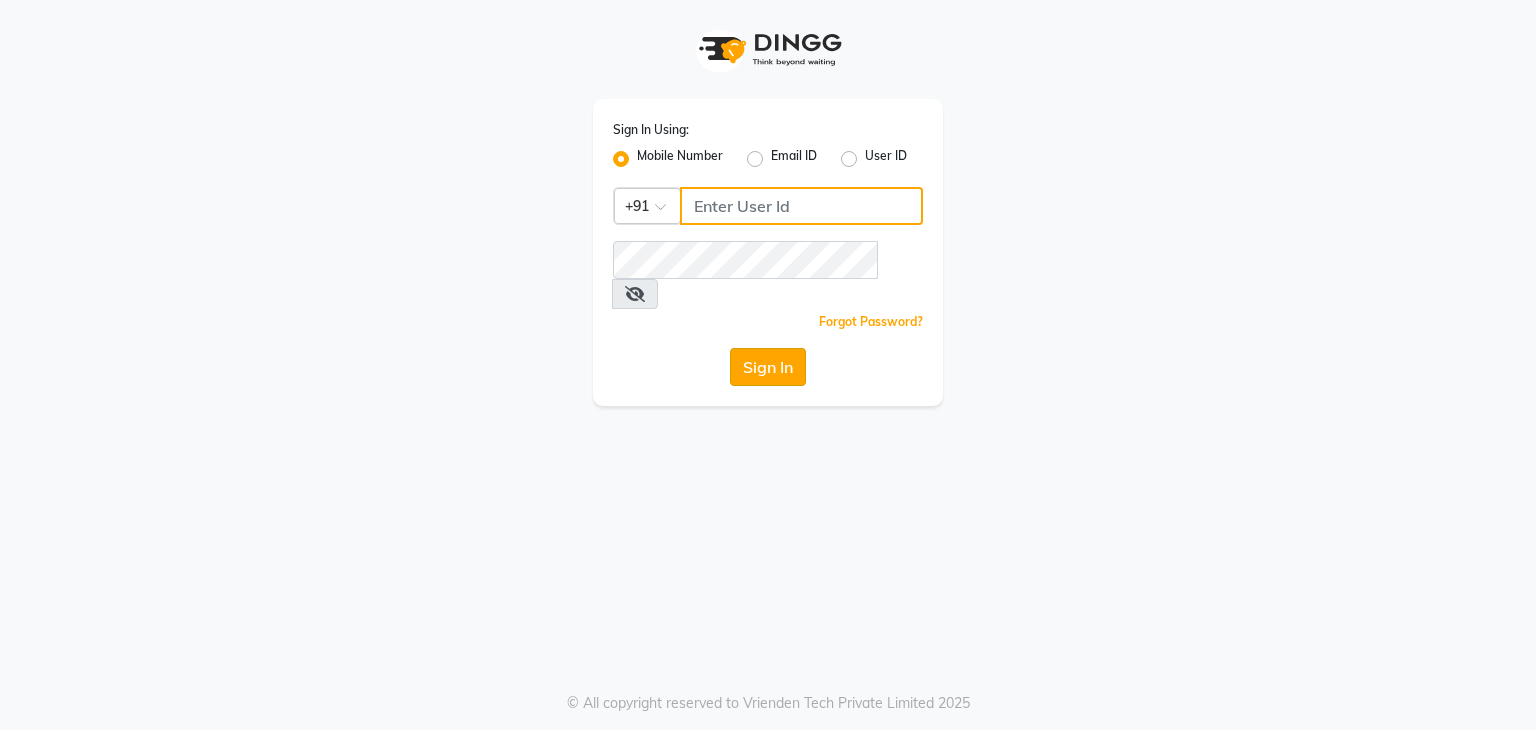 type on "7718857588" 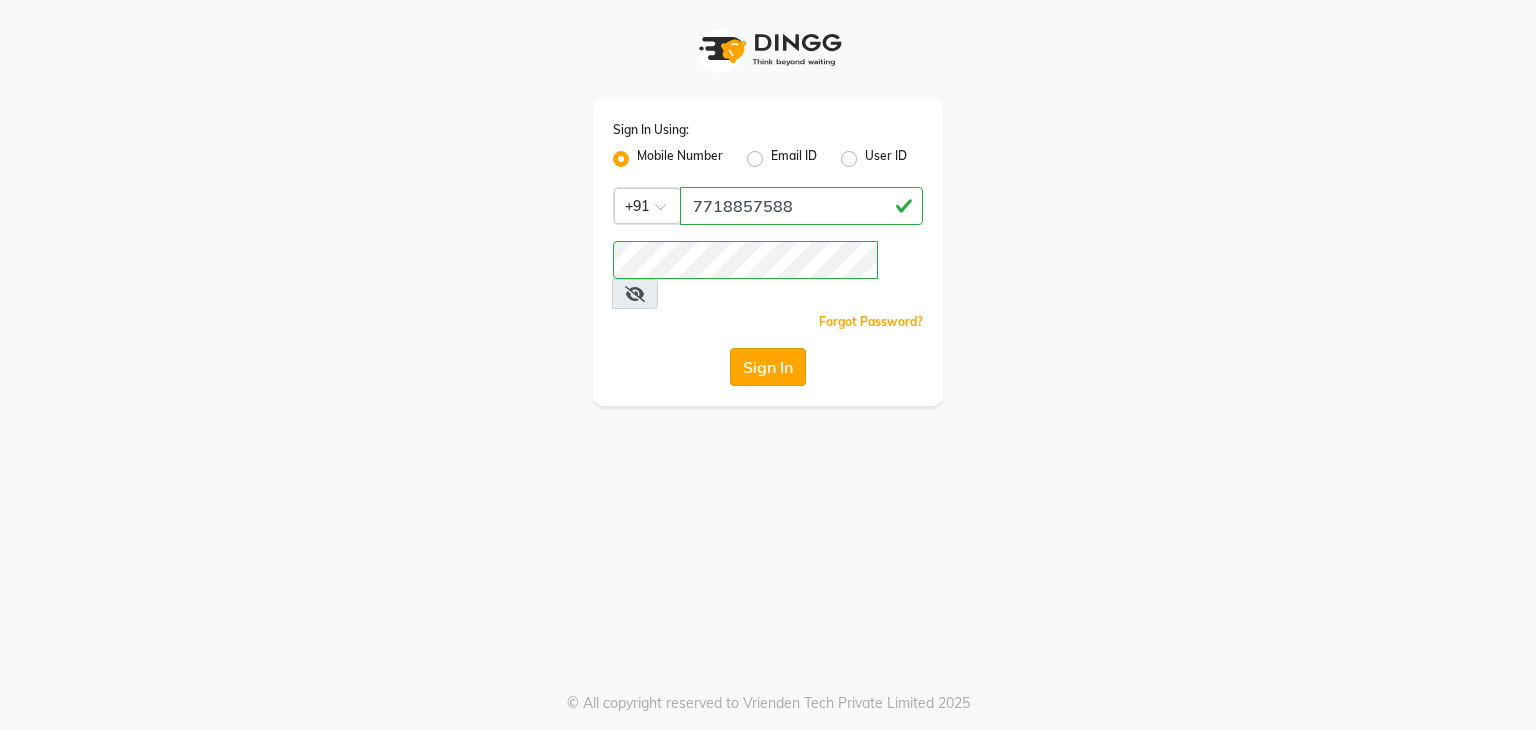 click on "Sign In" 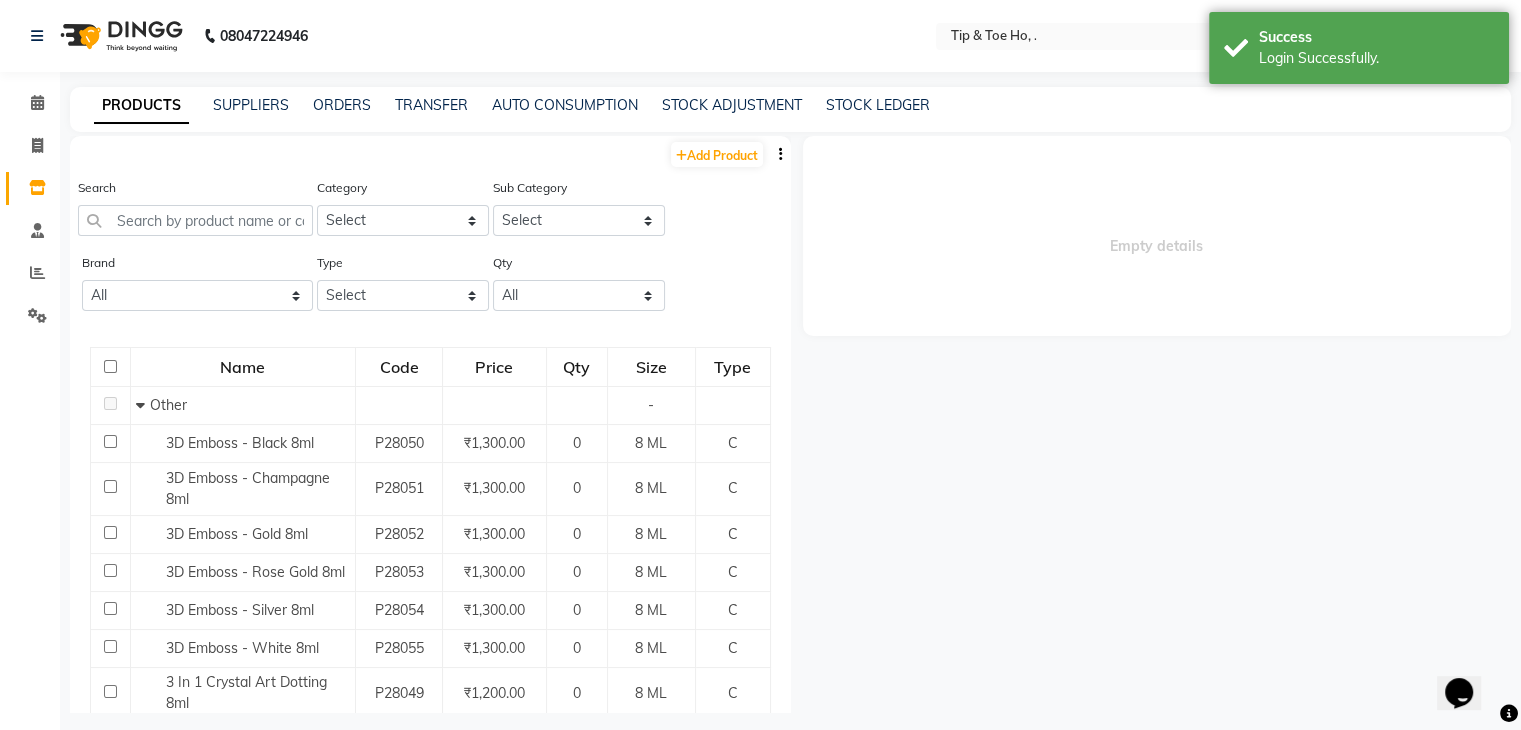 scroll, scrollTop: 0, scrollLeft: 0, axis: both 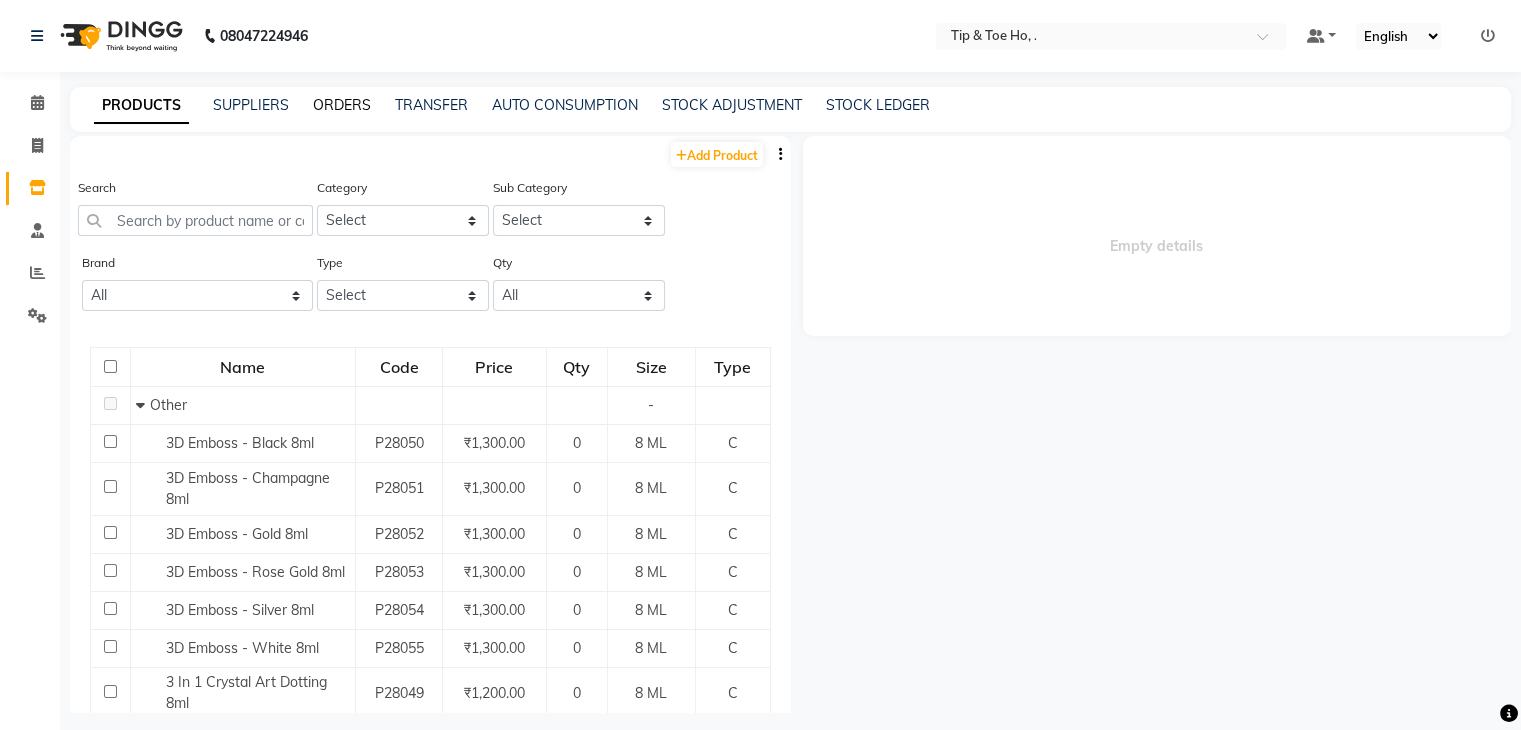 click on "ORDERS" 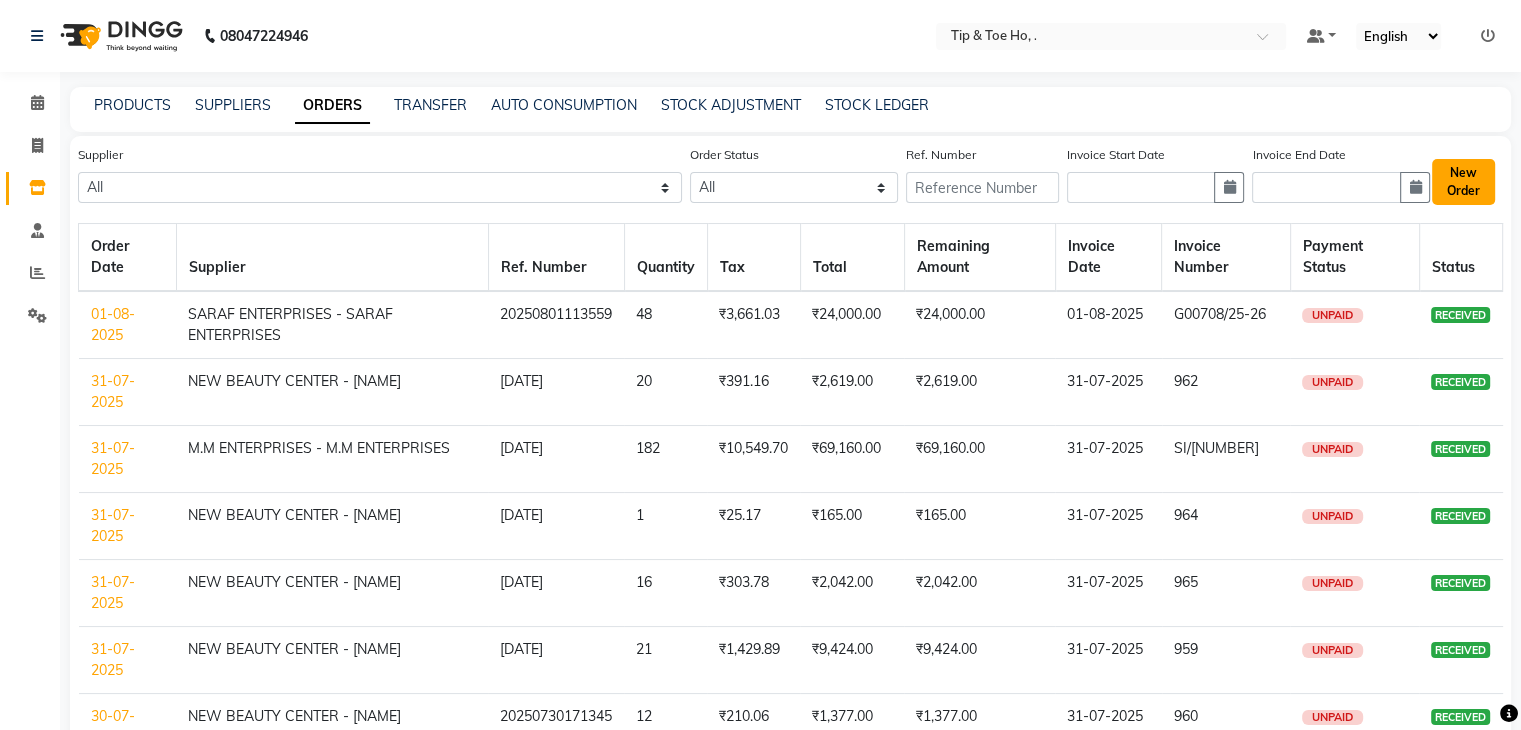 click on "New Order" 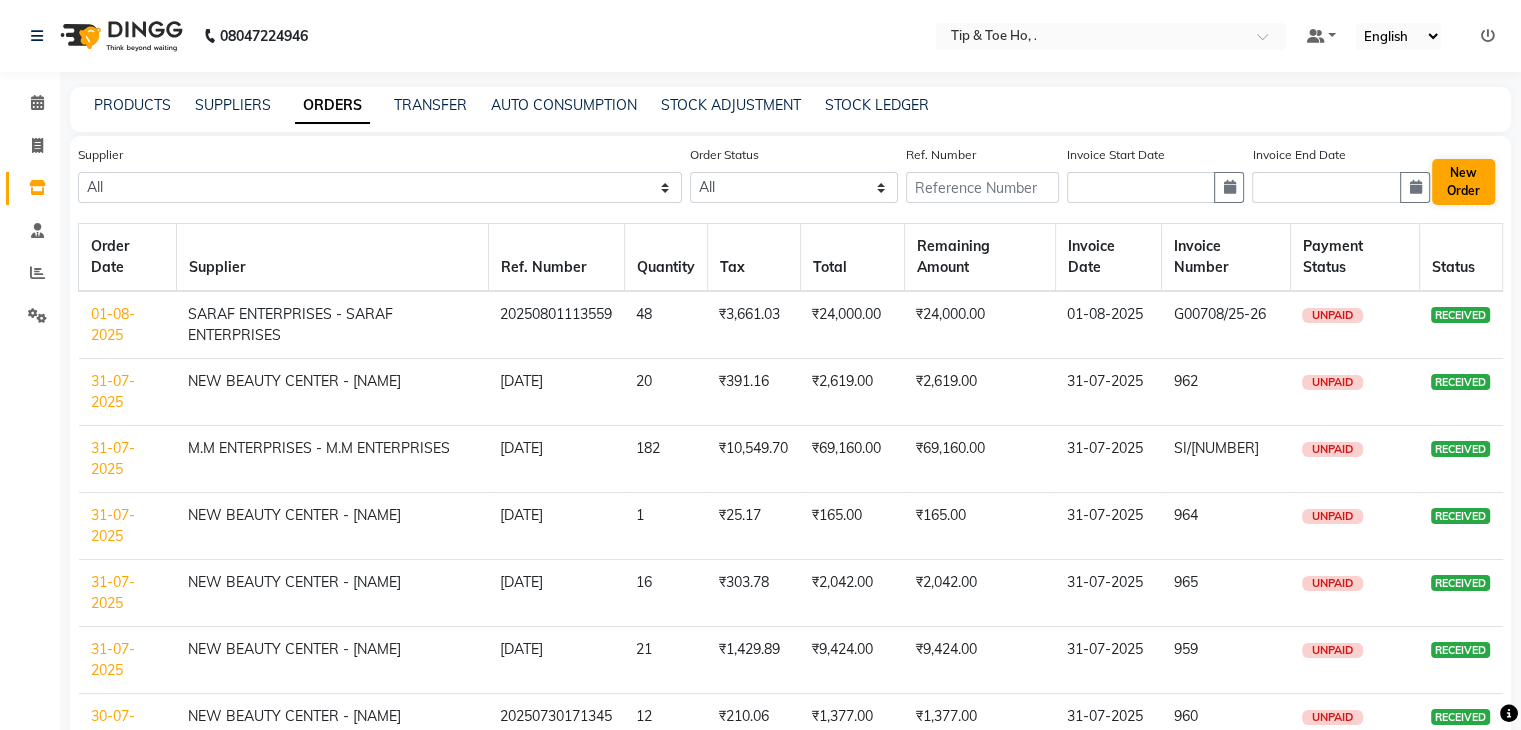 select on "true" 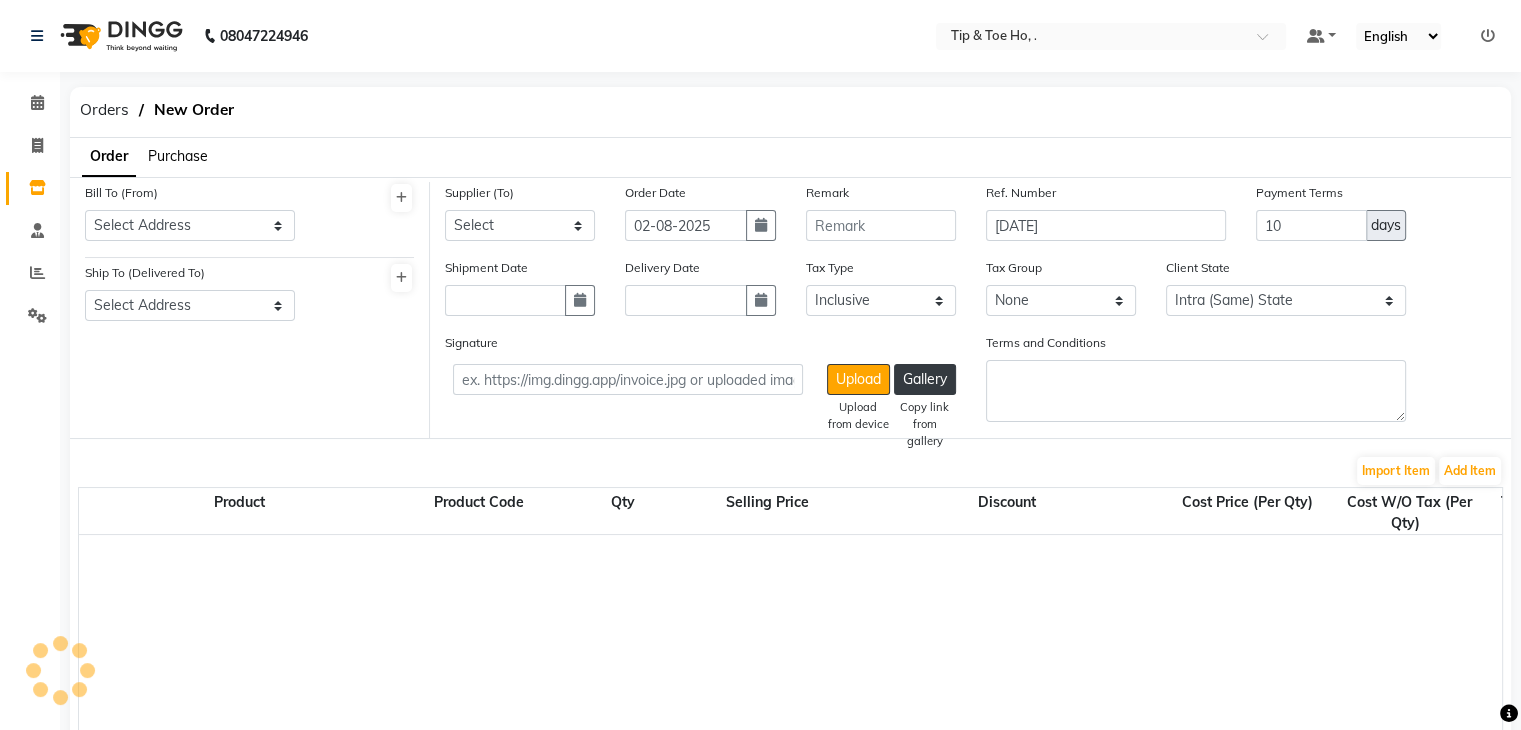 select on "2230" 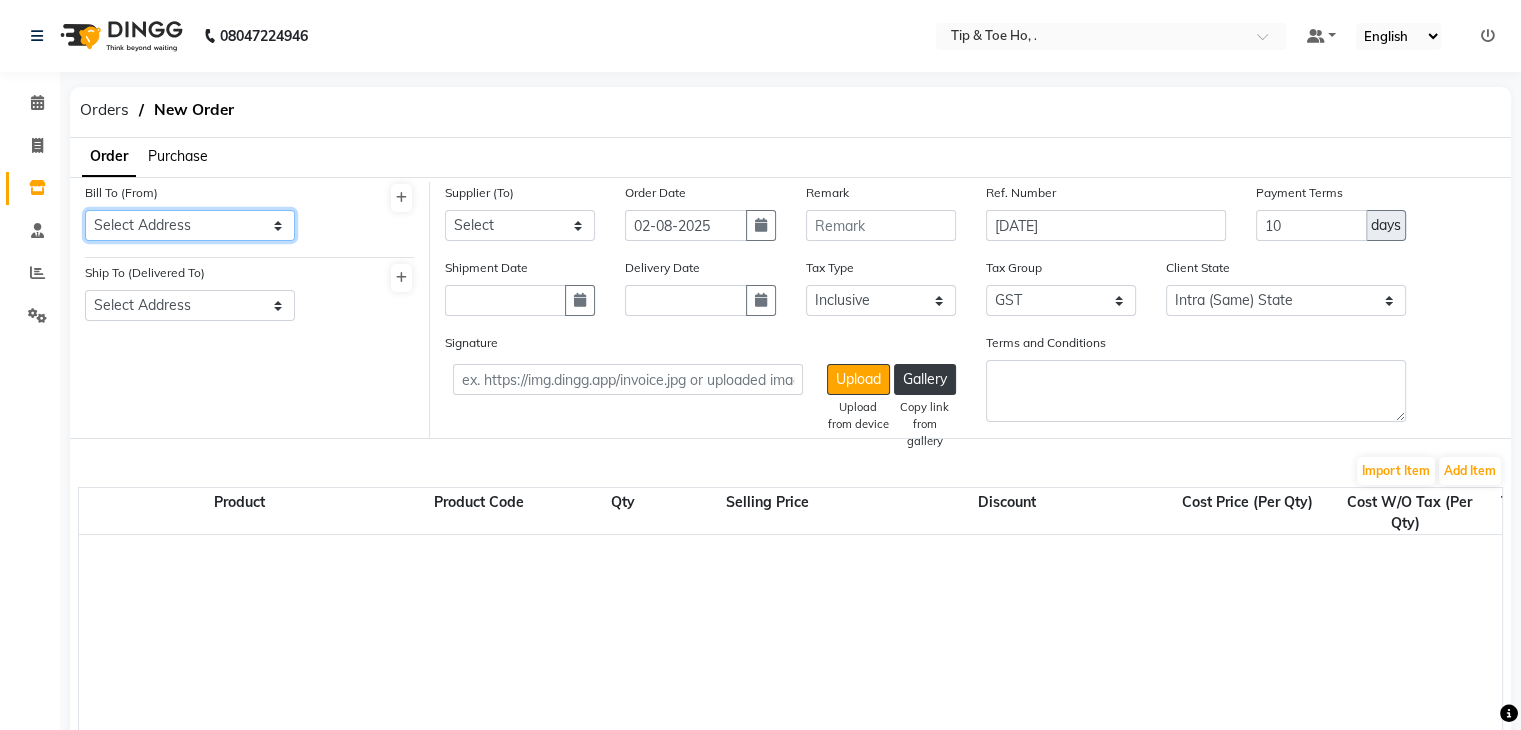 click on "Select Address  tip & toe ho   Grey Trendy Professionals Pvt Ltd
[ADDRESS], [CITY] - [POSTAL_CODE]" 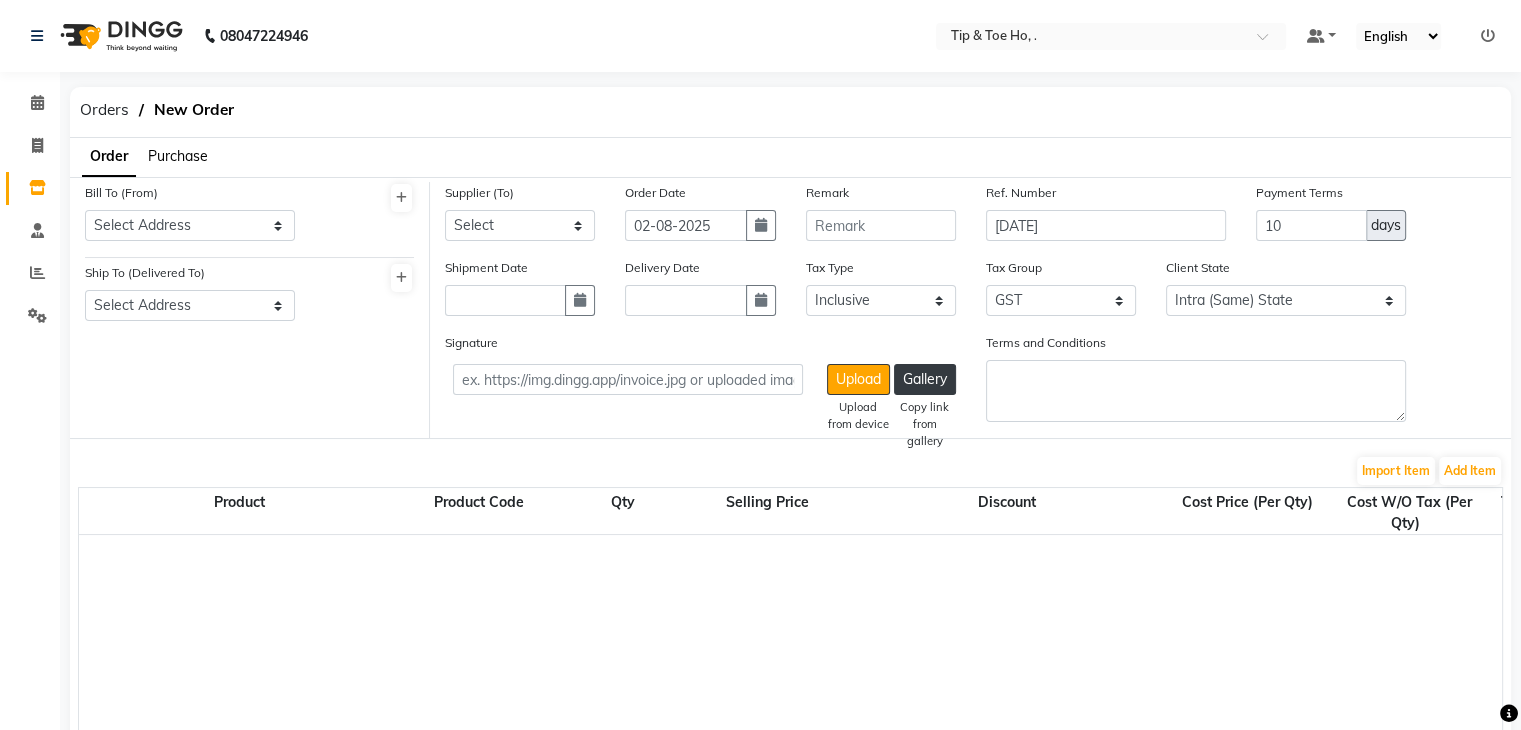 click on "Ship To (Delivered To) Select Address  tip & toe ho" 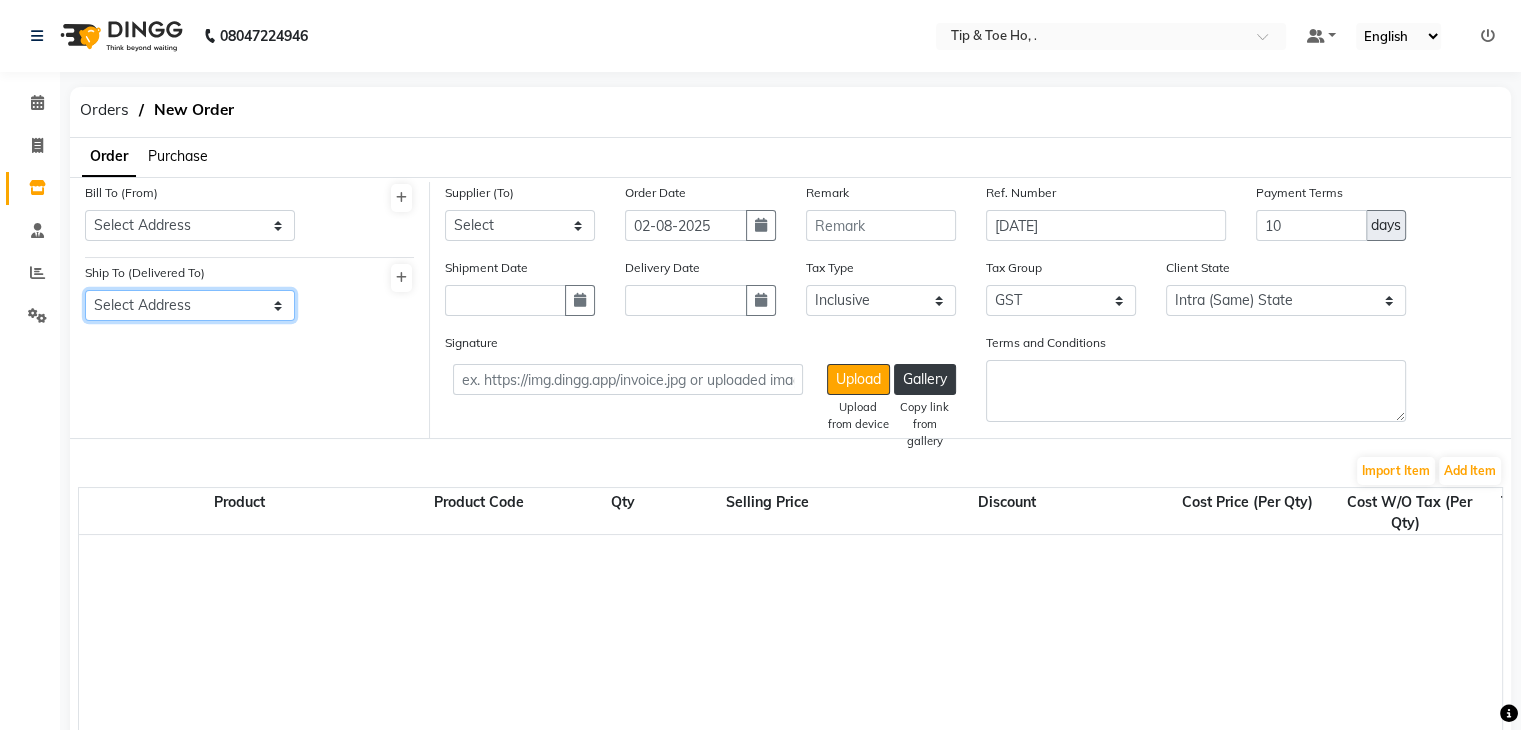 drag, startPoint x: 218, startPoint y: 314, endPoint x: 223, endPoint y: 374, distance: 60.207973 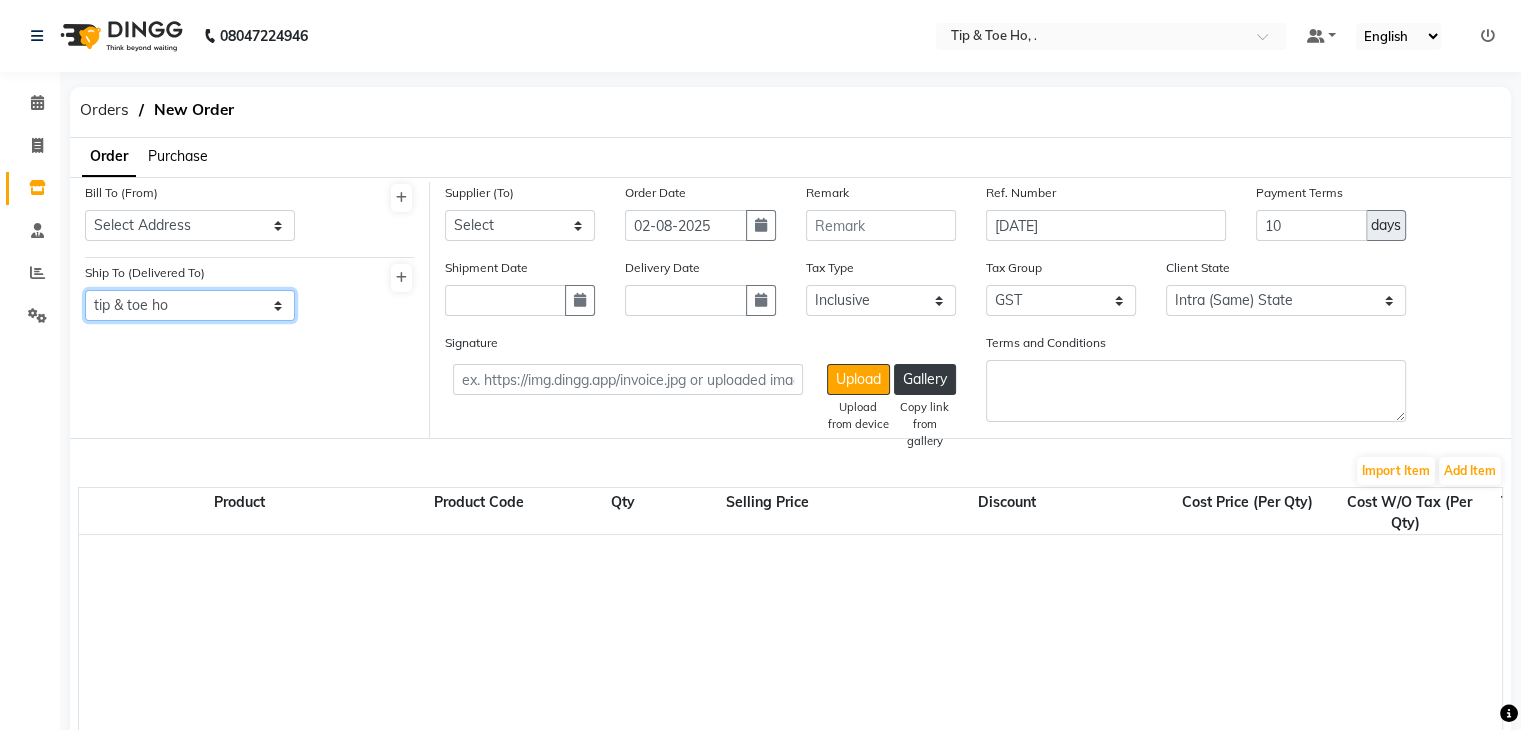 click on "Select Address  tip & toe ho" 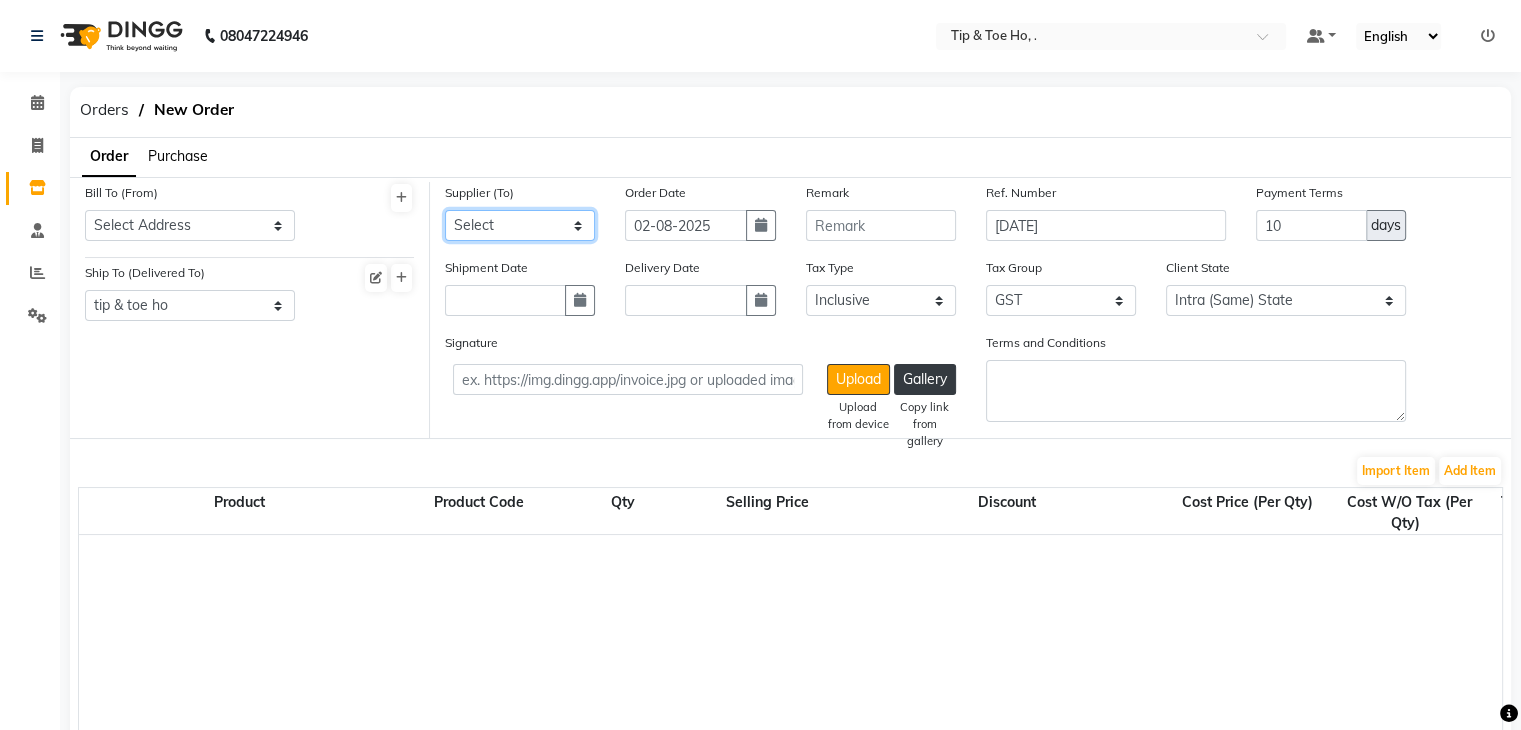 click on "Select Beauty Palace - [NAME] FASHION INDENTITY PVT LTD. - FASHION INDENTITY PVT LTD. M.M ENTERPRISES  - M.M ENTERPRISES  SARAF ENTERPRISES - SARAF ENTERPRISES REAL PLASTIC CORPORATION - REAL PLASTIC CORPORATION BEAUTY PLANET PRIVATE LIMITED - Ruby JB SKINCARE PVT LTD - JB SKINCARE PVT LTD NEW BEAUTY CENTER  - [NAME] BEAUTY ESSENTIALS MARKETING INDIA LLP - BEAUTY ESSENTIALS MARKETING INDIA LLP TNT Professional Pvt Ltd  - [NAME]  Zink Wellness - [NAME] Kerincare  - [NAME]" 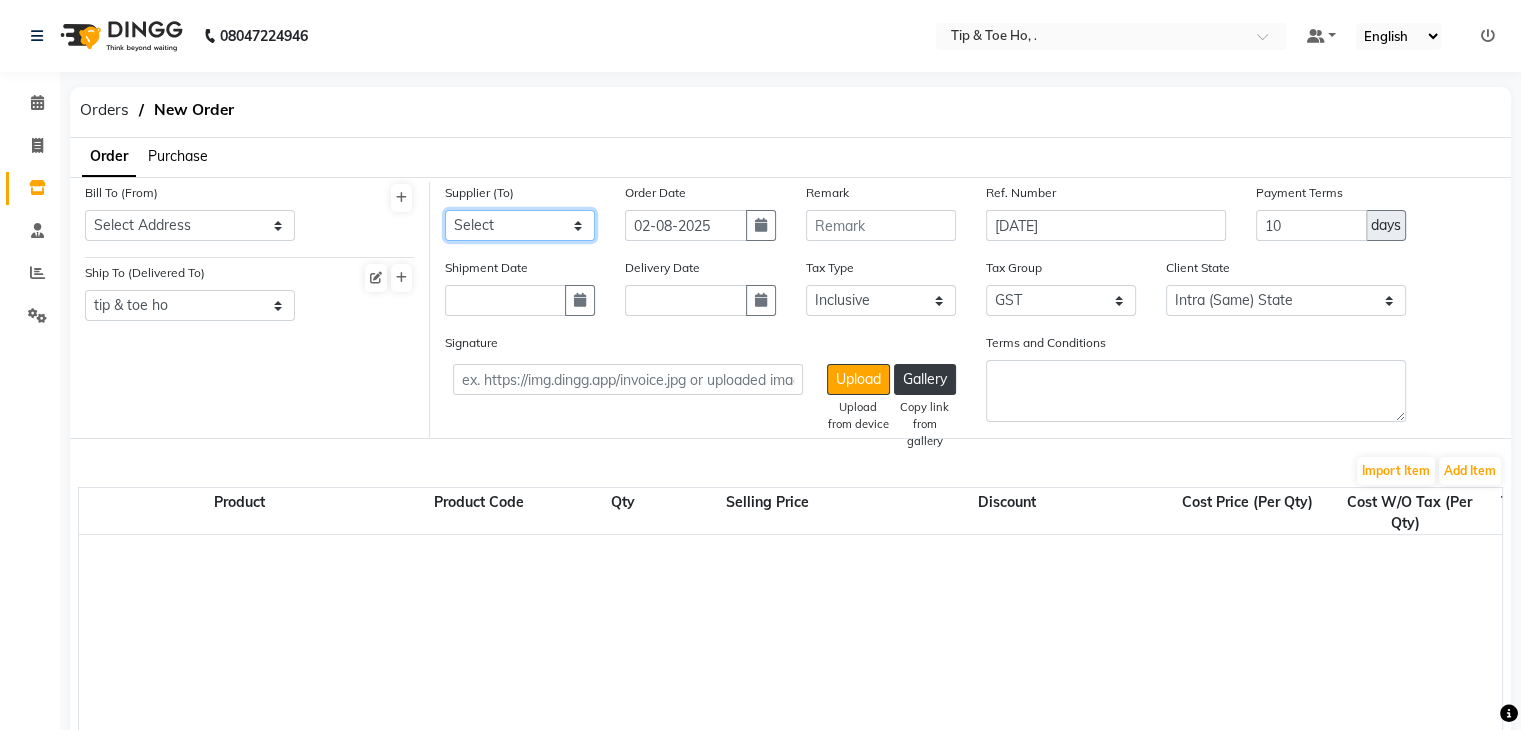select on "3773" 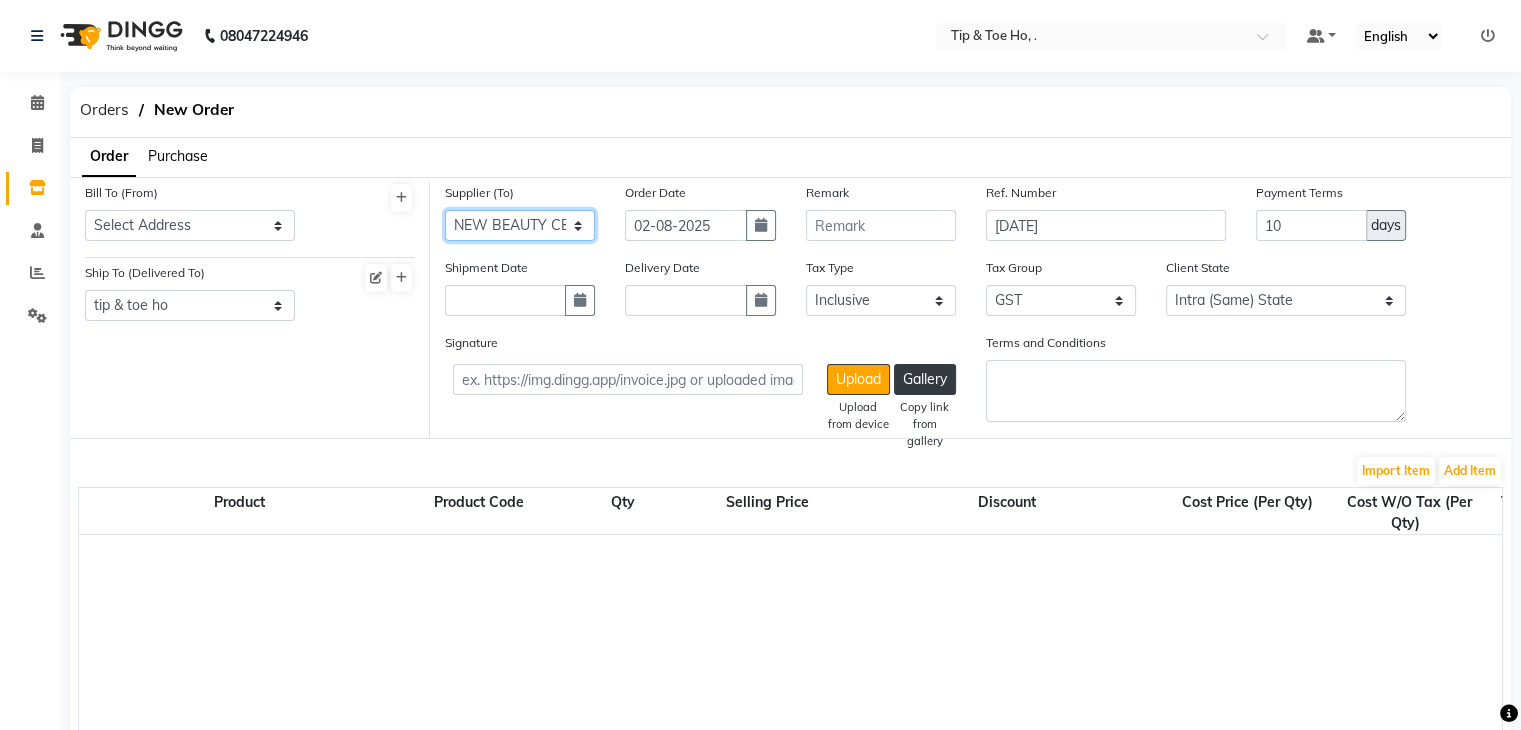 click on "Select Beauty Palace - [NAME] FASHION INDENTITY PVT LTD. - FASHION INDENTITY PVT LTD. M.M ENTERPRISES  - M.M ENTERPRISES  SARAF ENTERPRISES - SARAF ENTERPRISES REAL PLASTIC CORPORATION - REAL PLASTIC CORPORATION BEAUTY PLANET PRIVATE LIMITED - Ruby JB SKINCARE PVT LTD - JB SKINCARE PVT LTD NEW BEAUTY CENTER  - [NAME] BEAUTY ESSENTIALS MARKETING INDIA LLP - BEAUTY ESSENTIALS MARKETING INDIA LLP TNT Professional Pvt Ltd  - [NAME]  Zink Wellness - [NAME] Kerincare  - [NAME]" 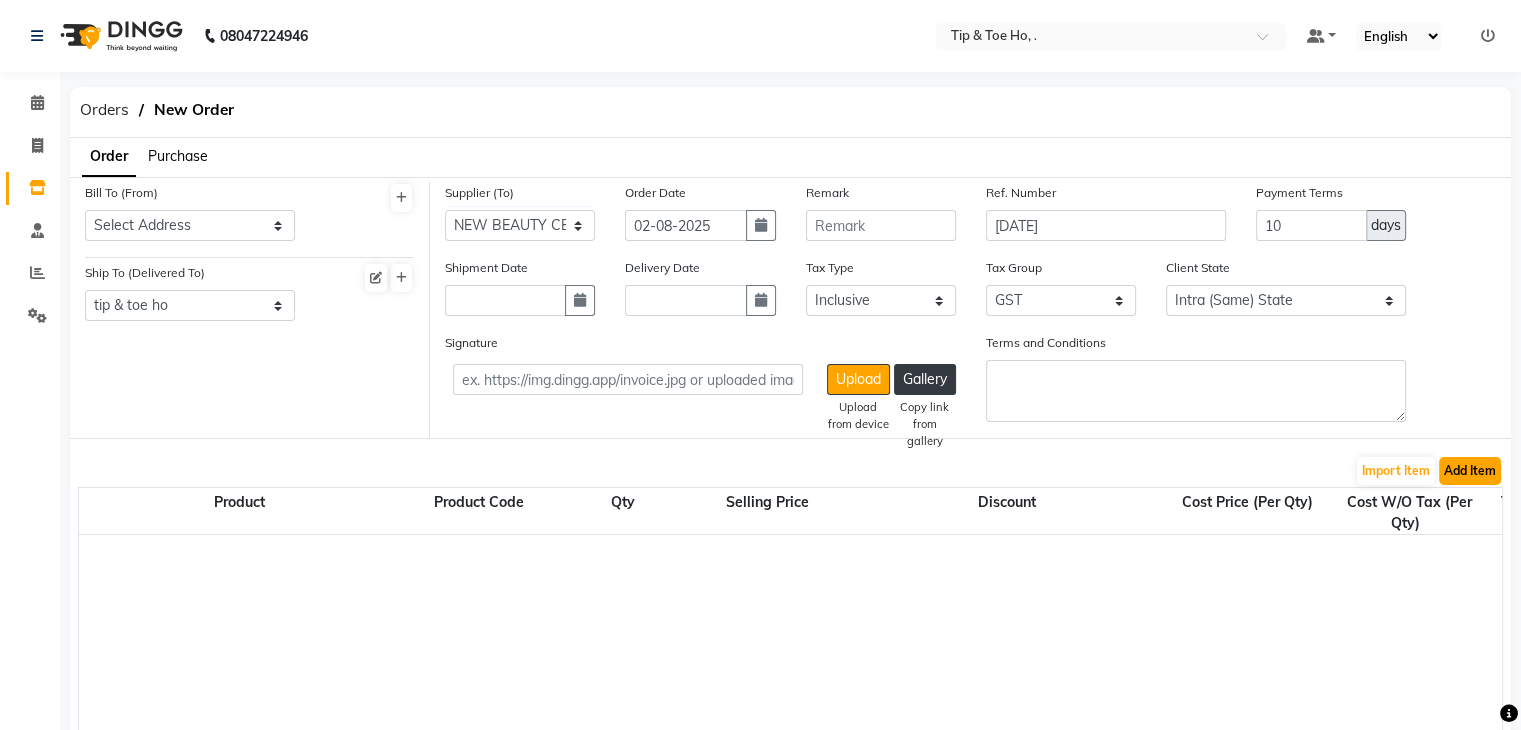 click on "Add Item" 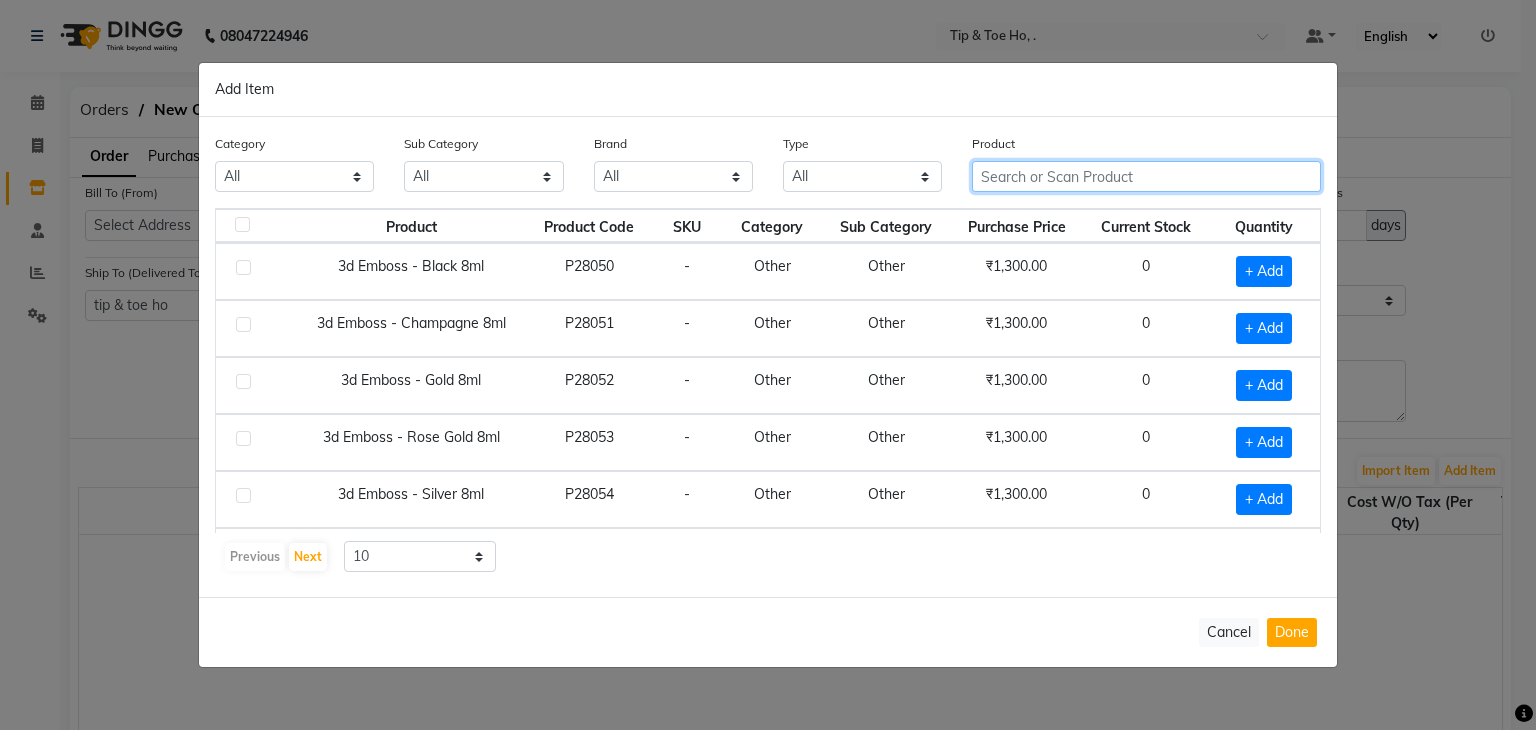 click 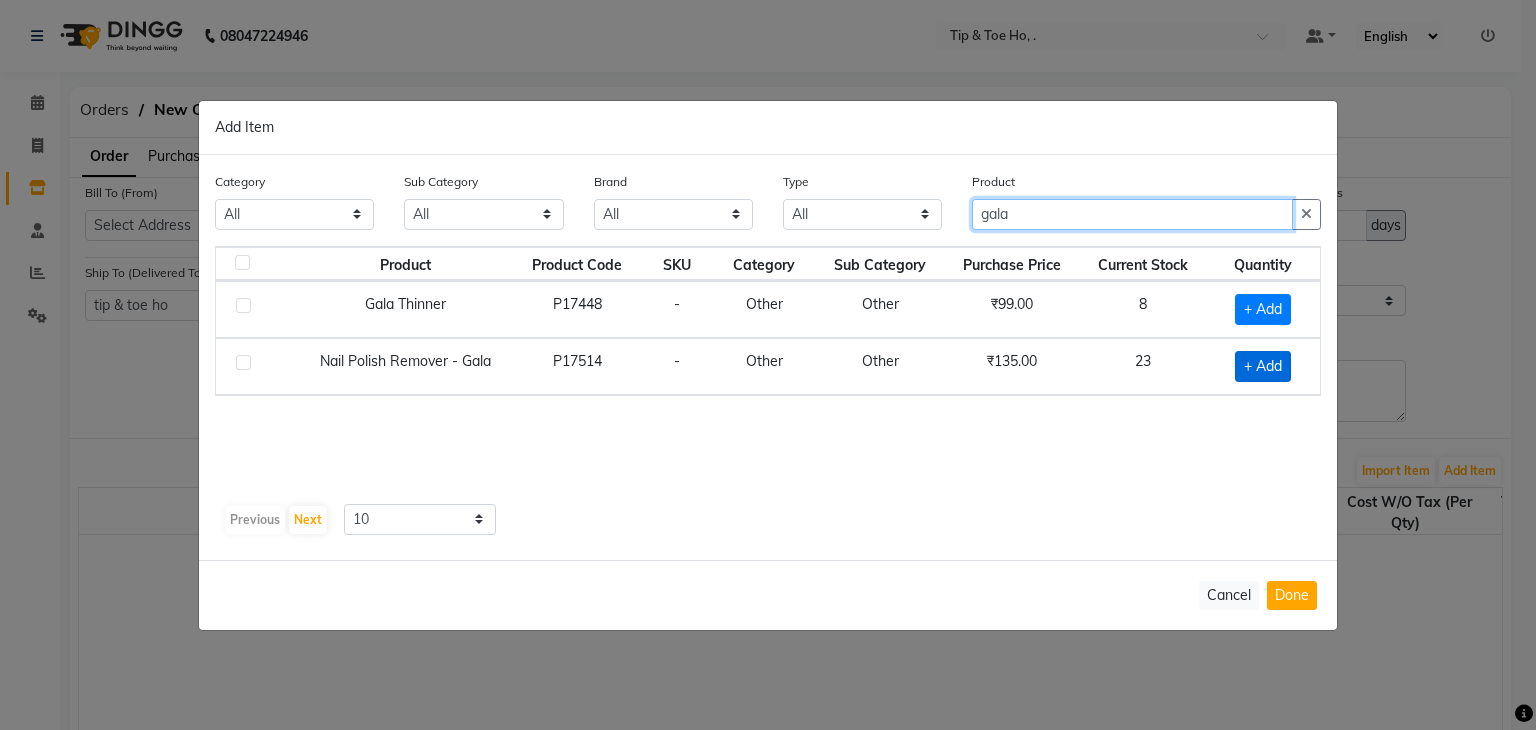 type on "gala" 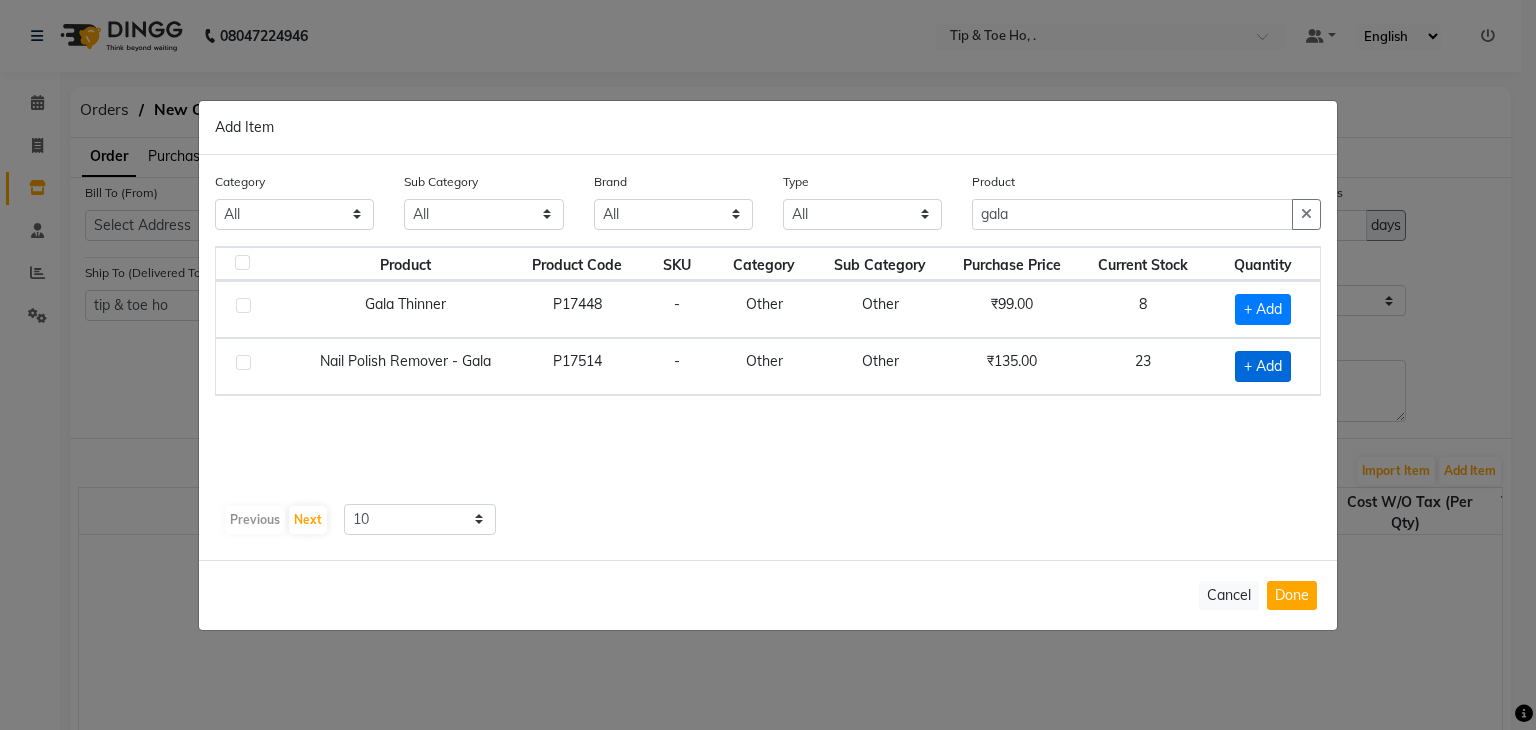 click on "+ Add" 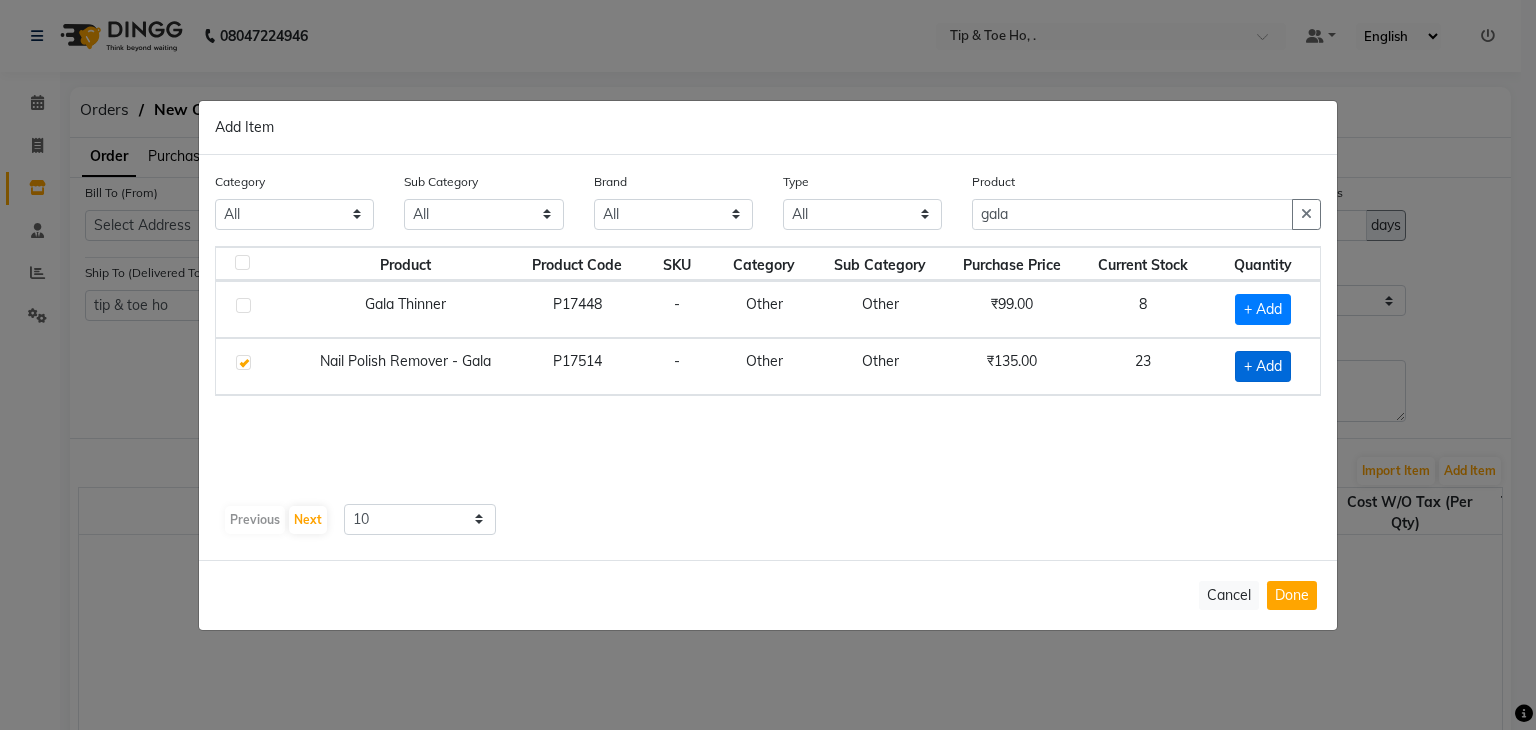 checkbox on "true" 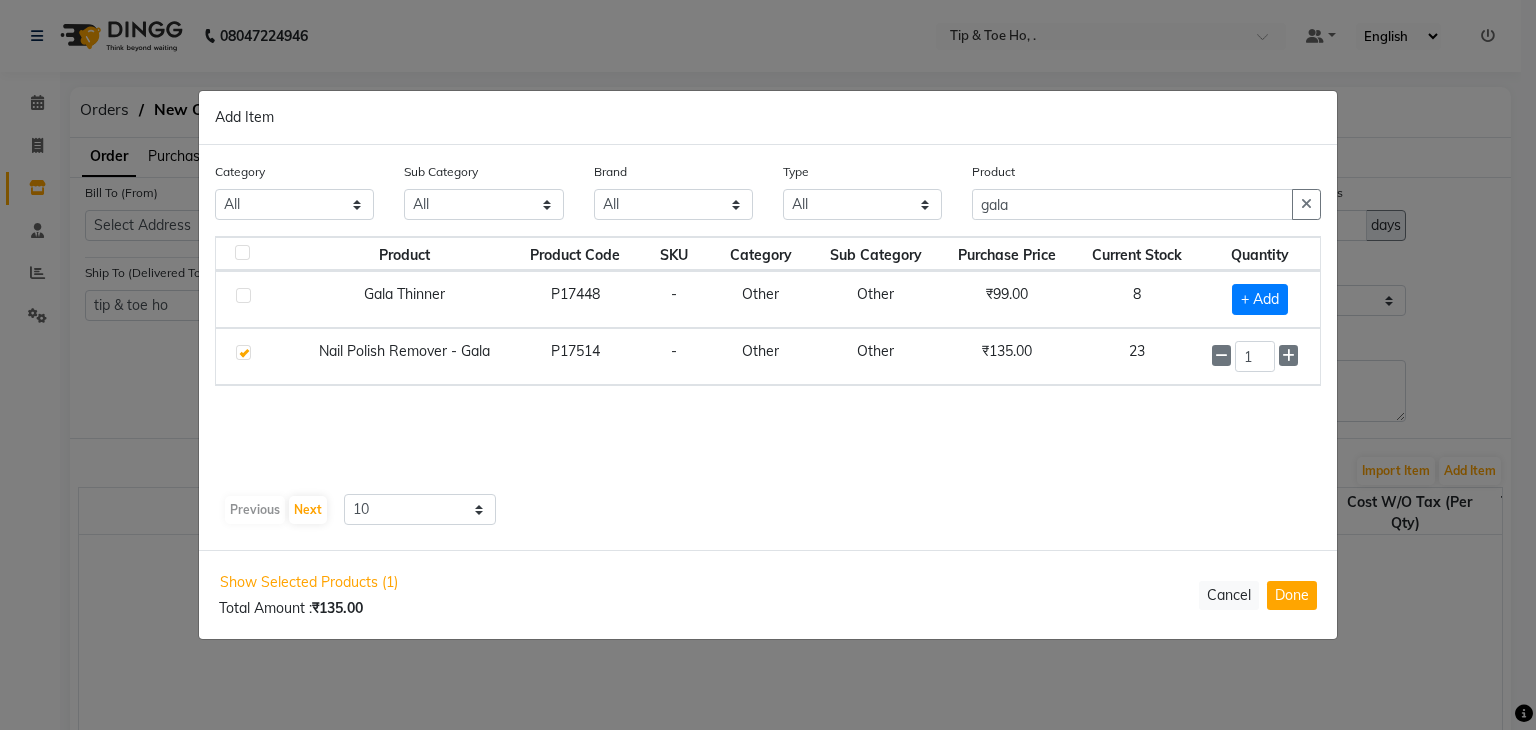 click on "1" 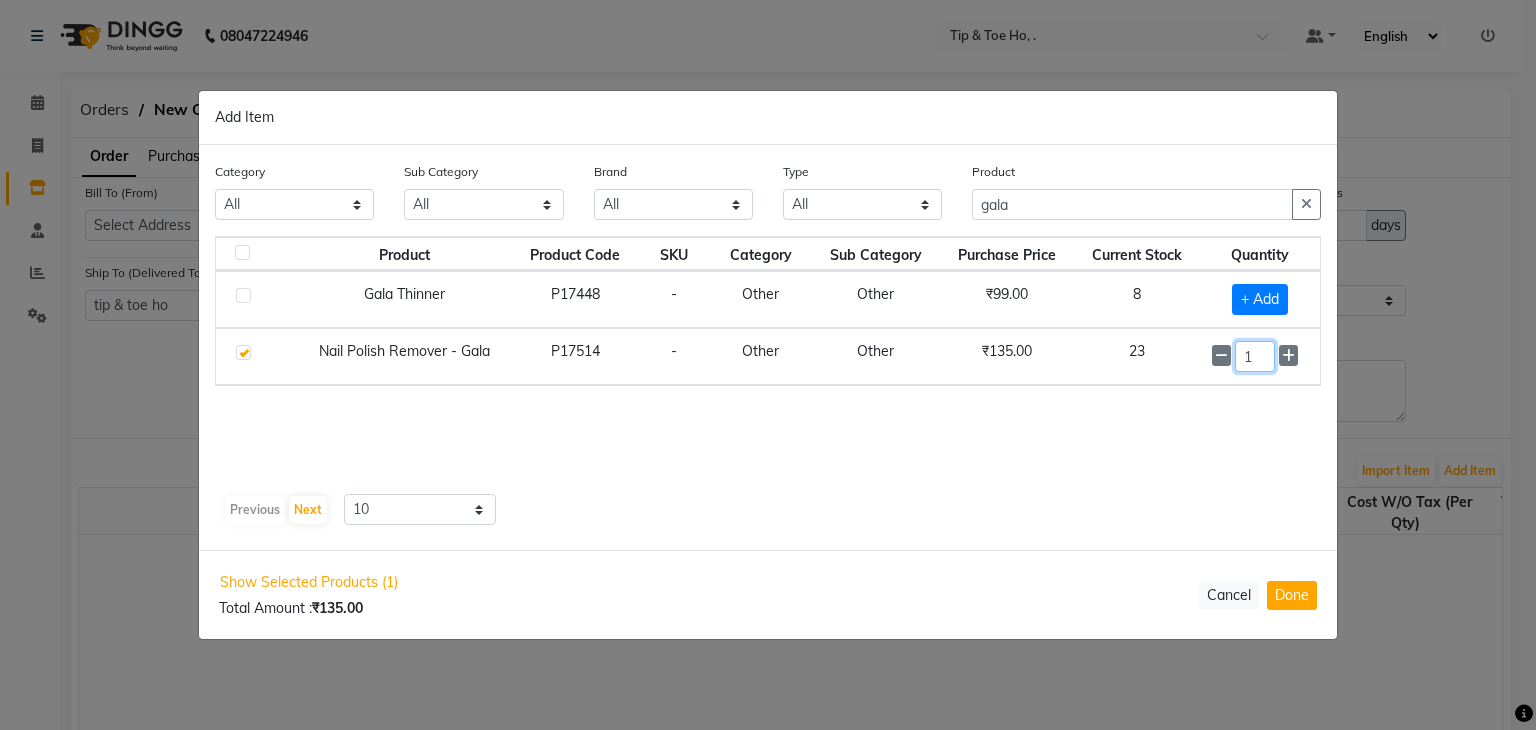 click on "1" 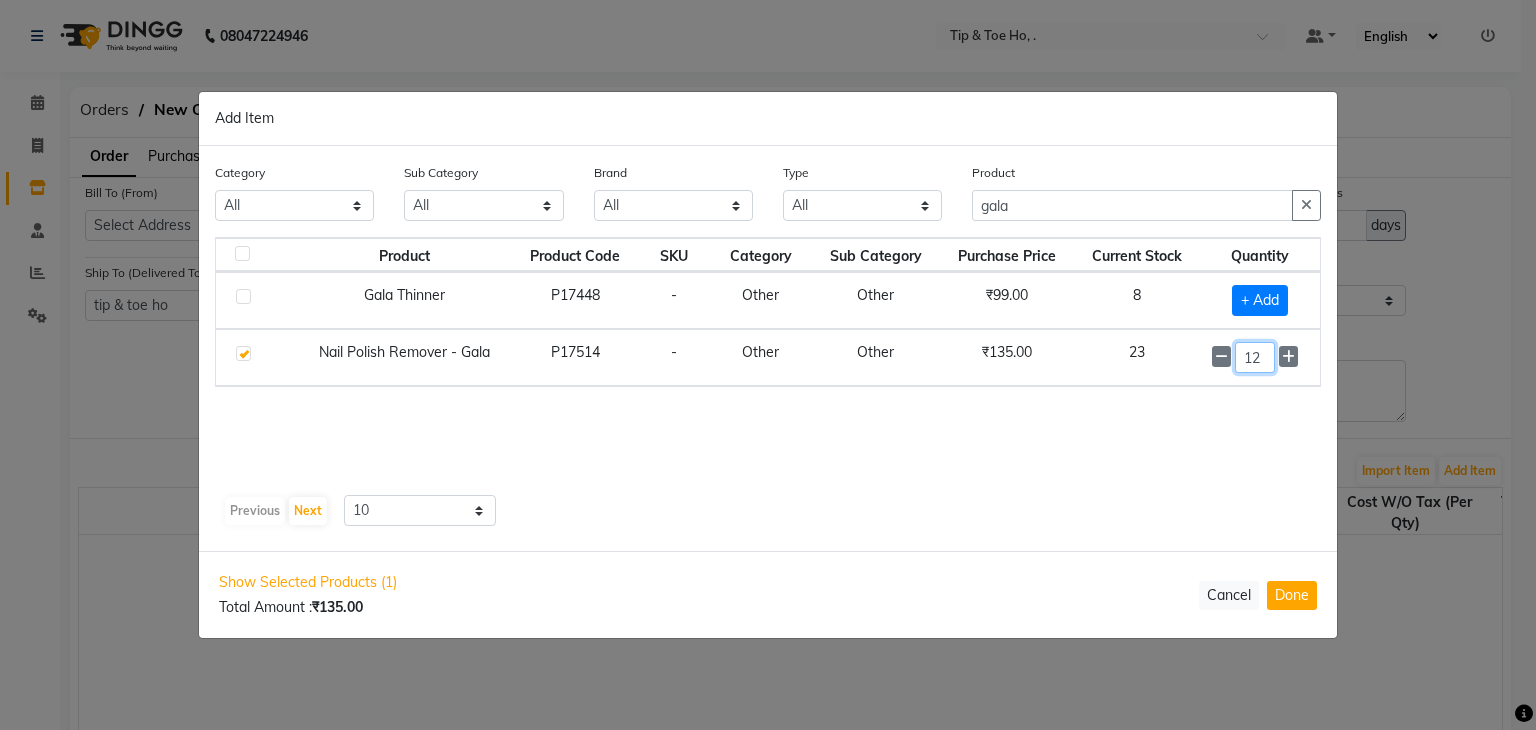 type on "12" 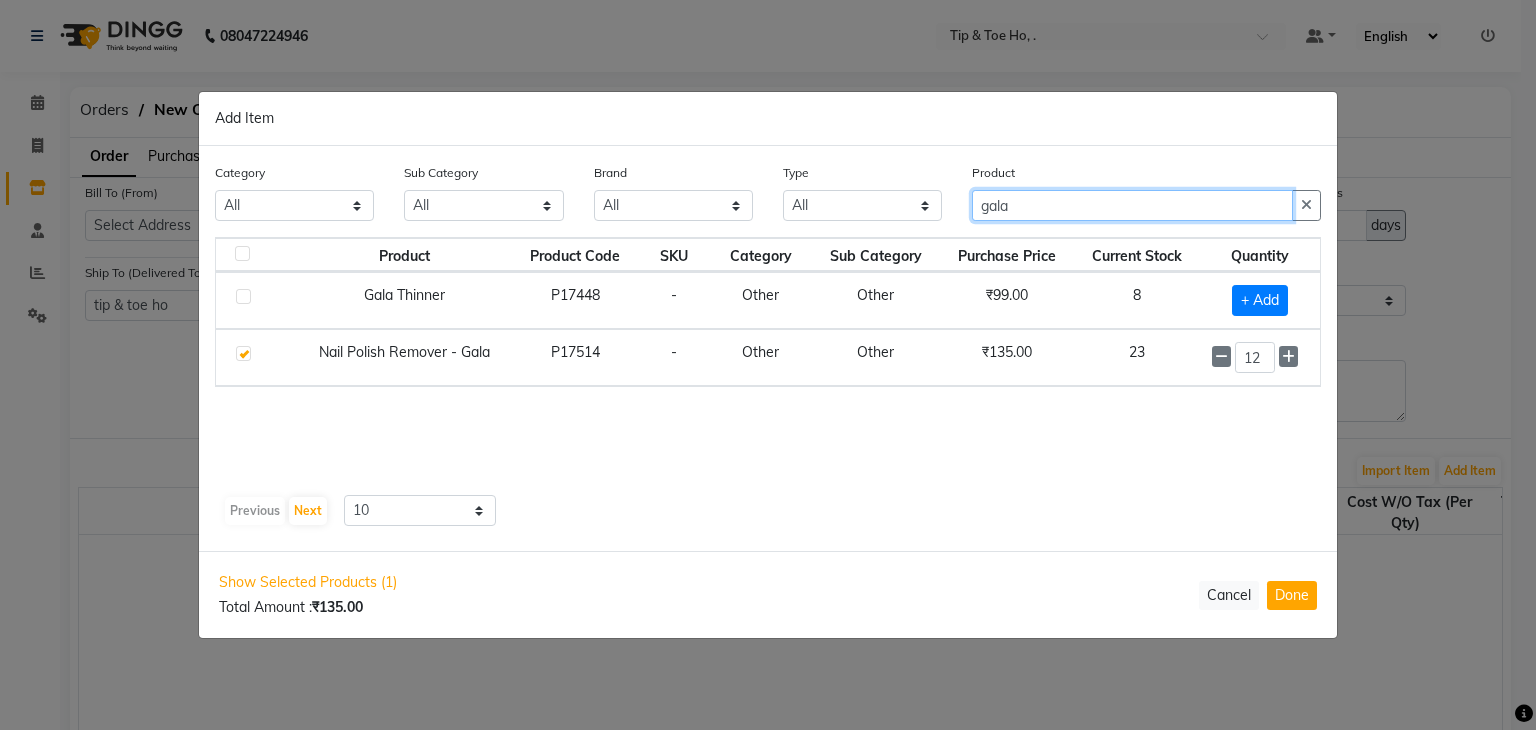 click on "gala" 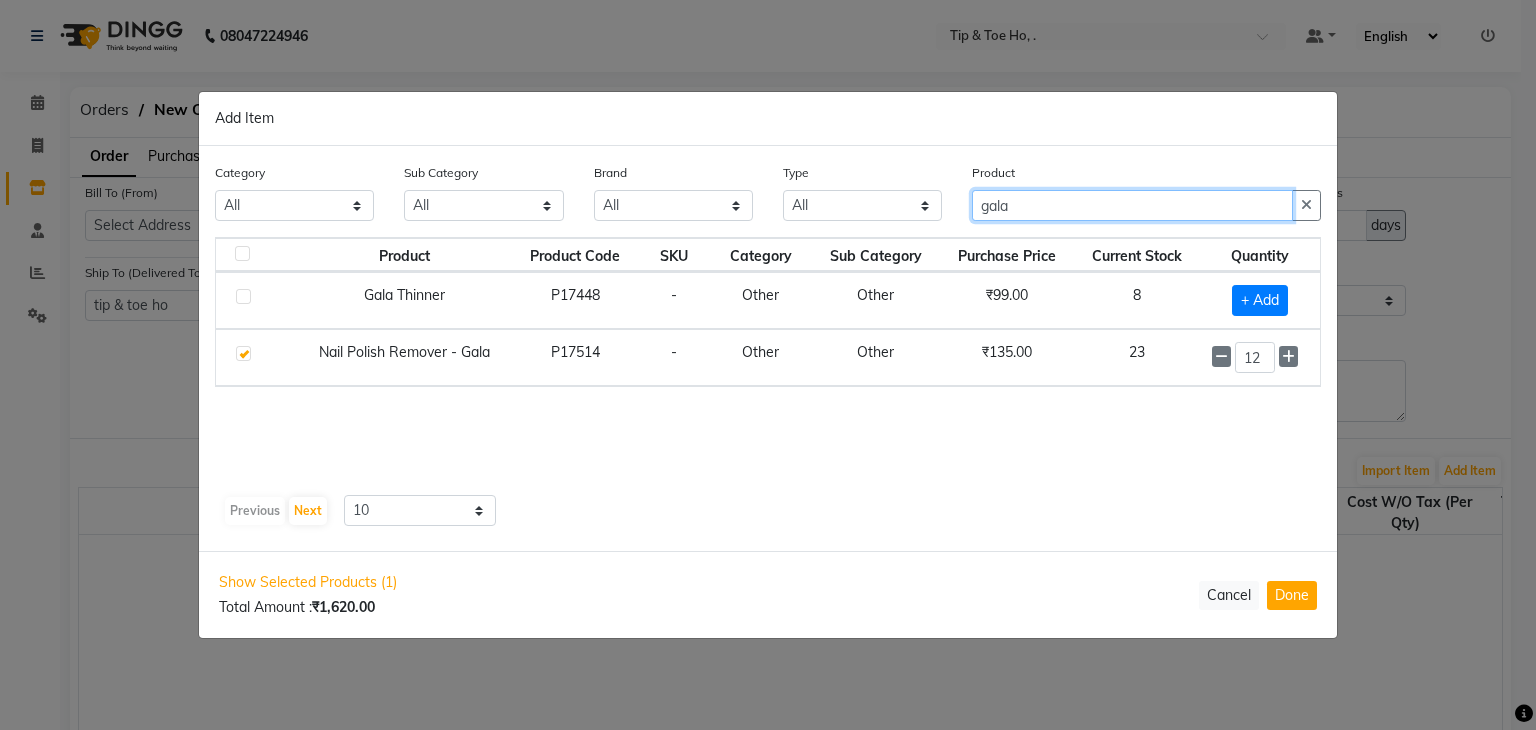 click on "gala" 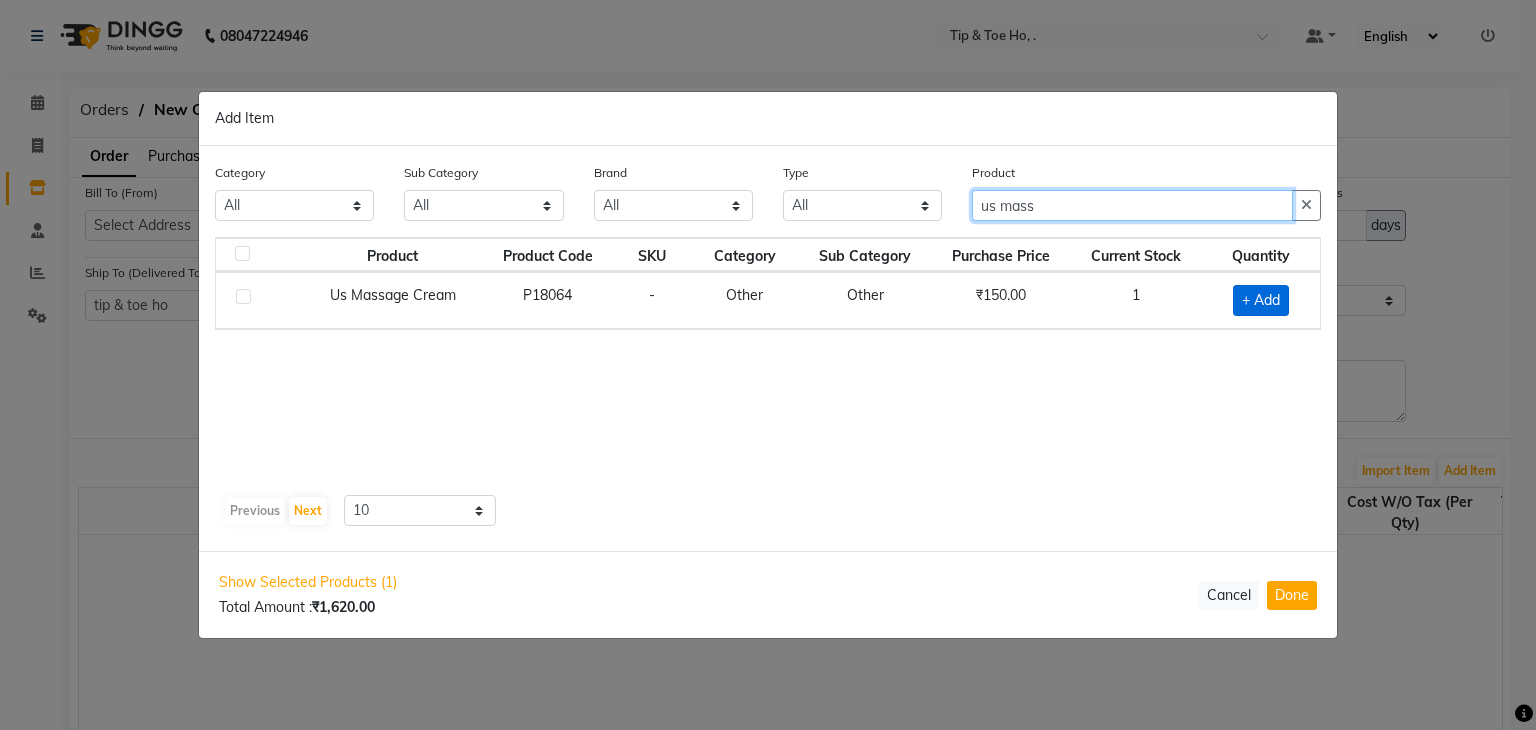 type on "us mass" 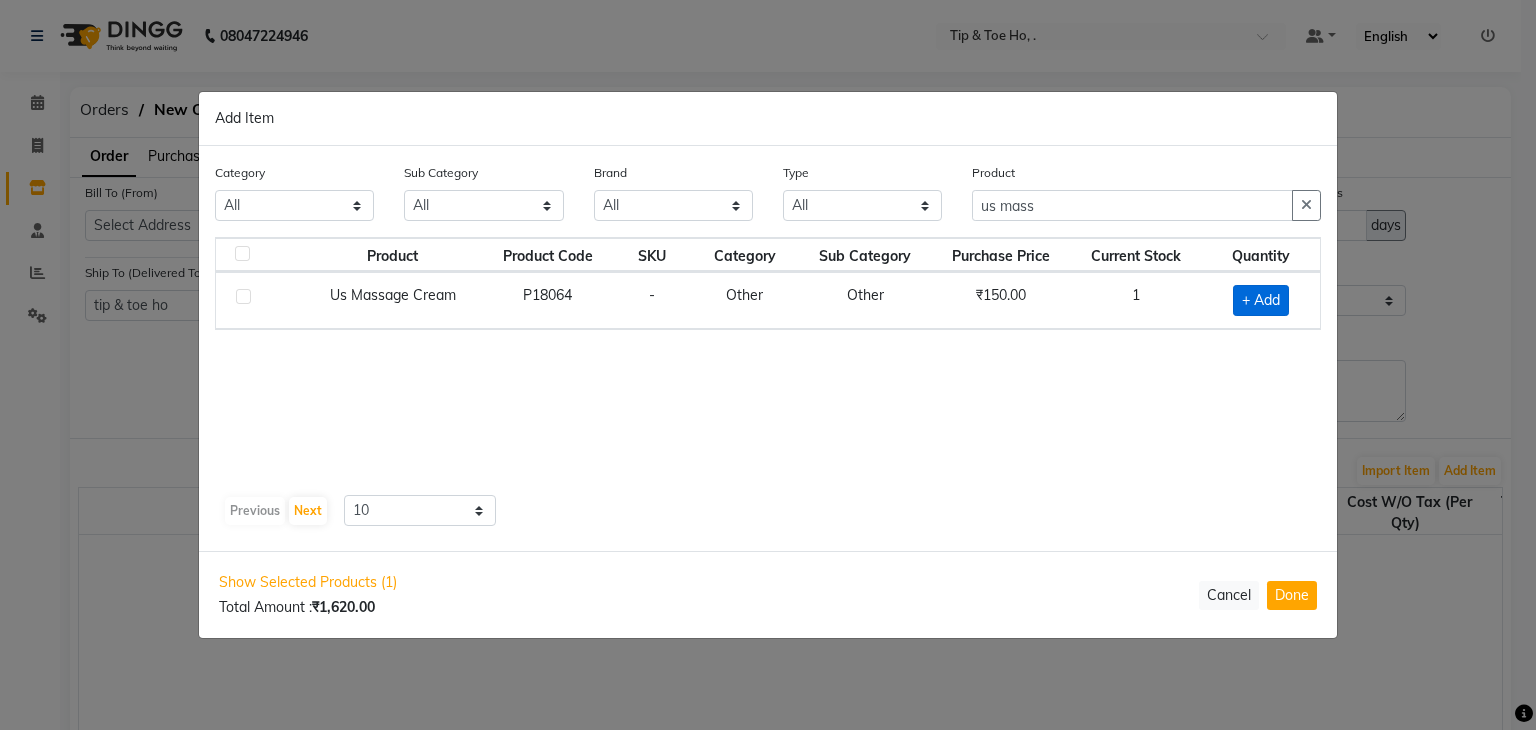 click on "+ Add" 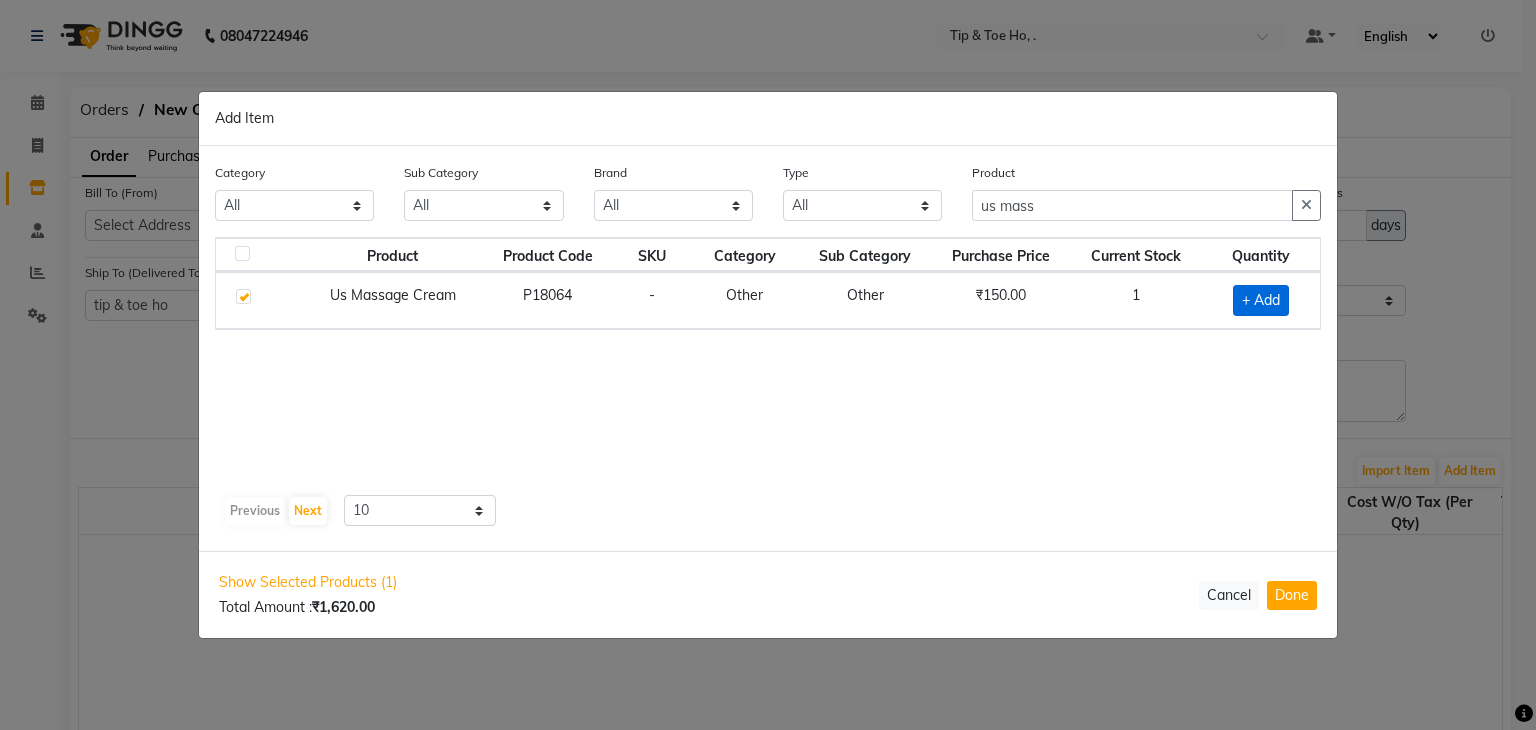 checkbox on "true" 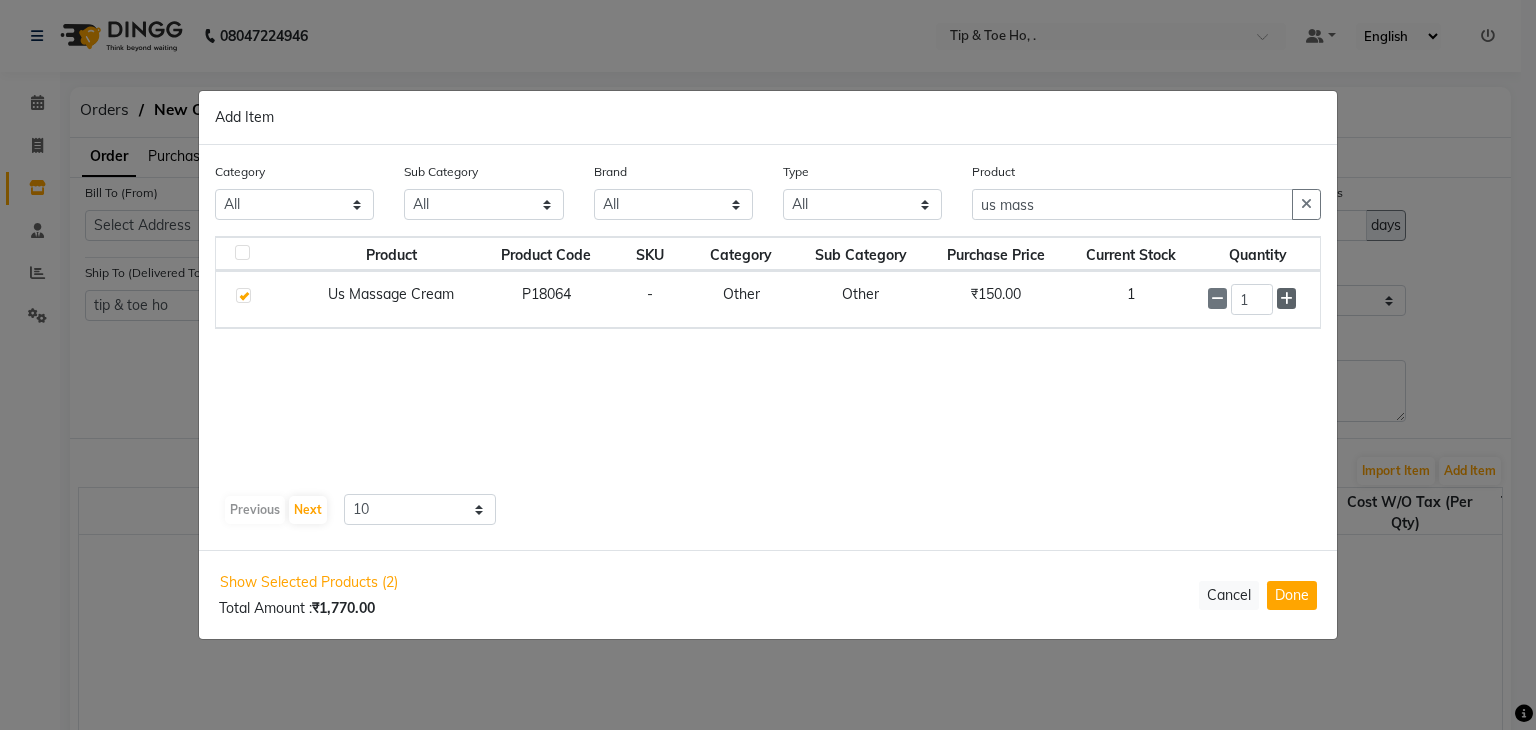 click 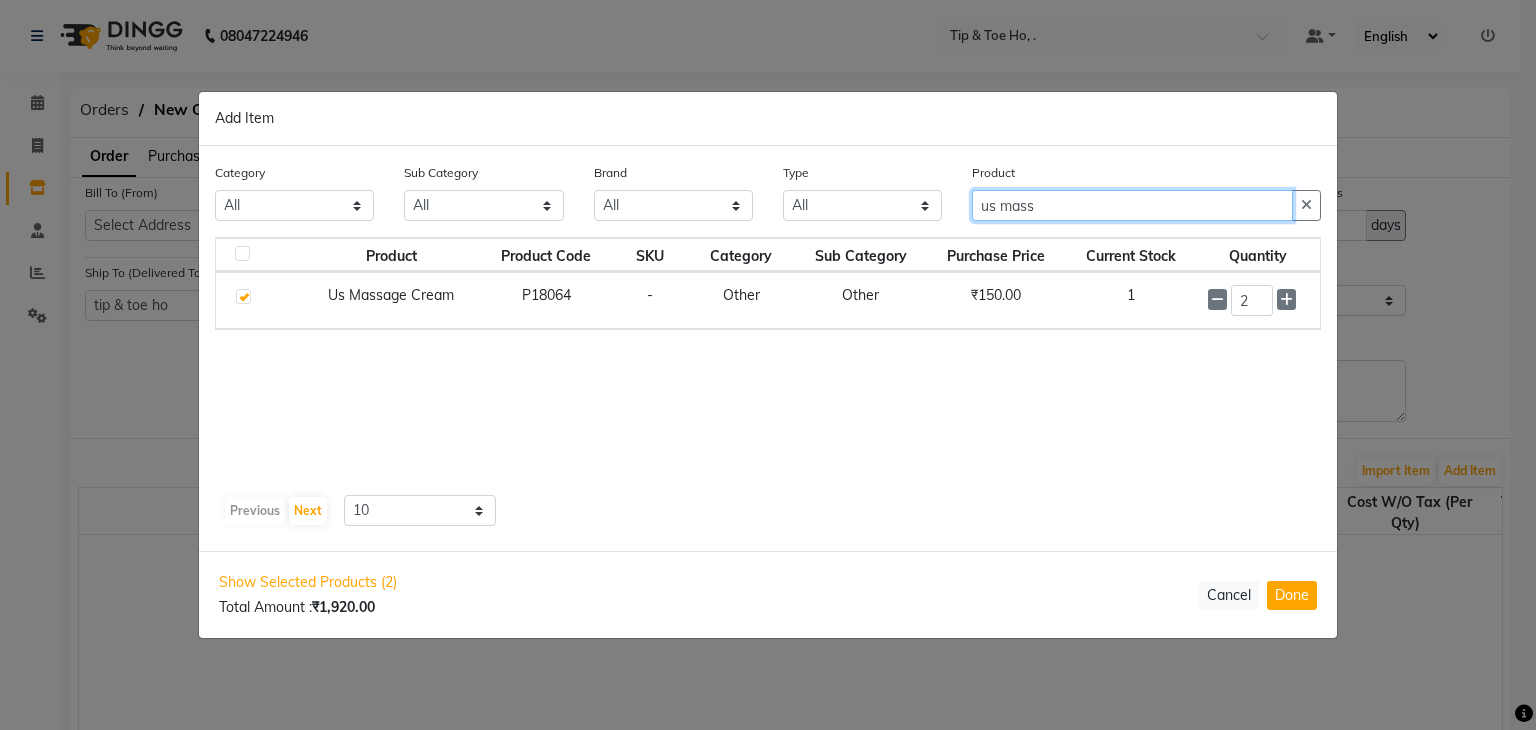 click on "us mass" 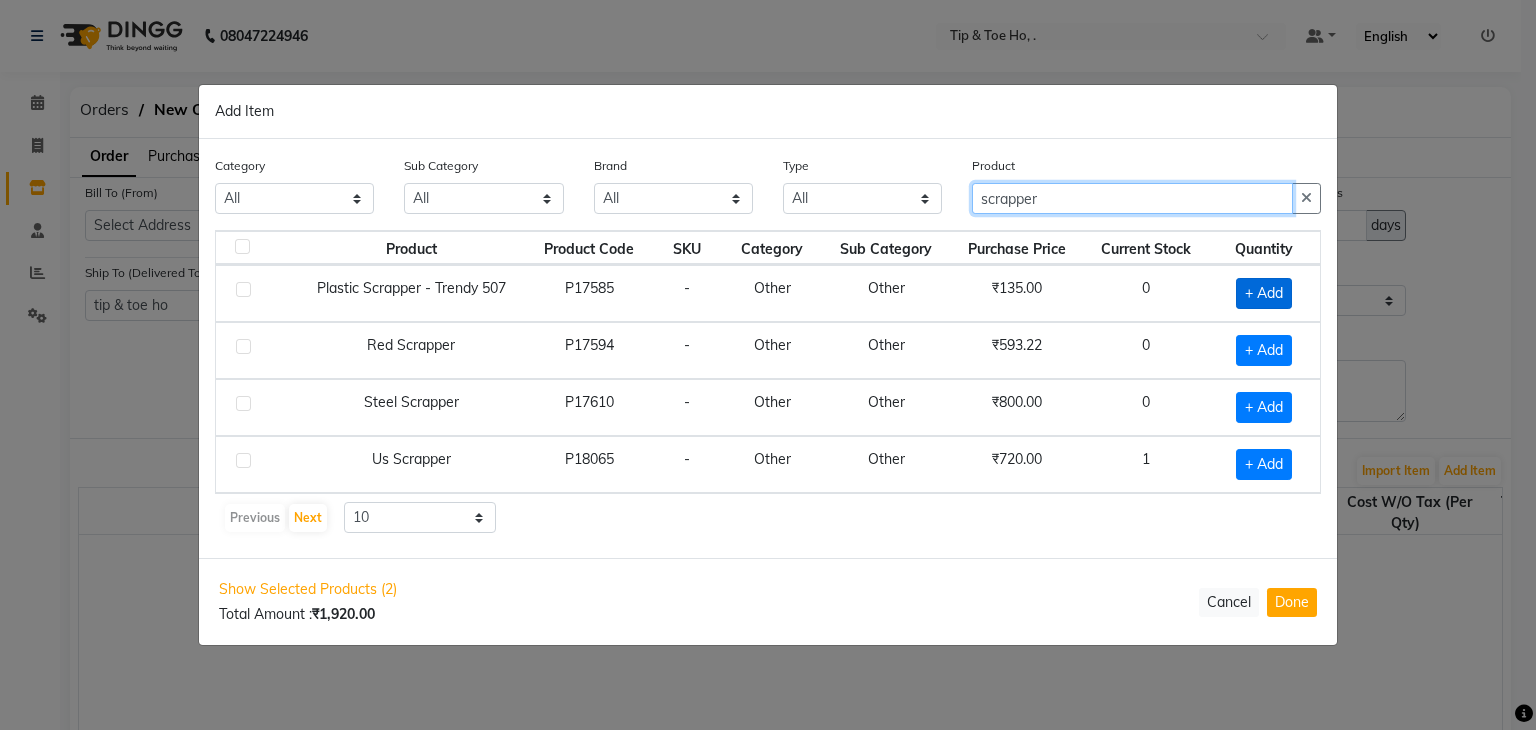 type on "scrapper" 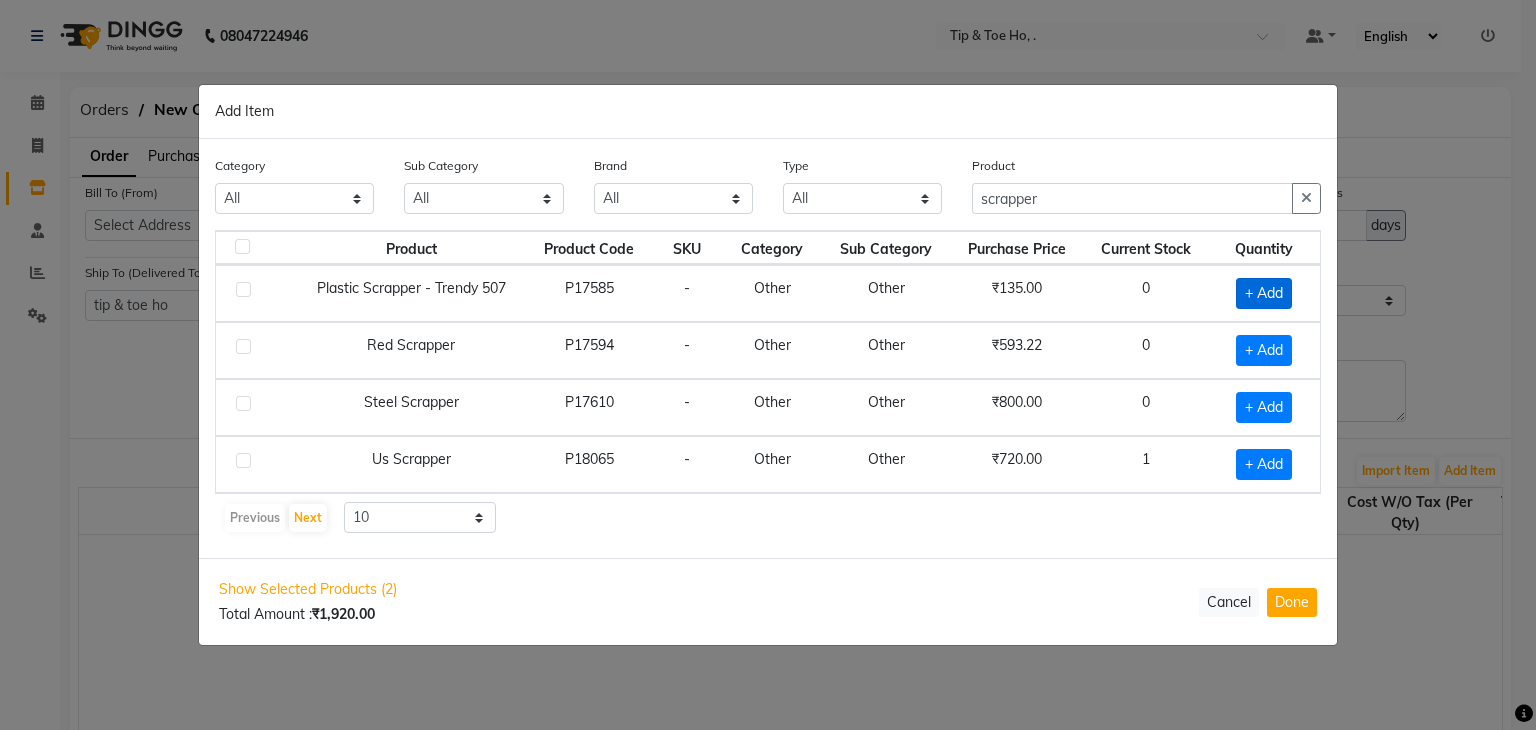 click on "+ Add" 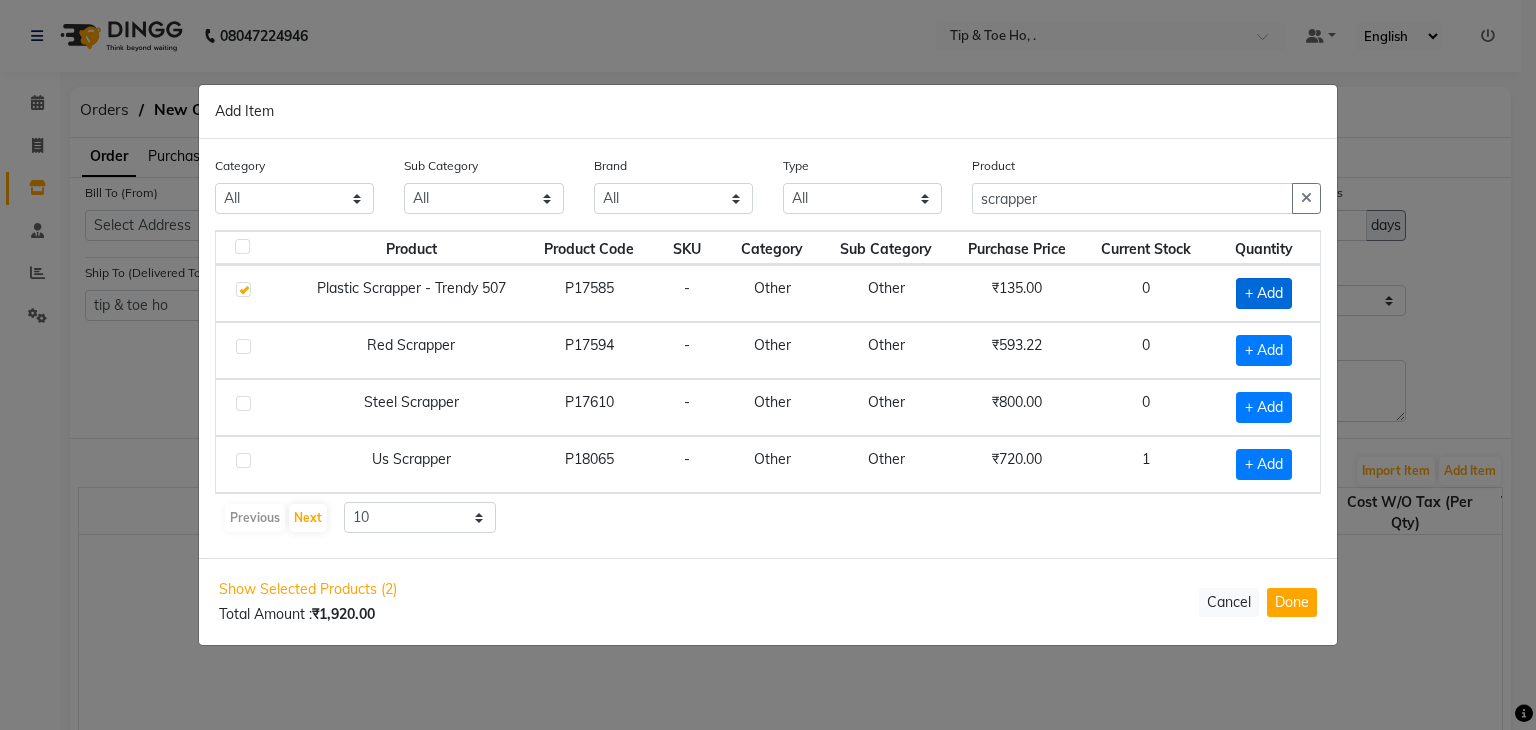 checkbox on "true" 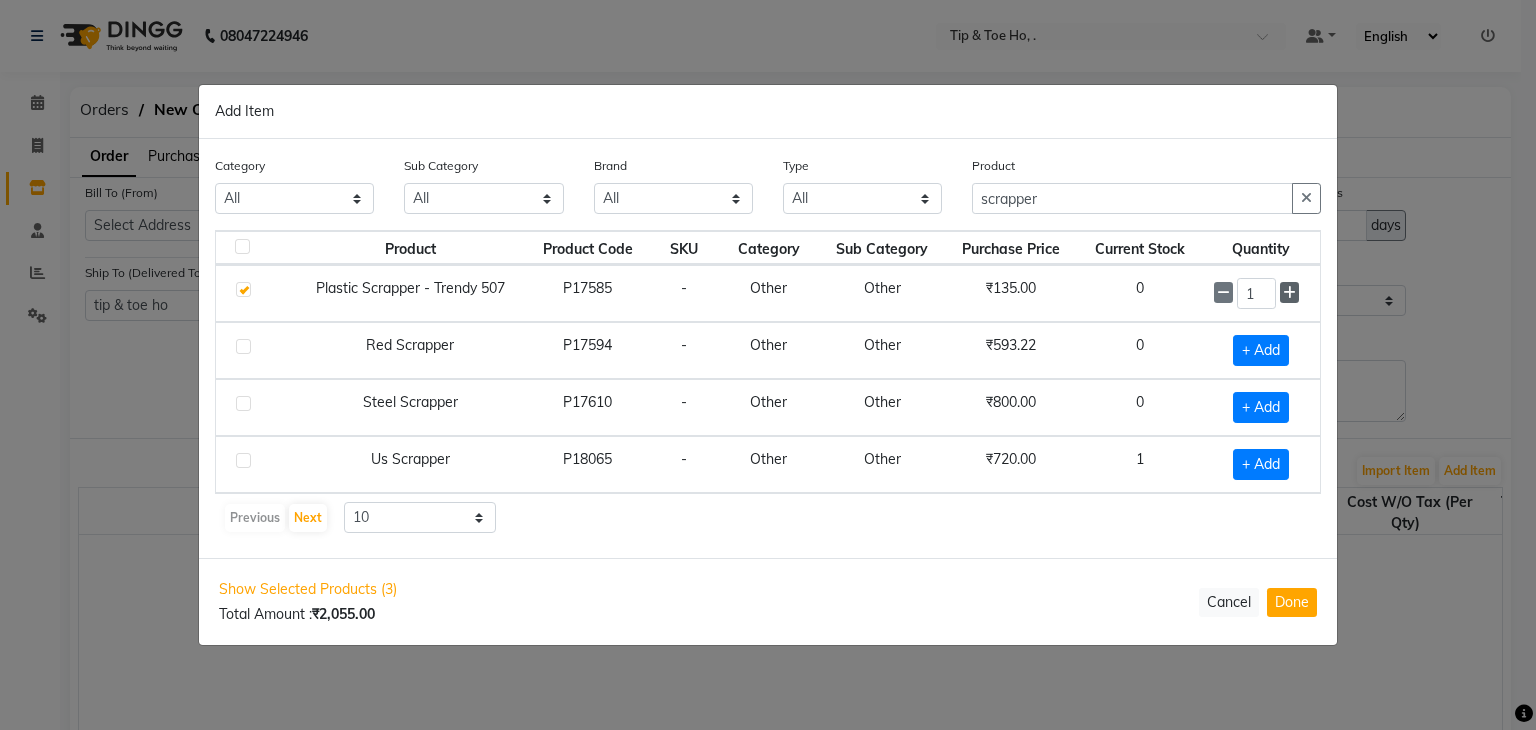 click 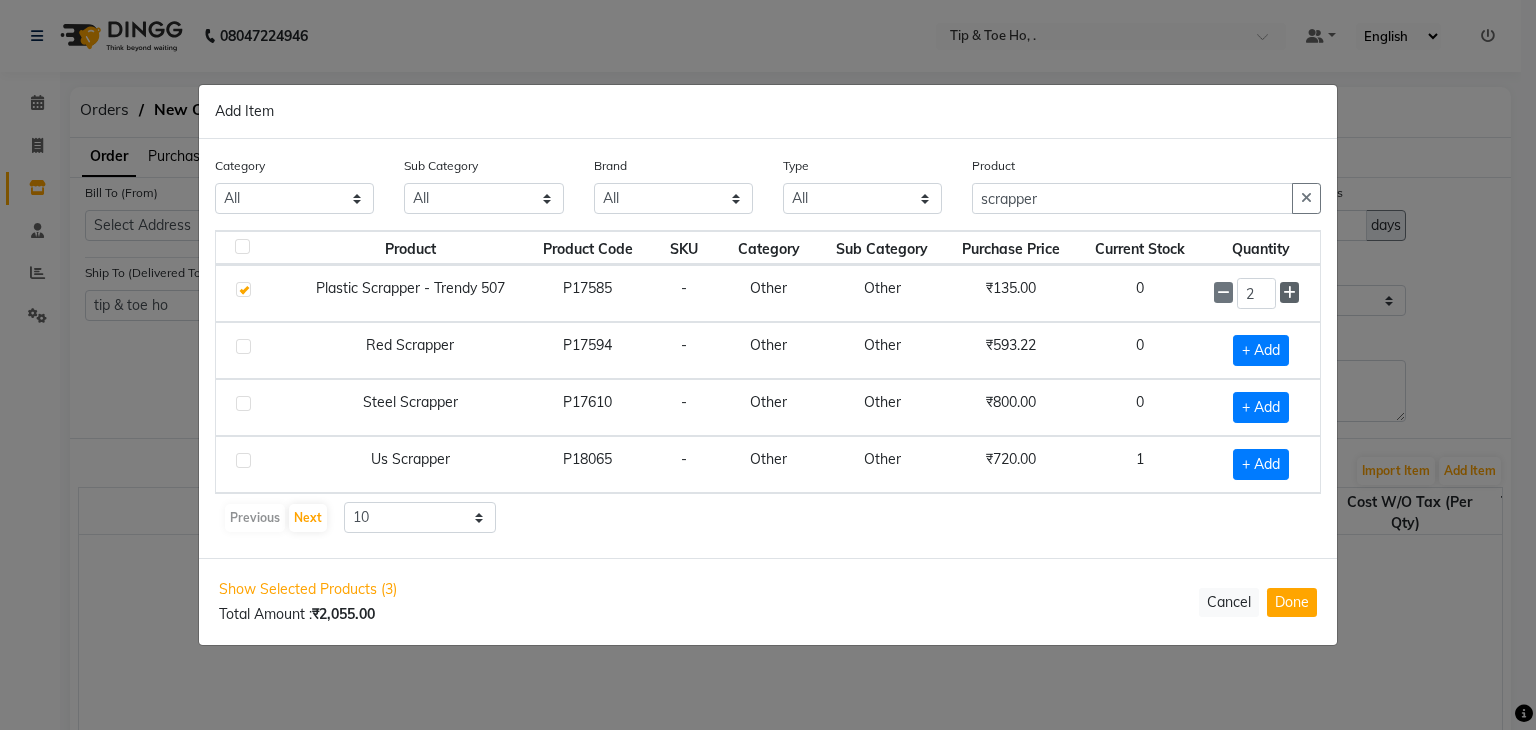click 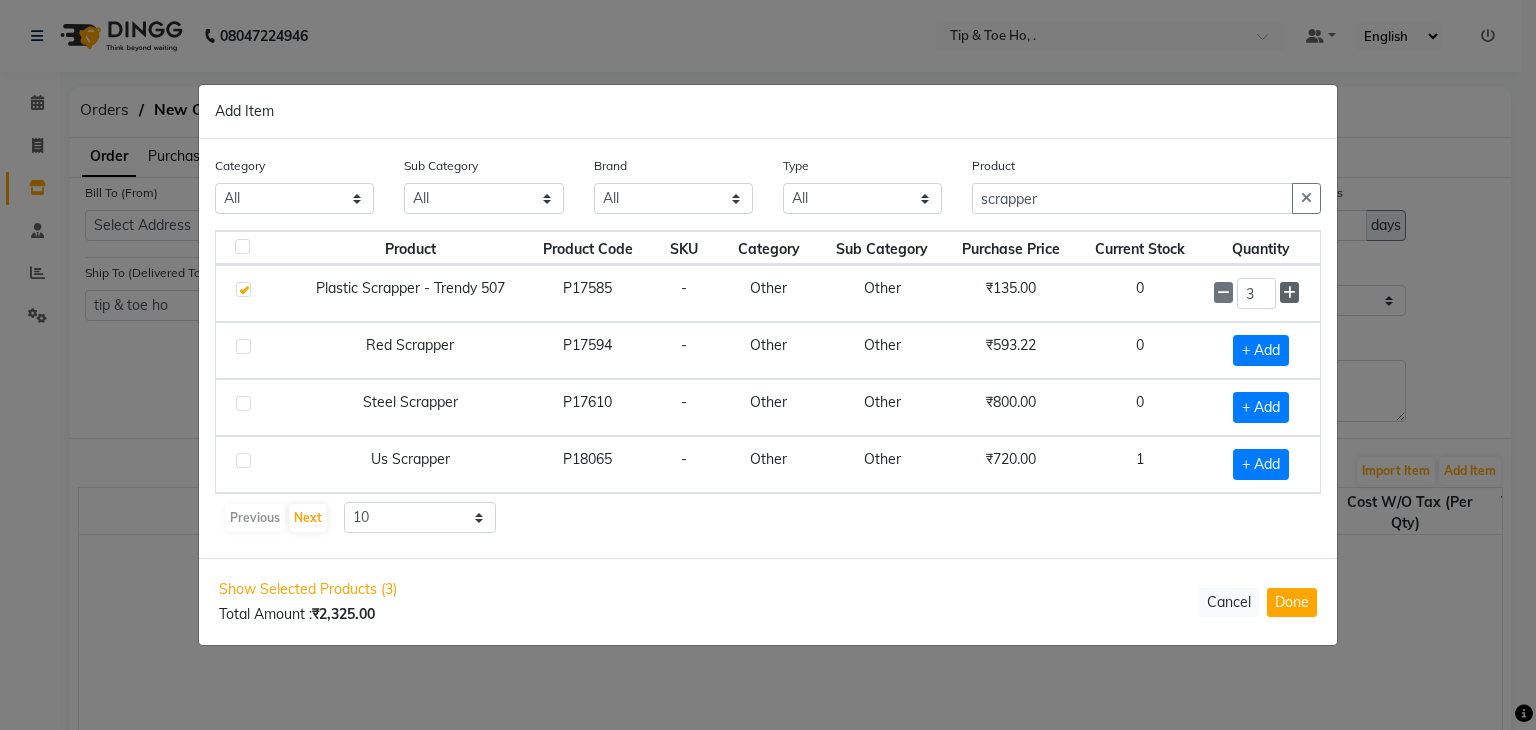 click 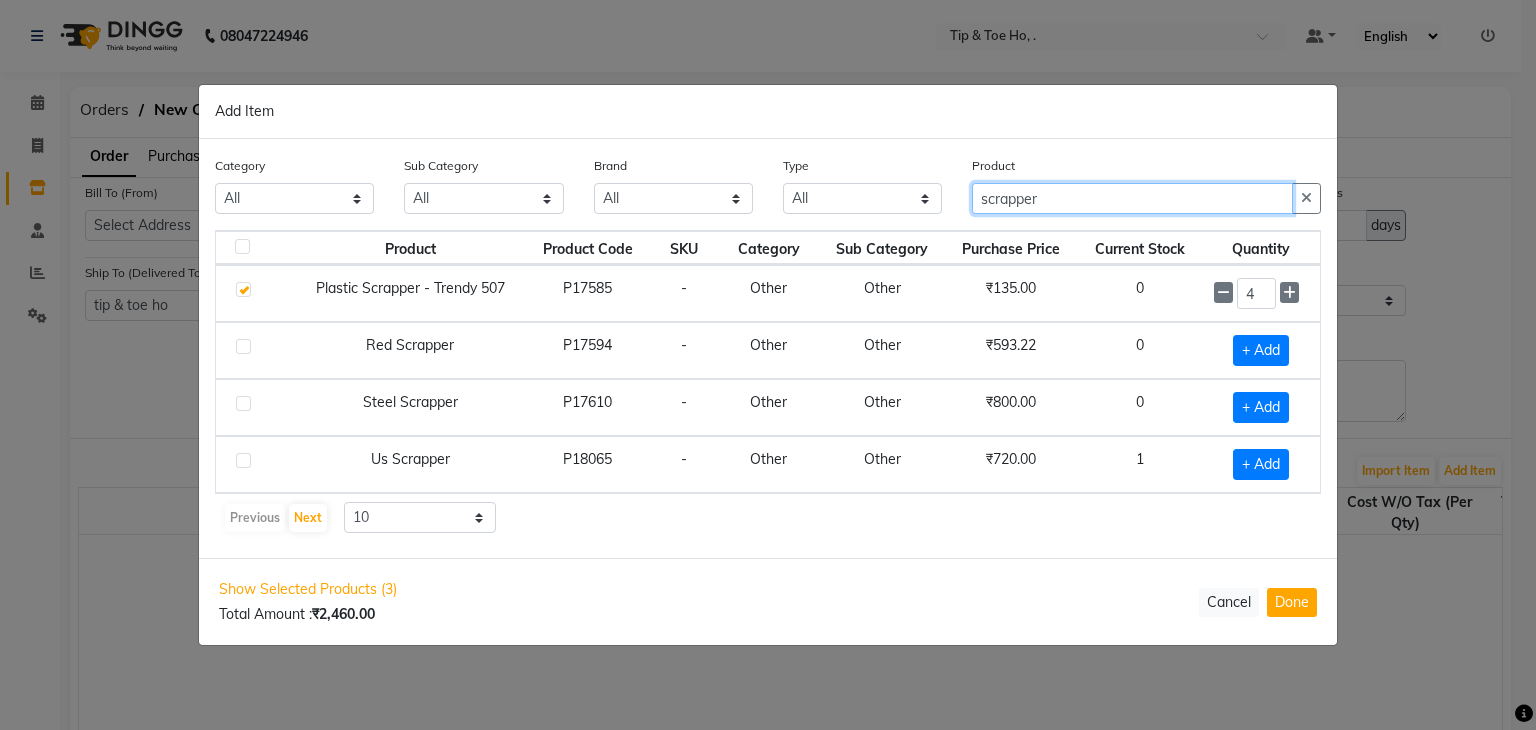 click on "scrapper" 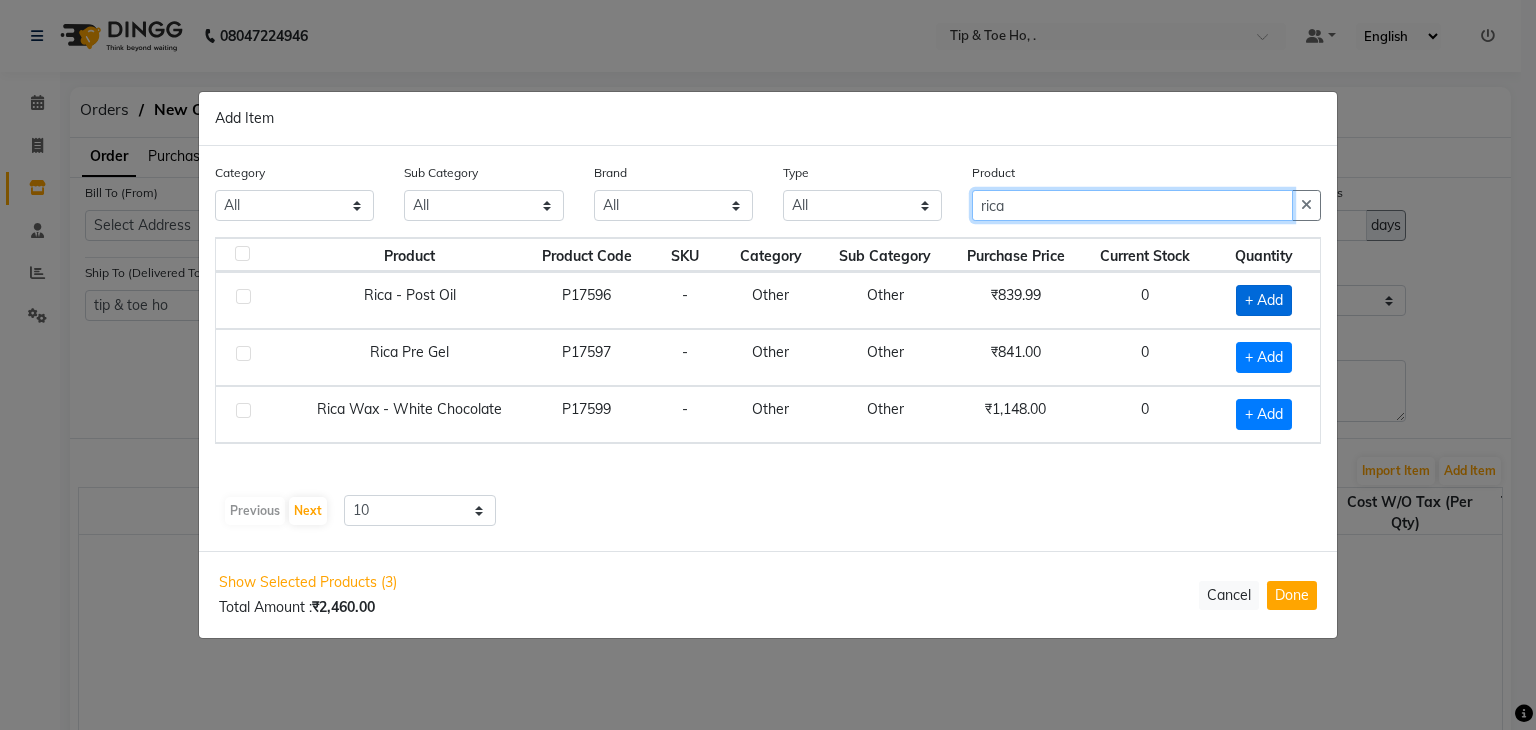 type on "rica" 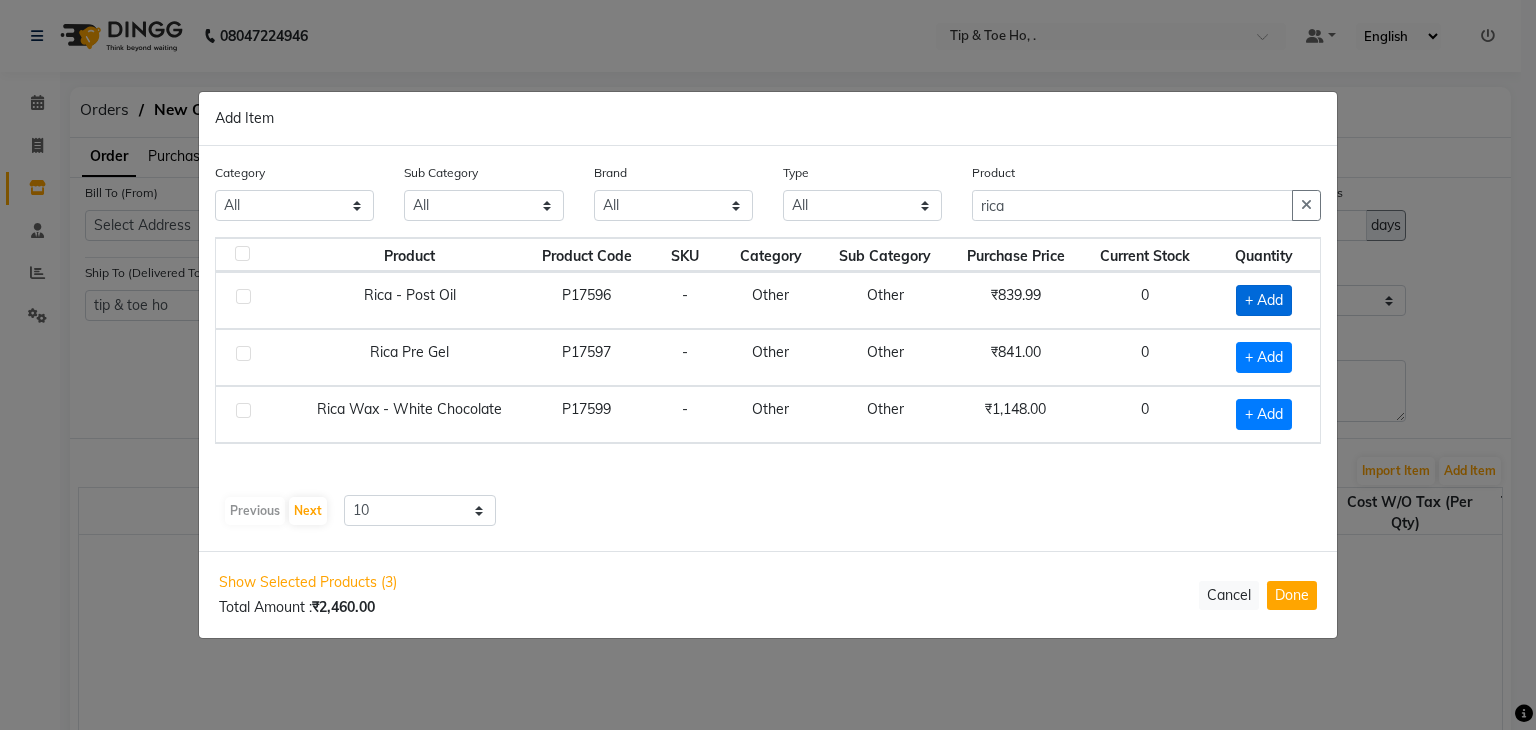 click on "+ Add" 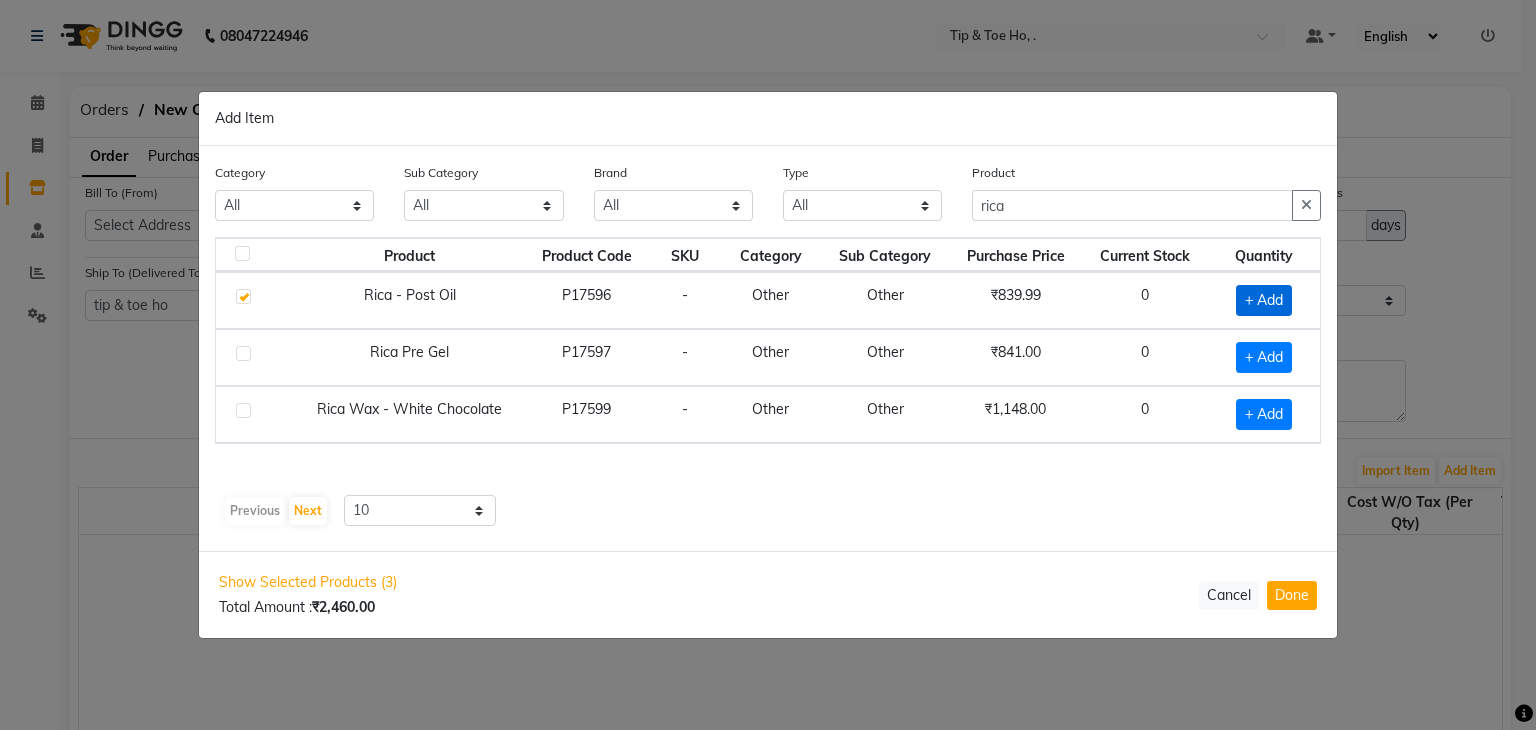 checkbox on "true" 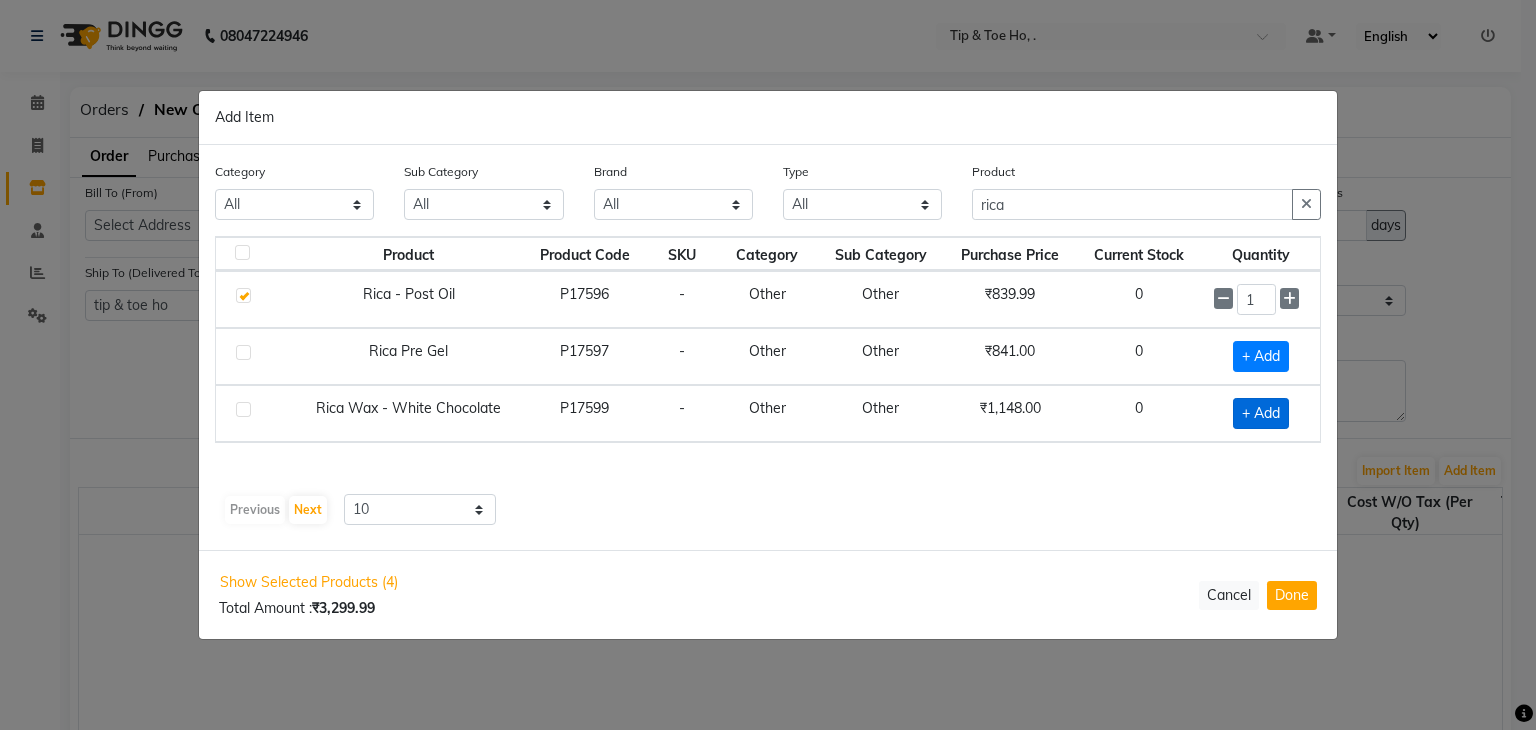 click on "+ Add" 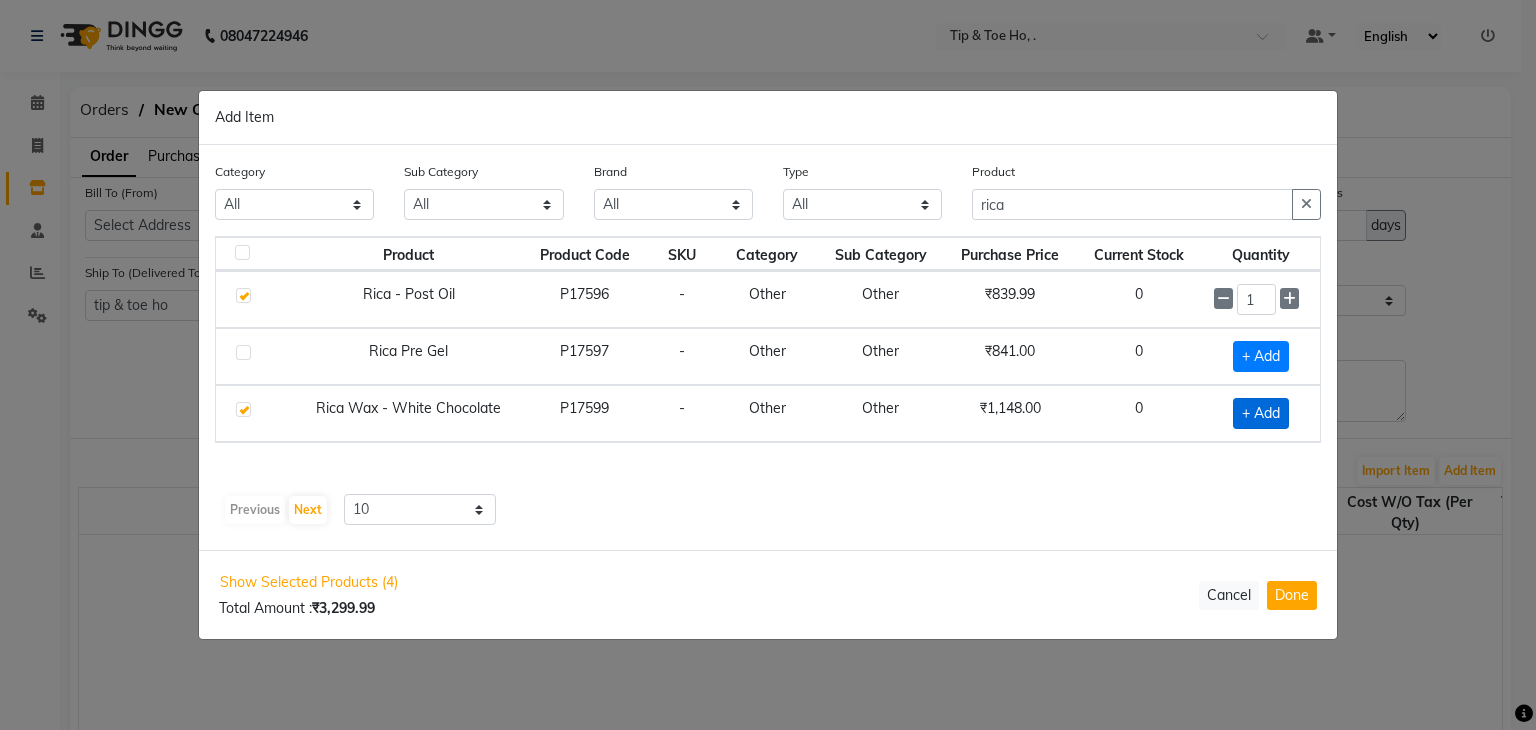 checkbox on "true" 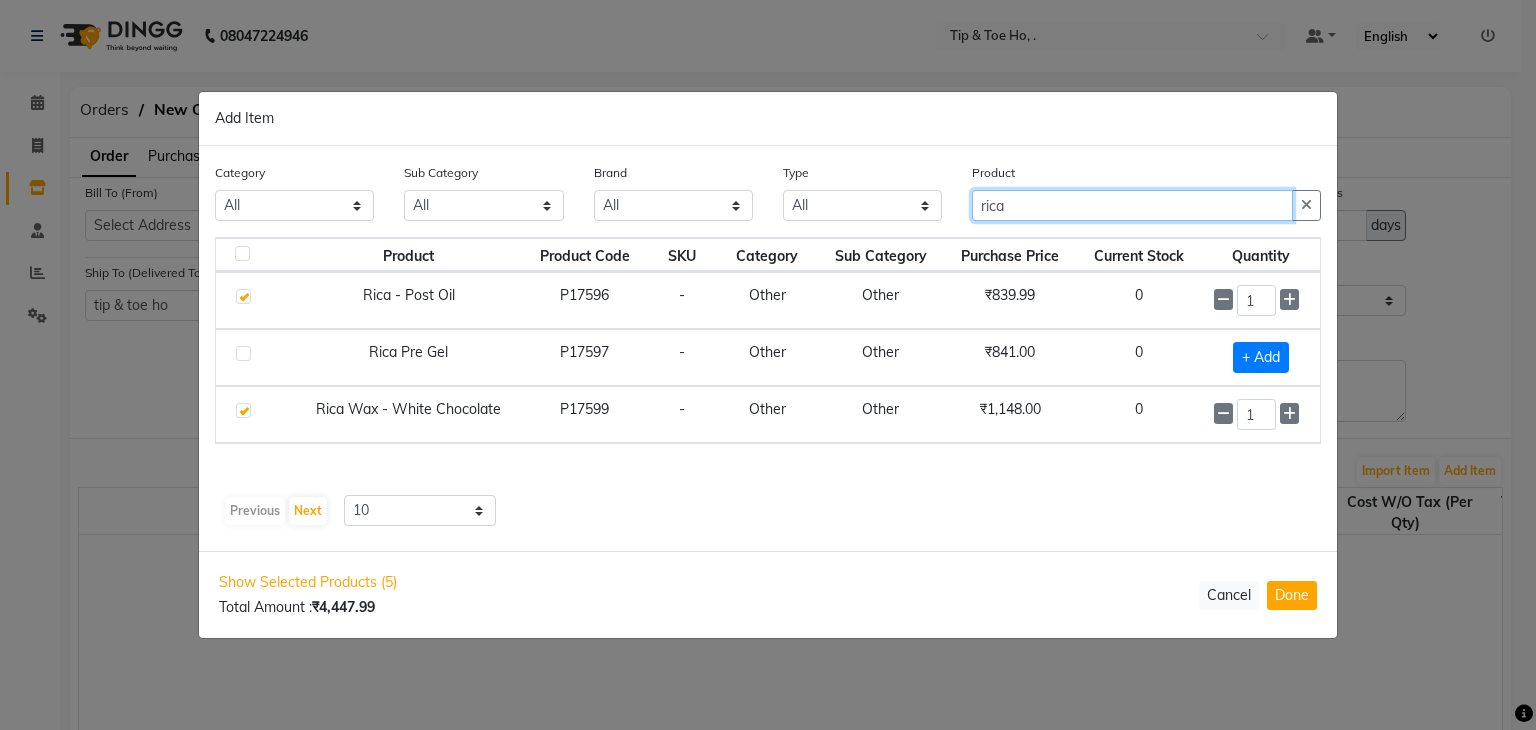 click on "rica" 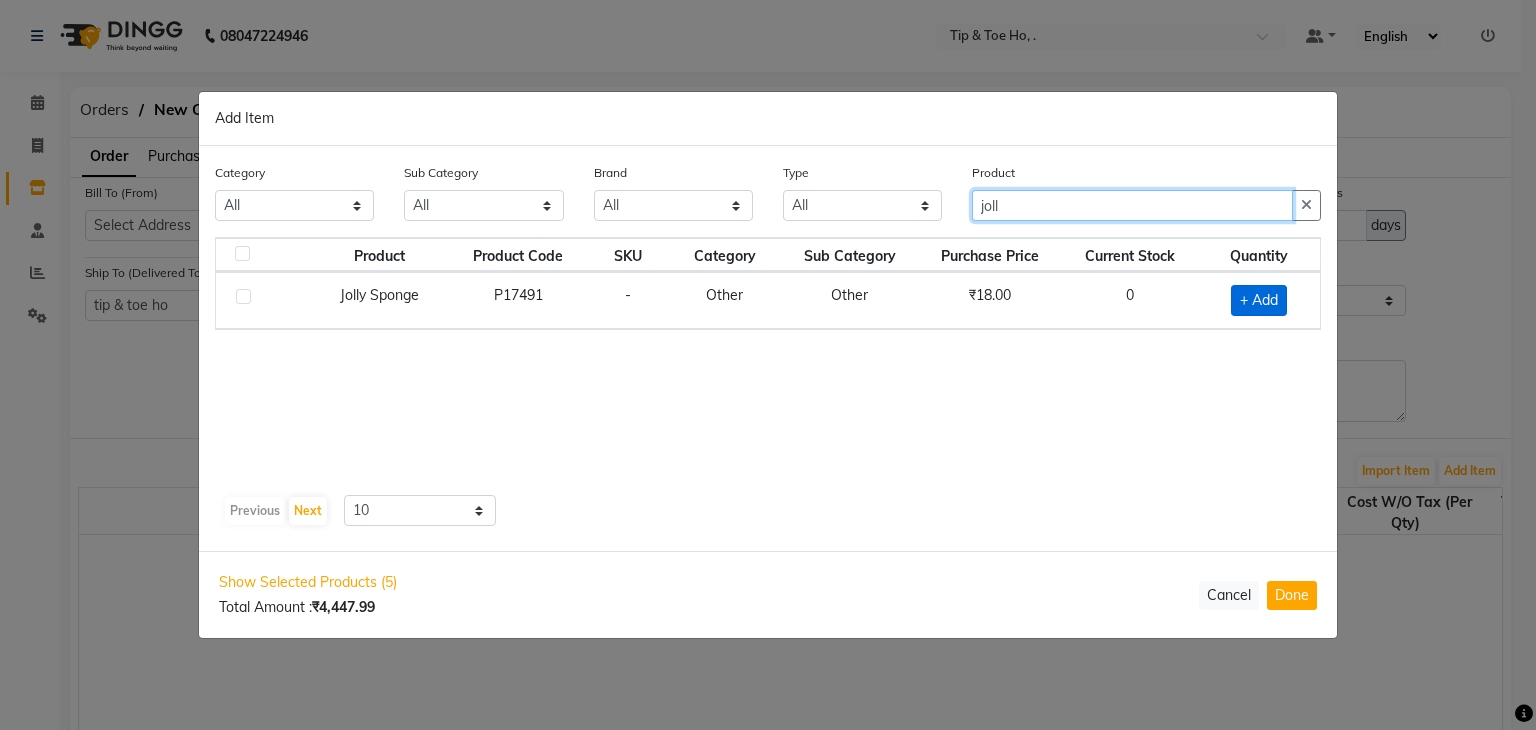 type on "joll" 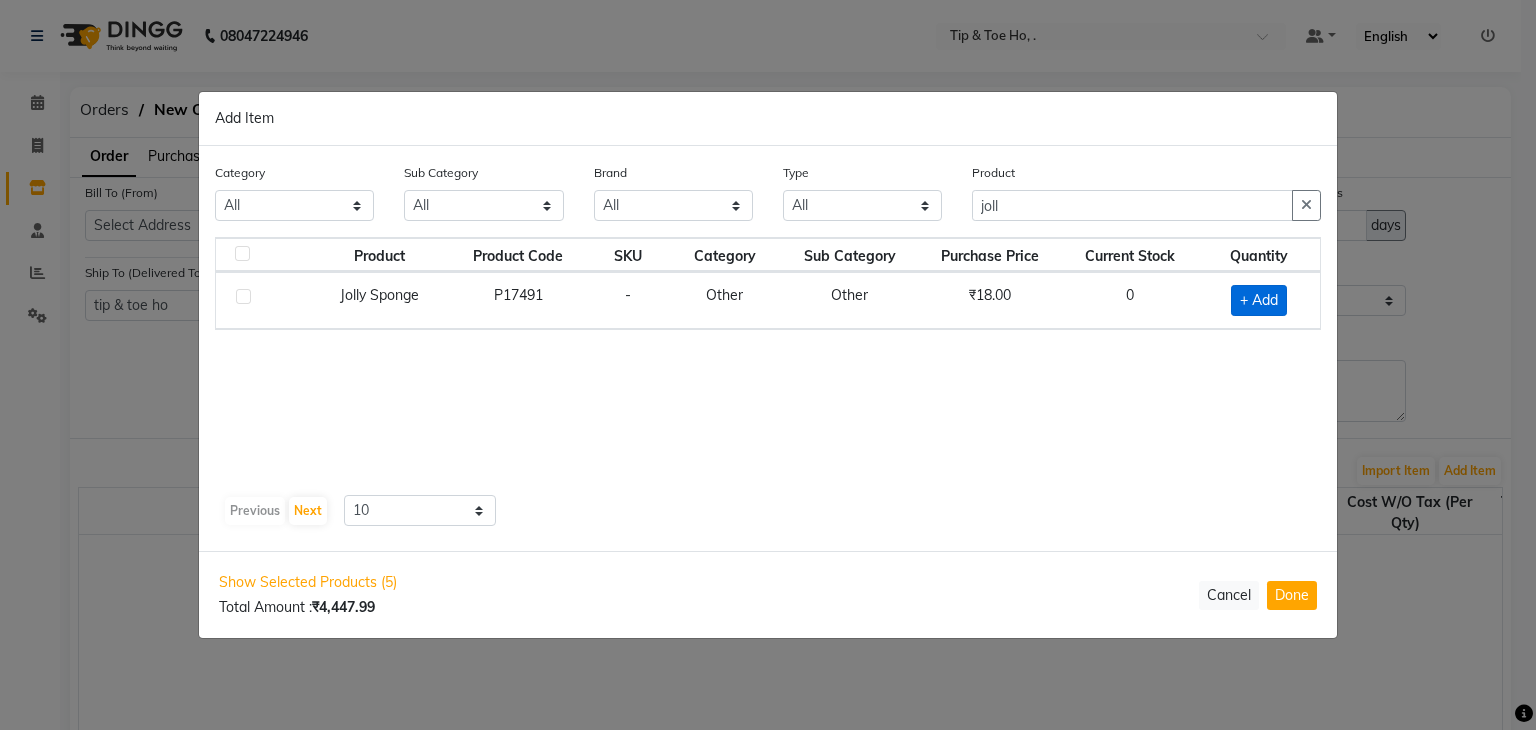 click on "+ Add" 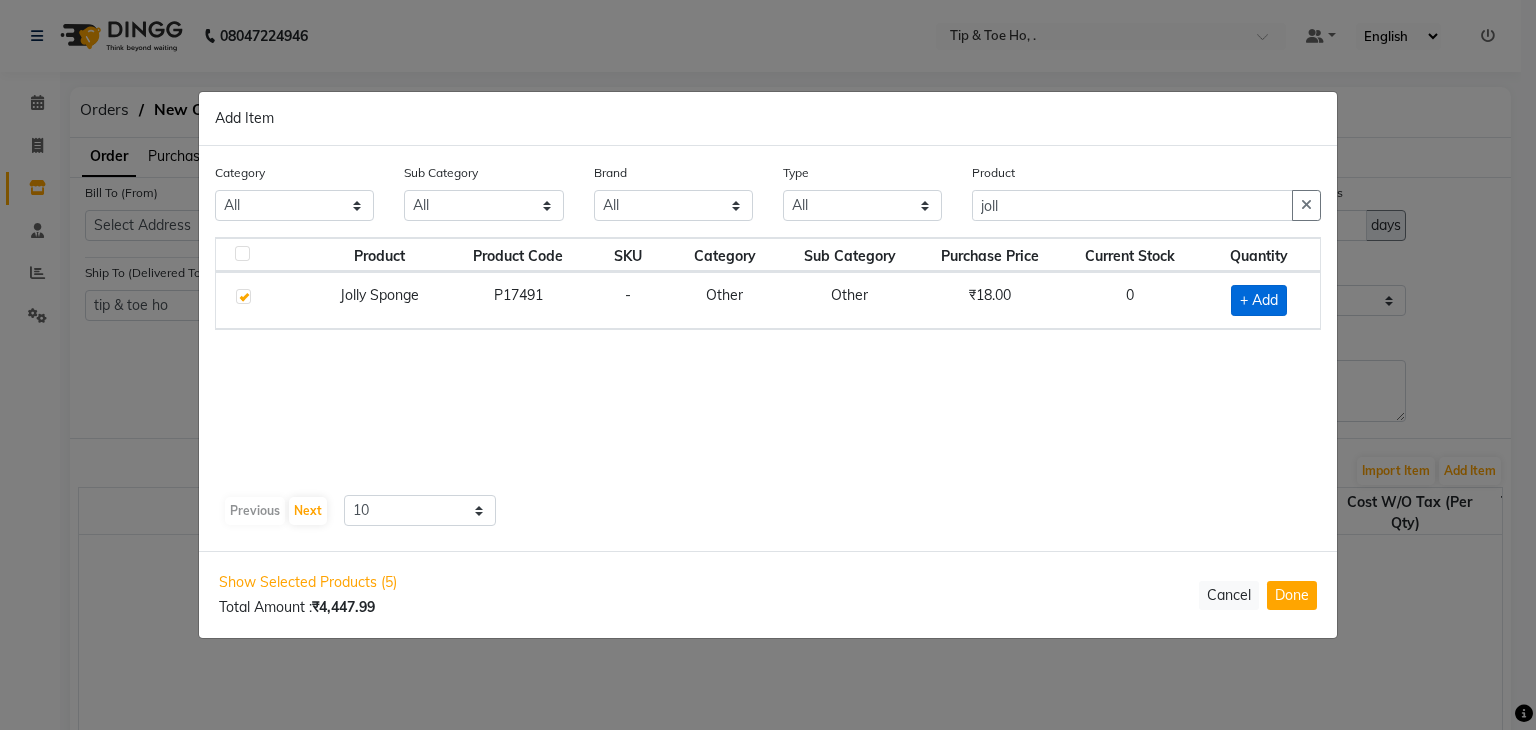 checkbox on "true" 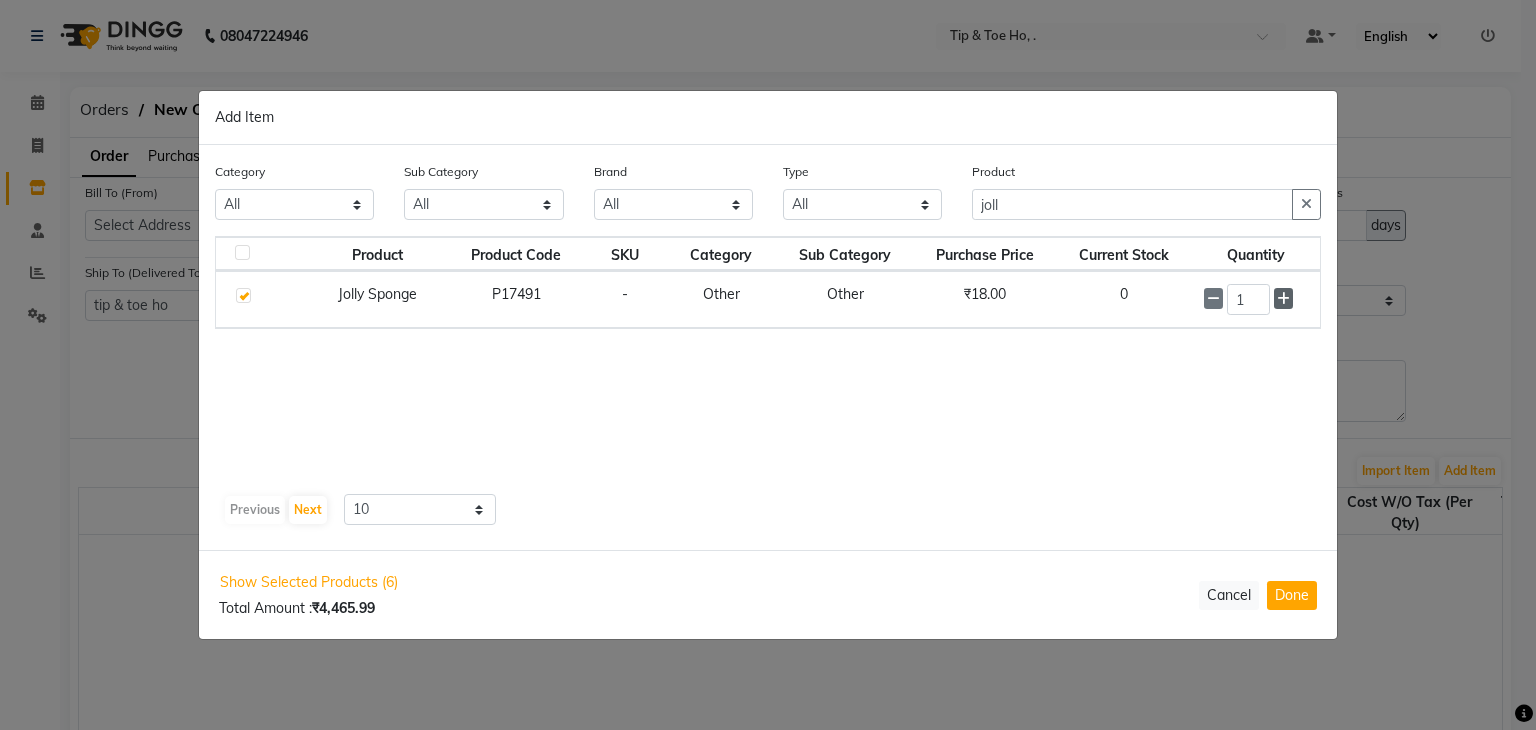 click 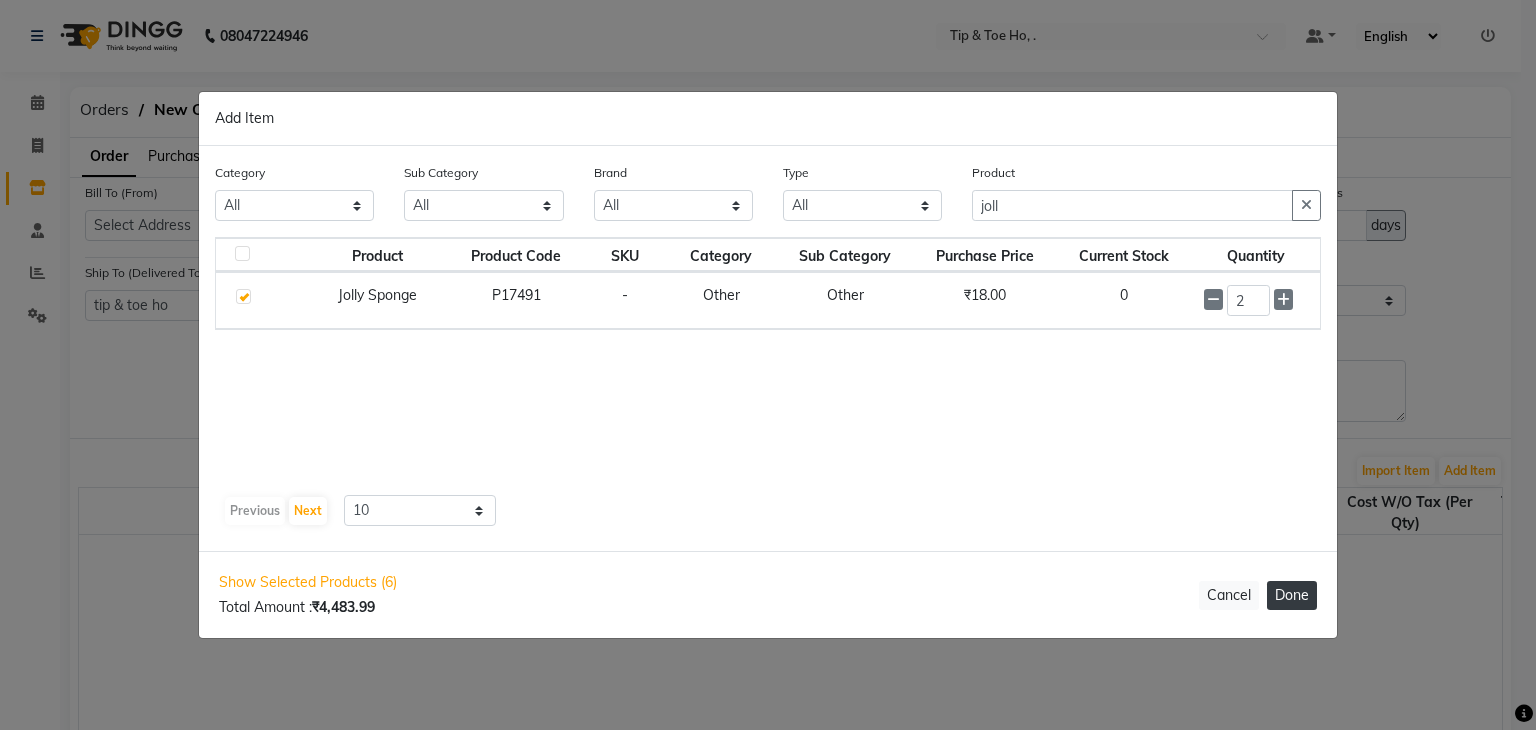 click on "Done" 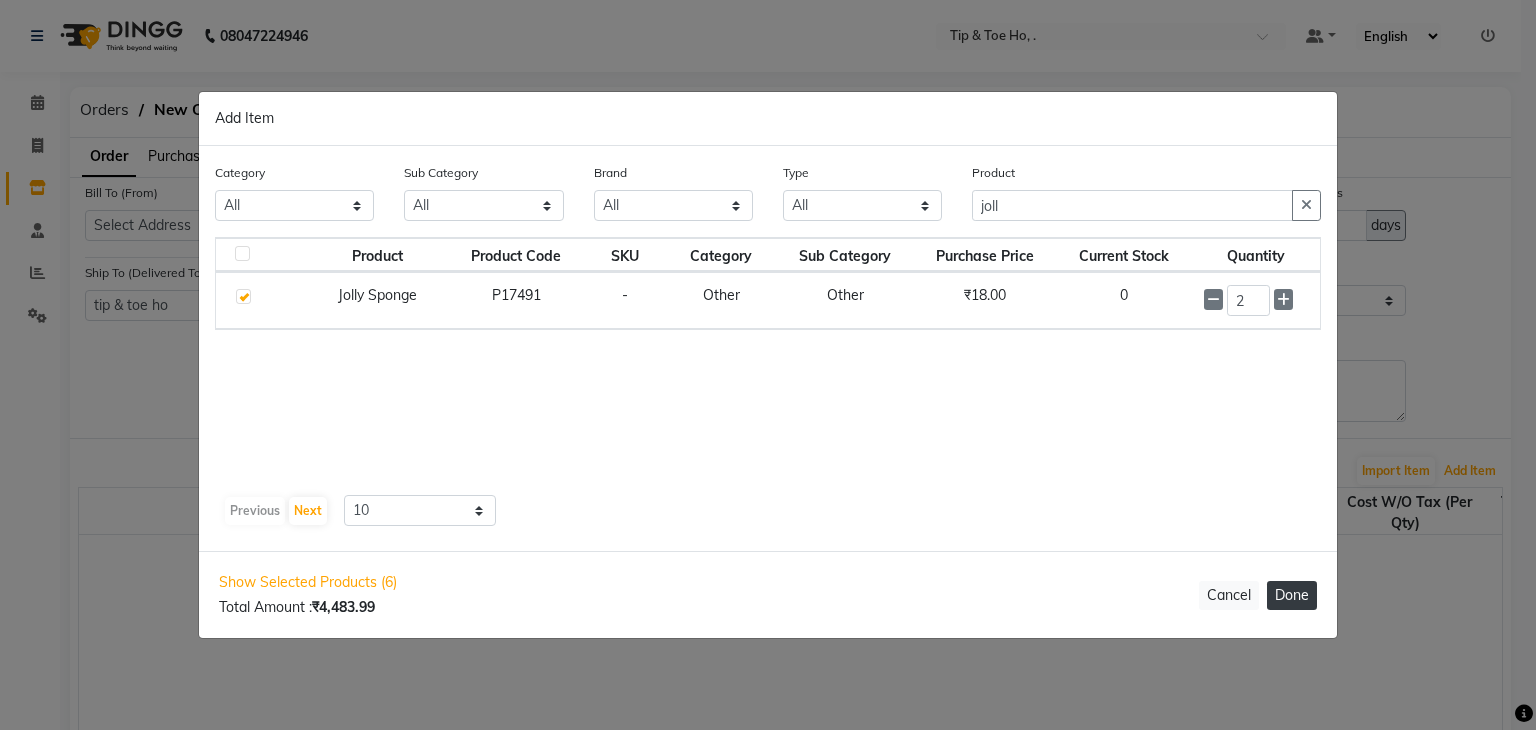 select on "2230" 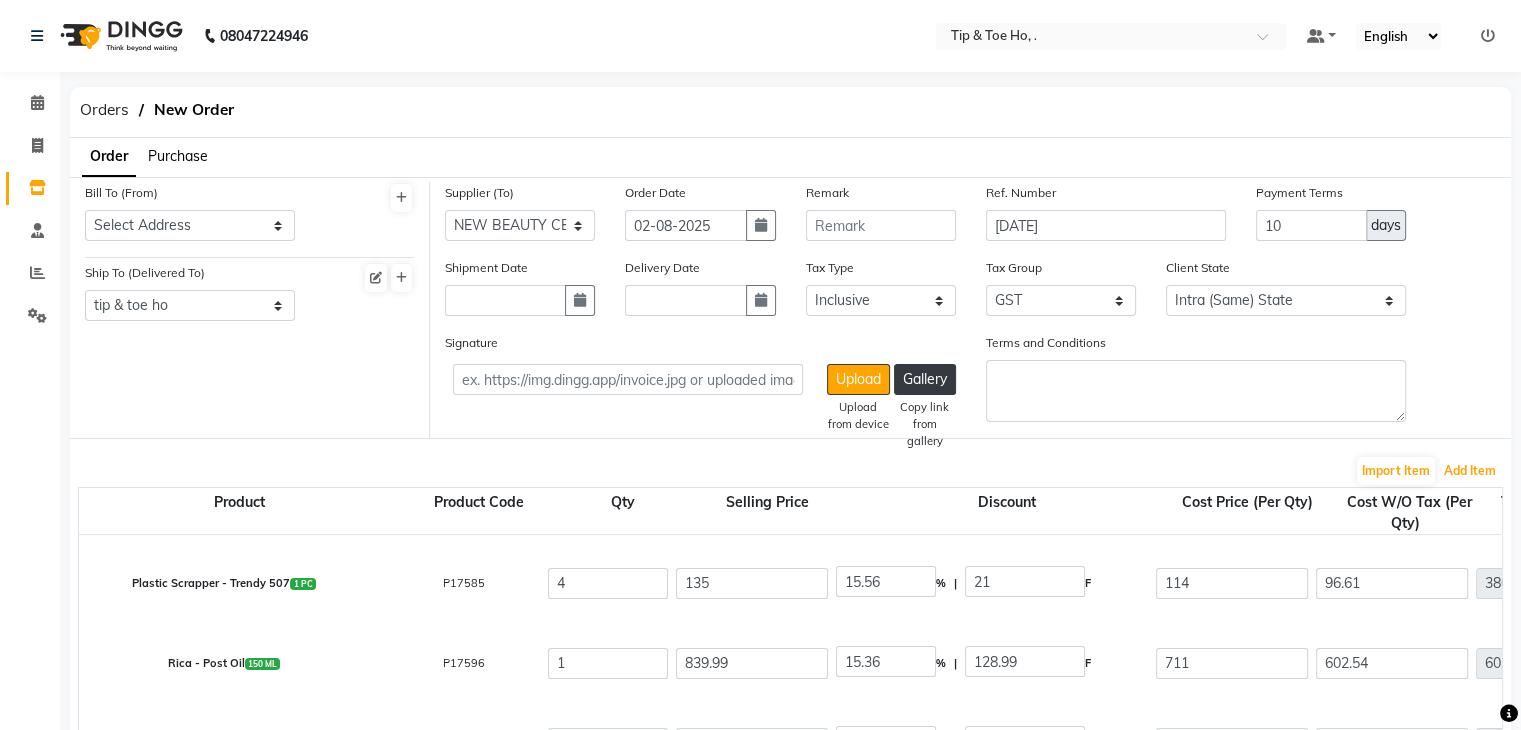 scroll, scrollTop: 229, scrollLeft: 0, axis: vertical 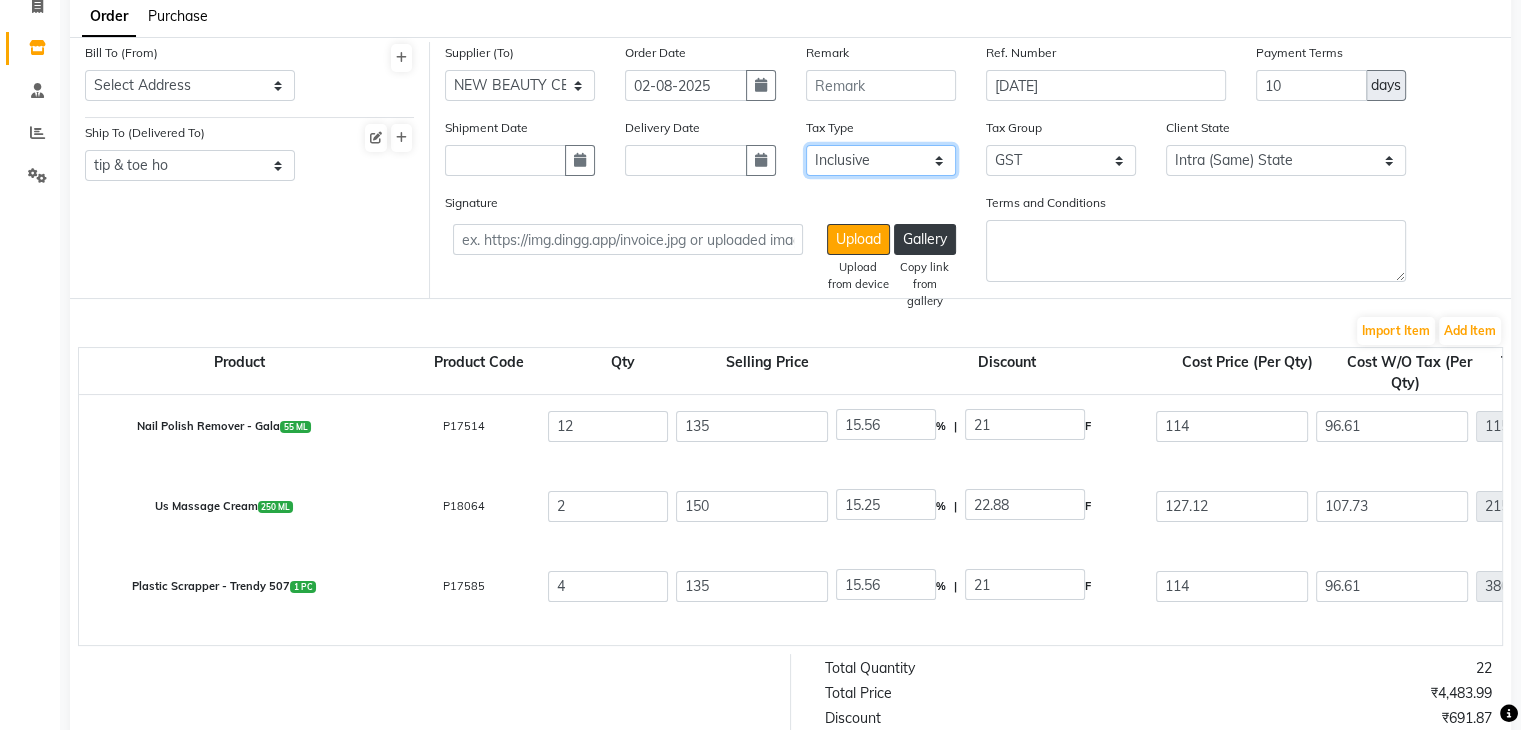 click on "Select Inclusive Exclusive" 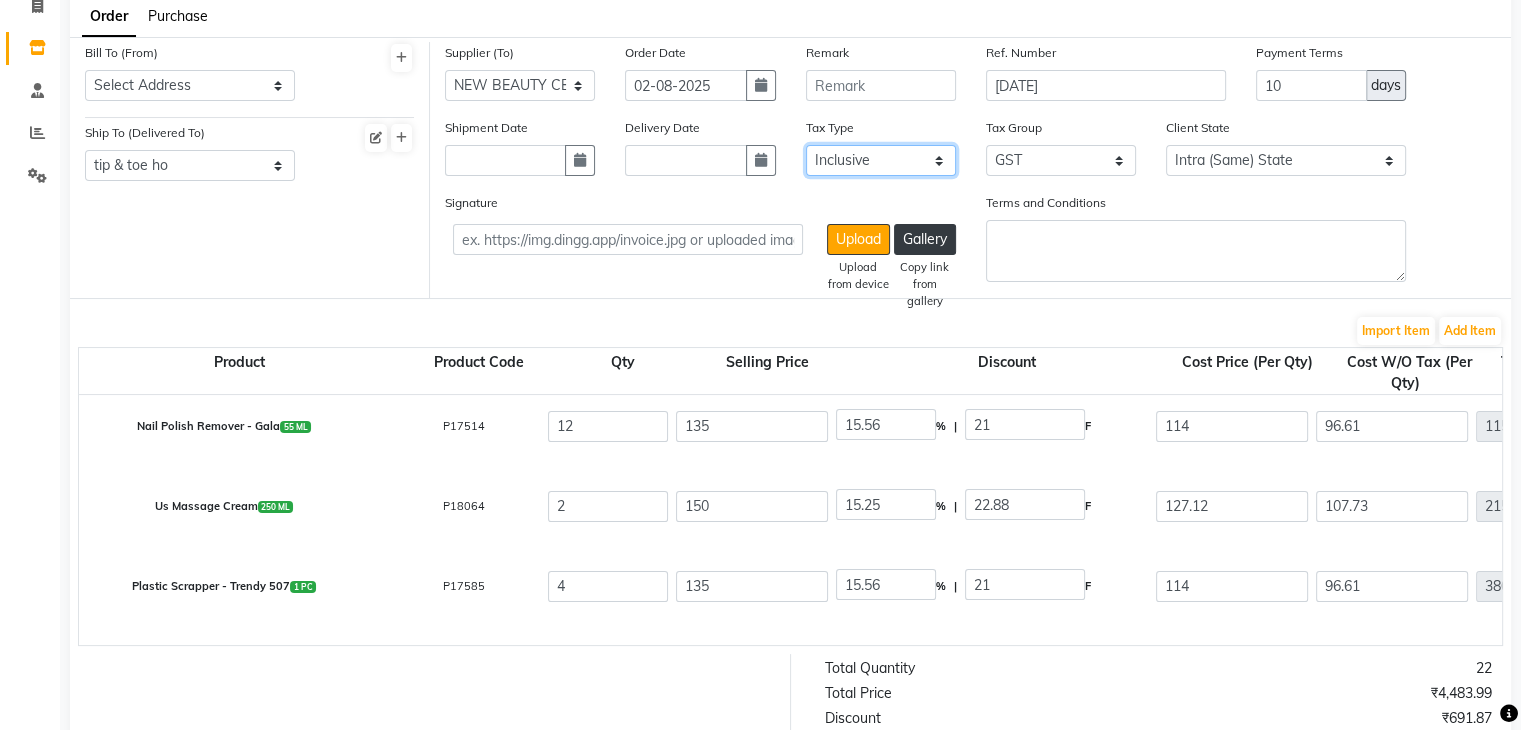 select on "false" 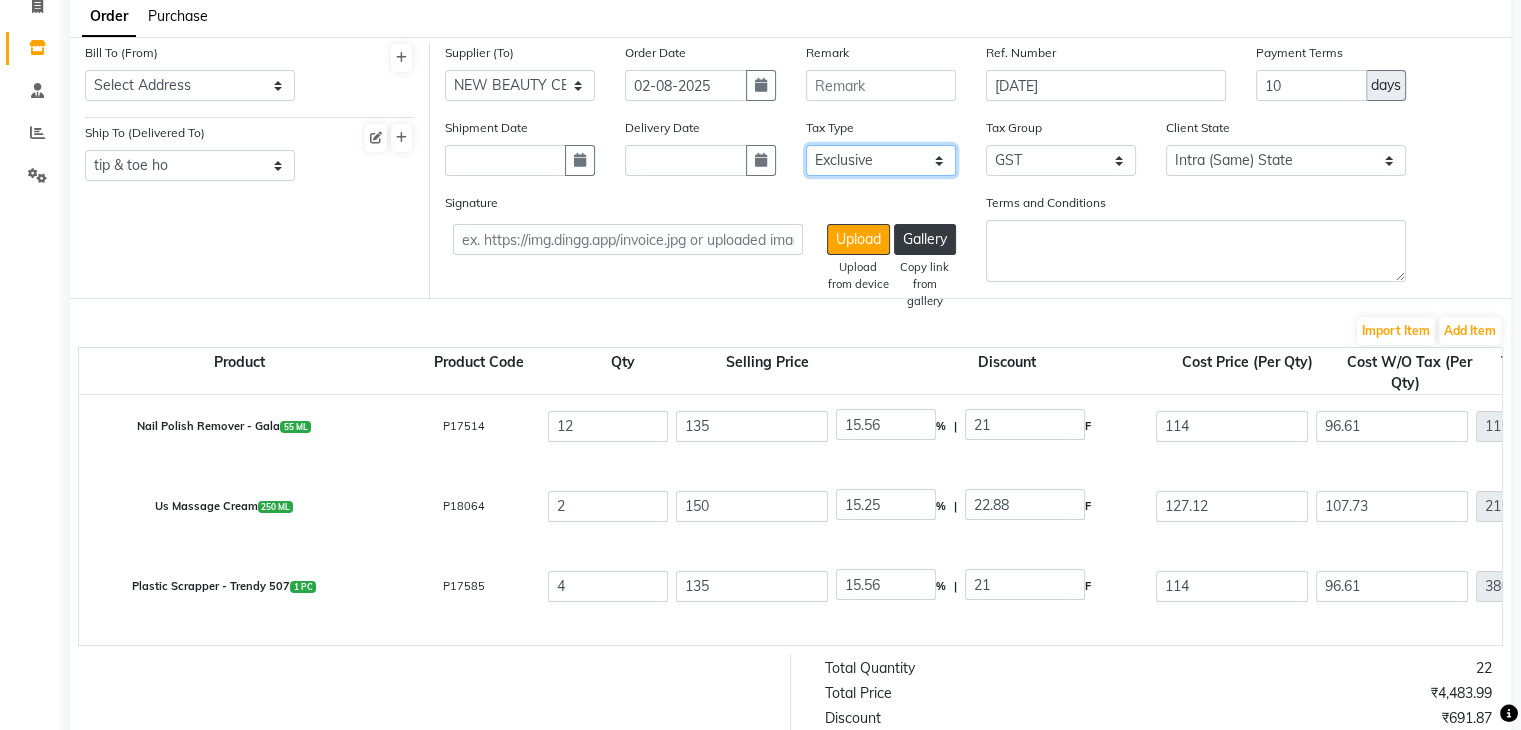 click on "Select Inclusive Exclusive" 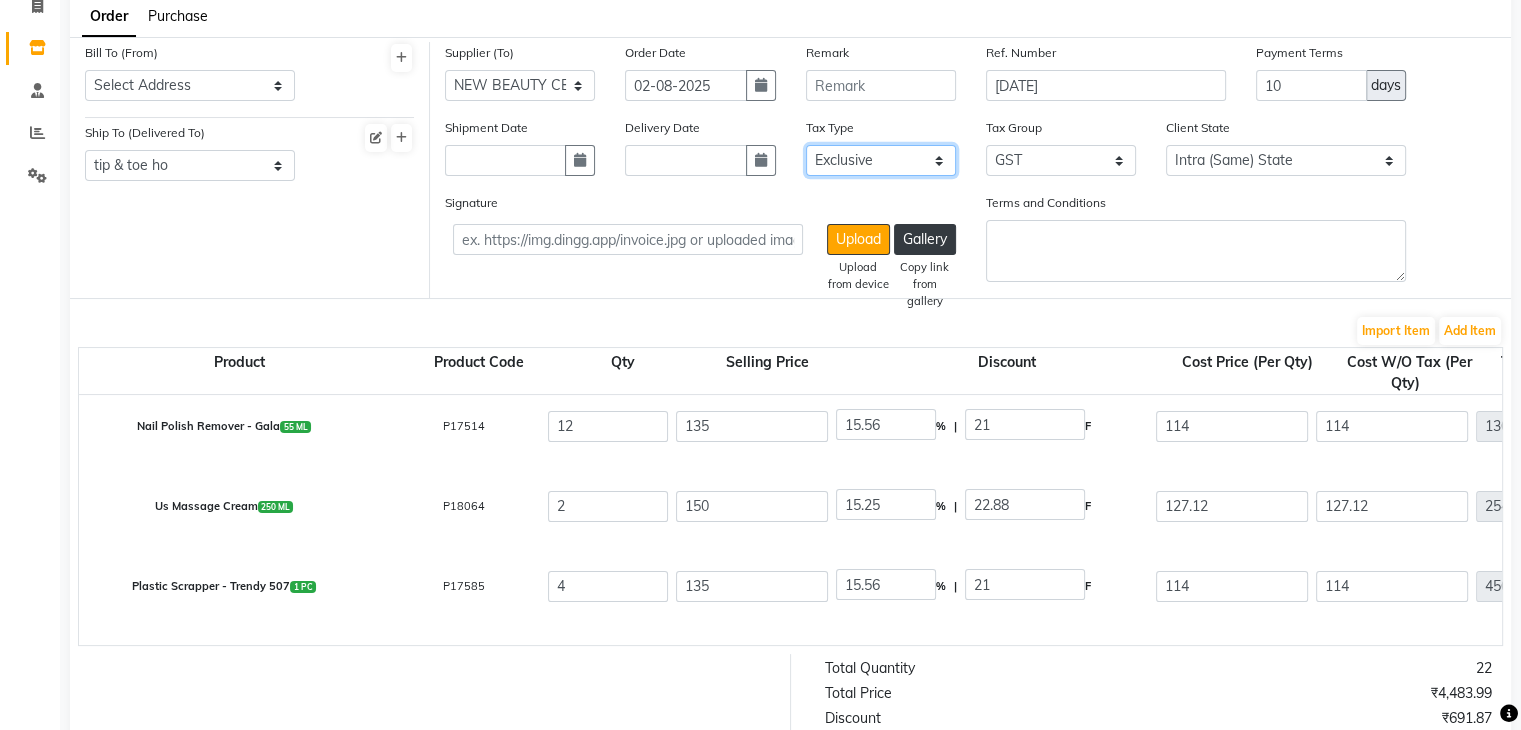 scroll, scrollTop: 0, scrollLeft: 0, axis: both 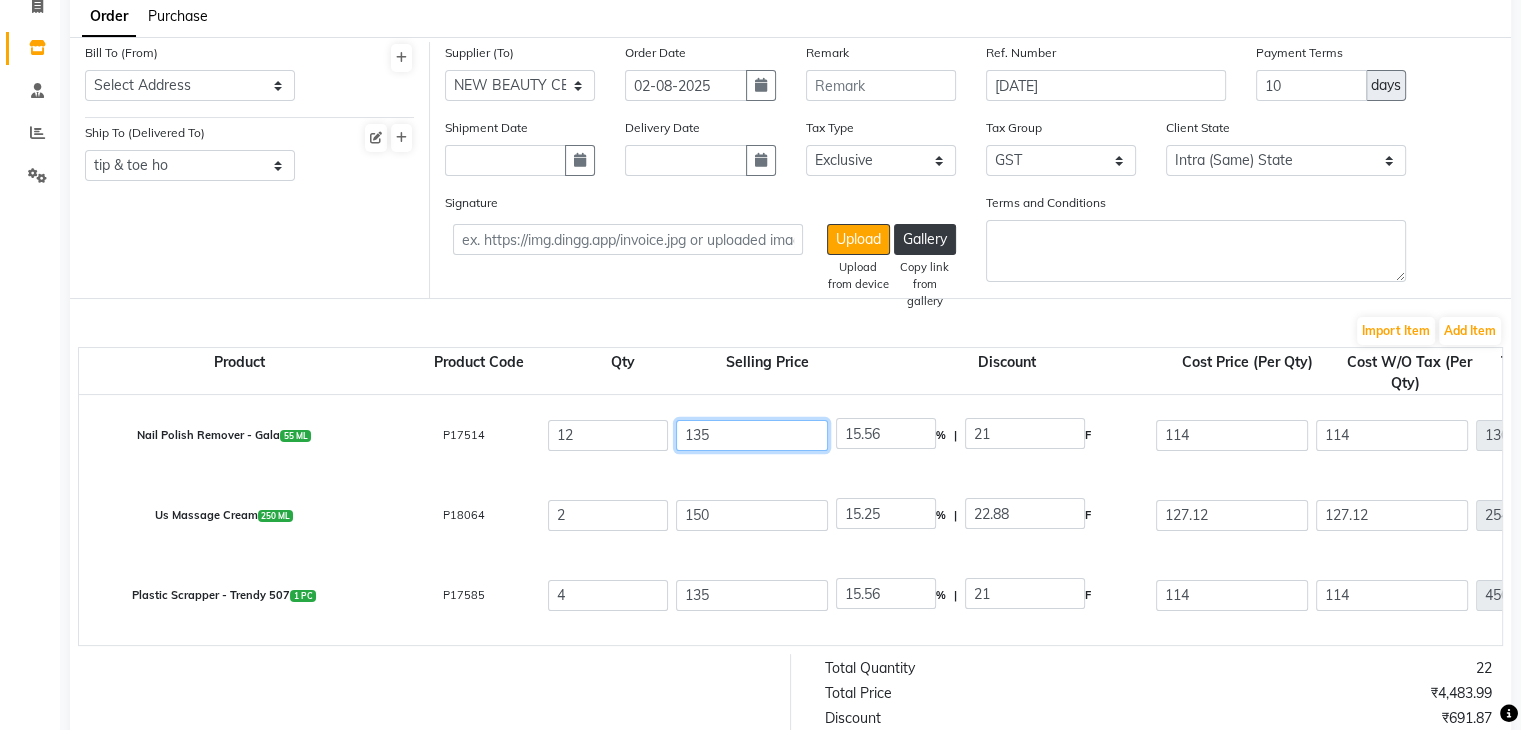 click on "135" 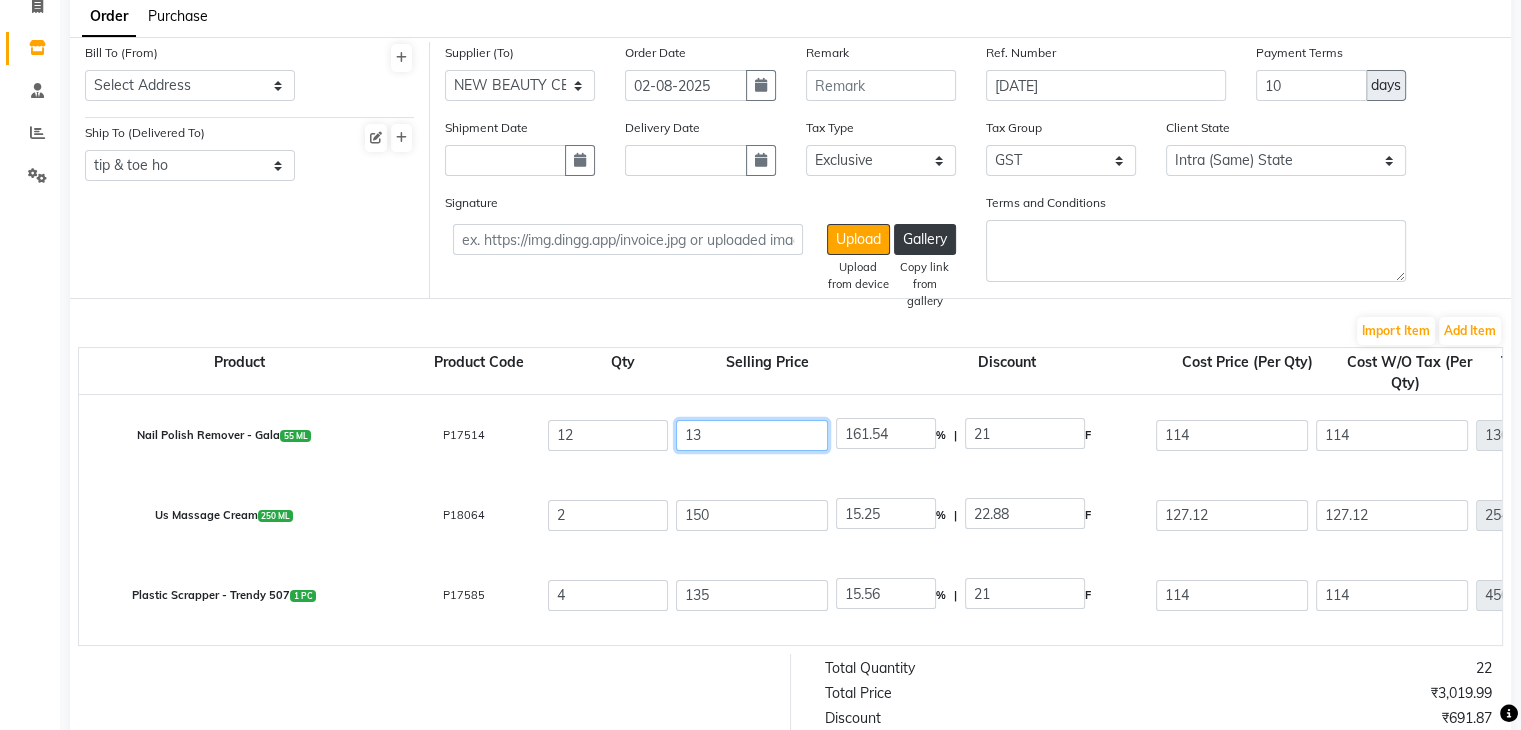 type on "1" 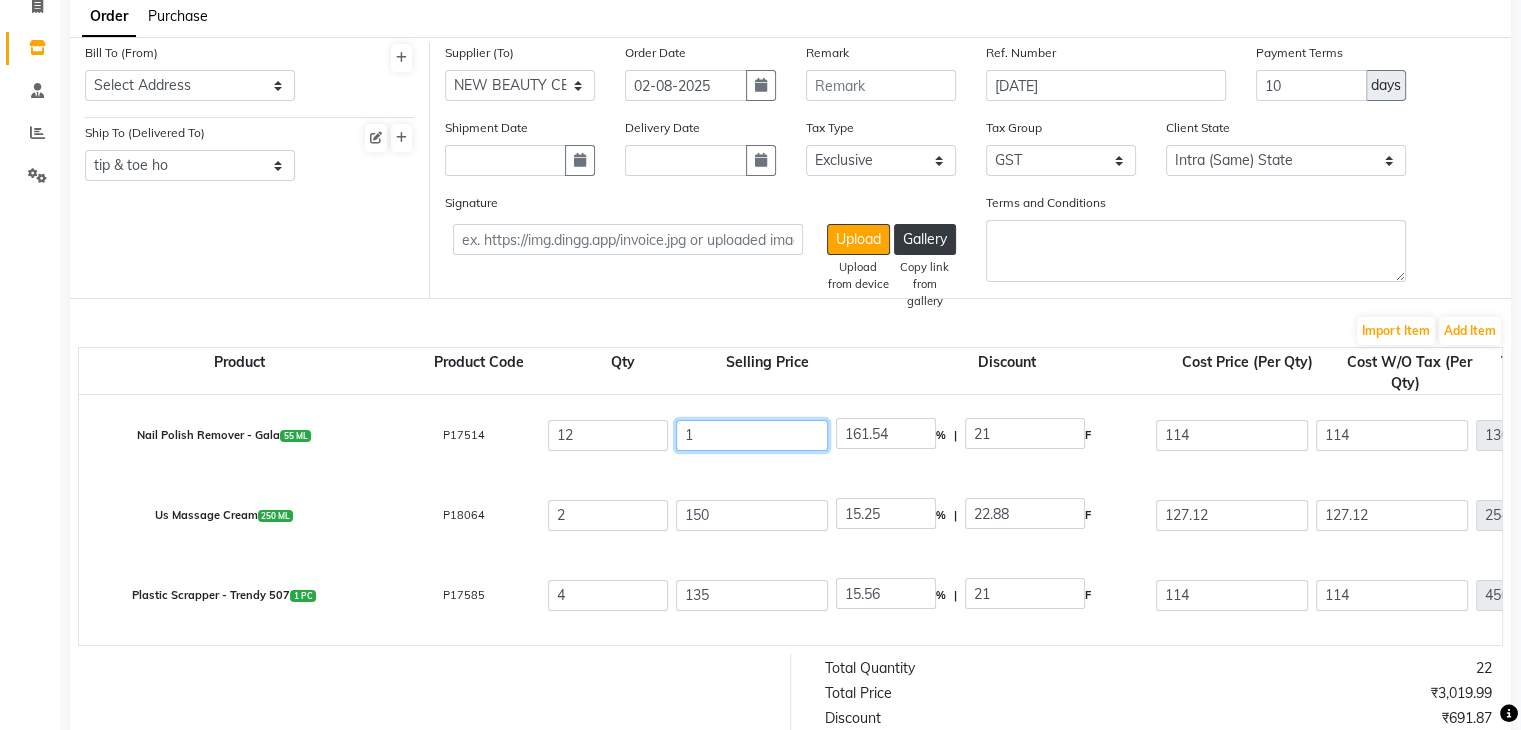 type on "2100" 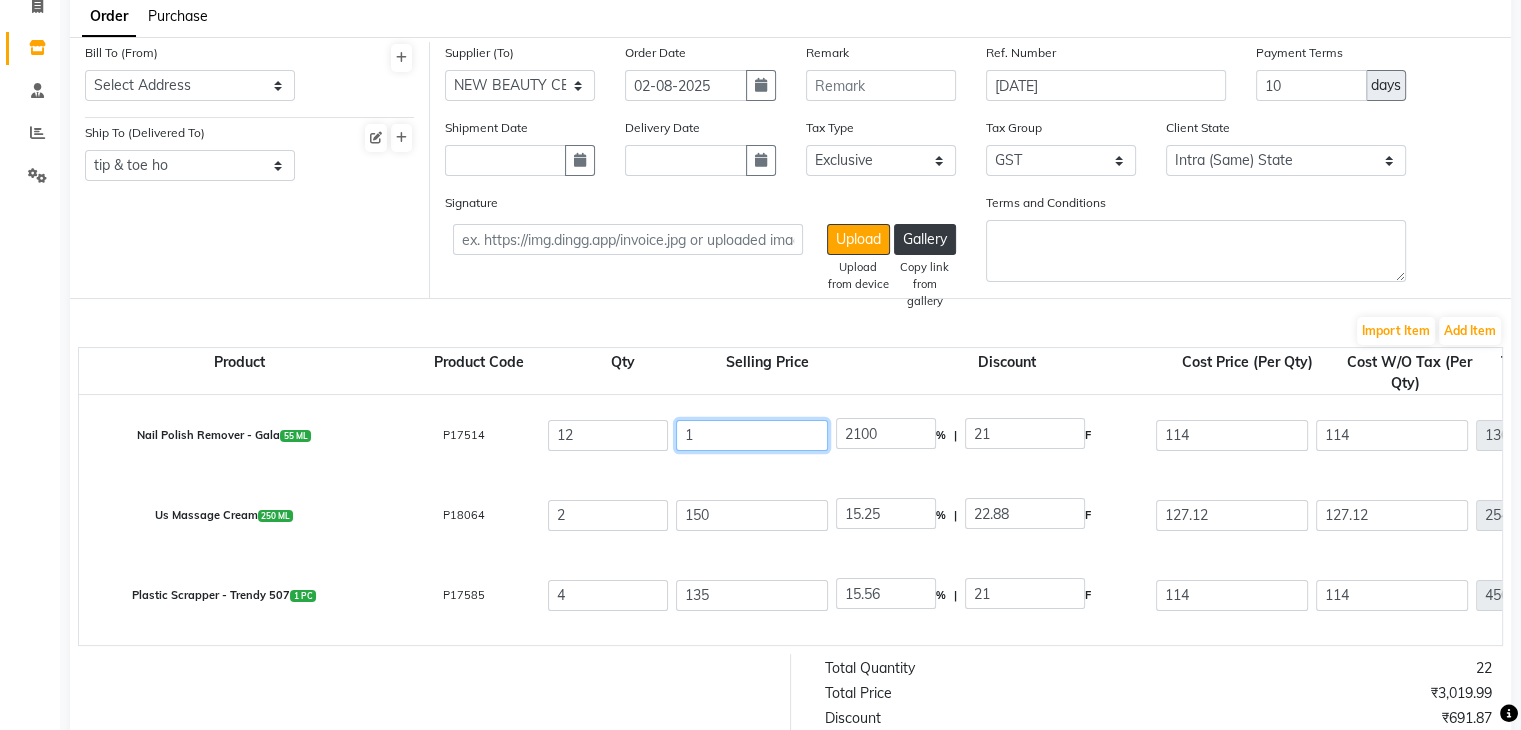type 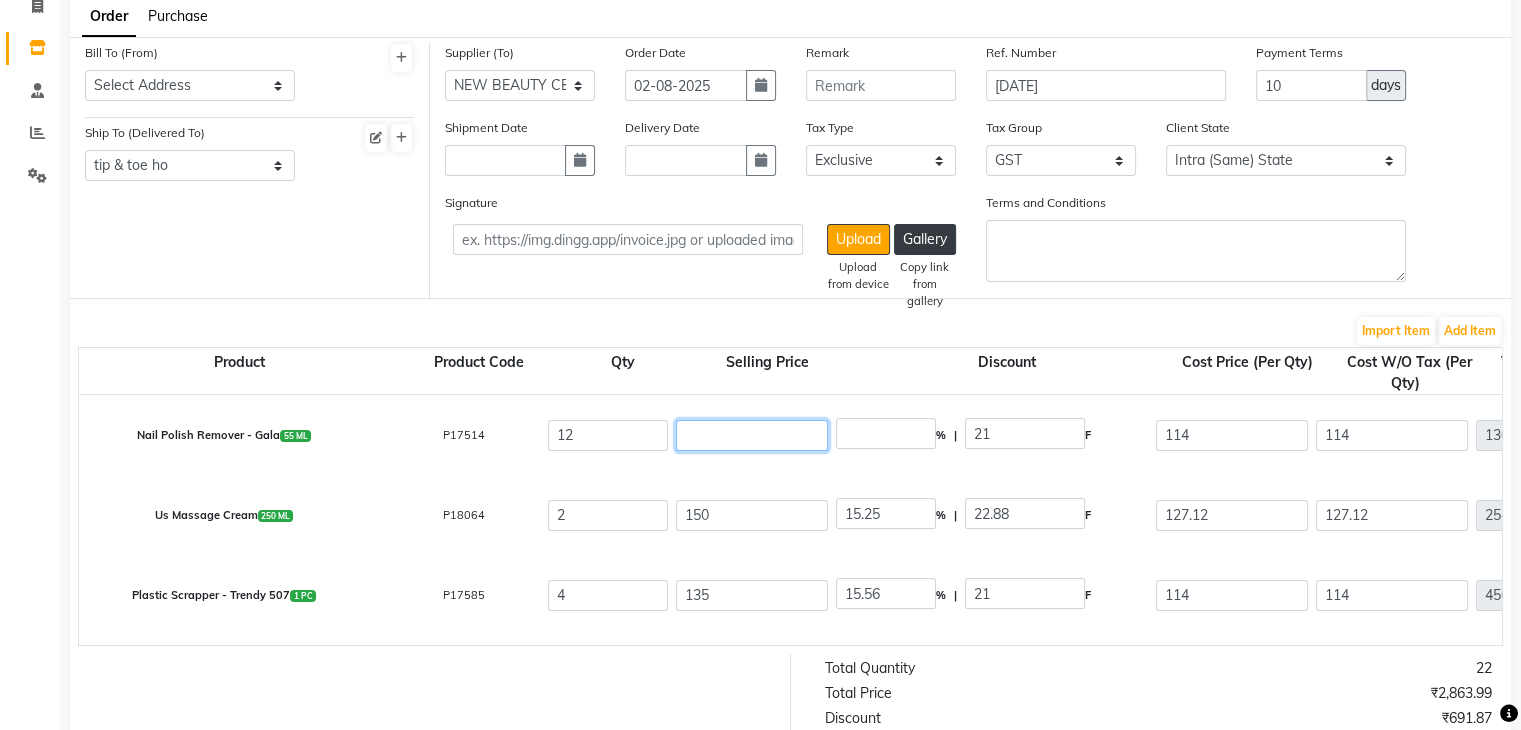 type on "1" 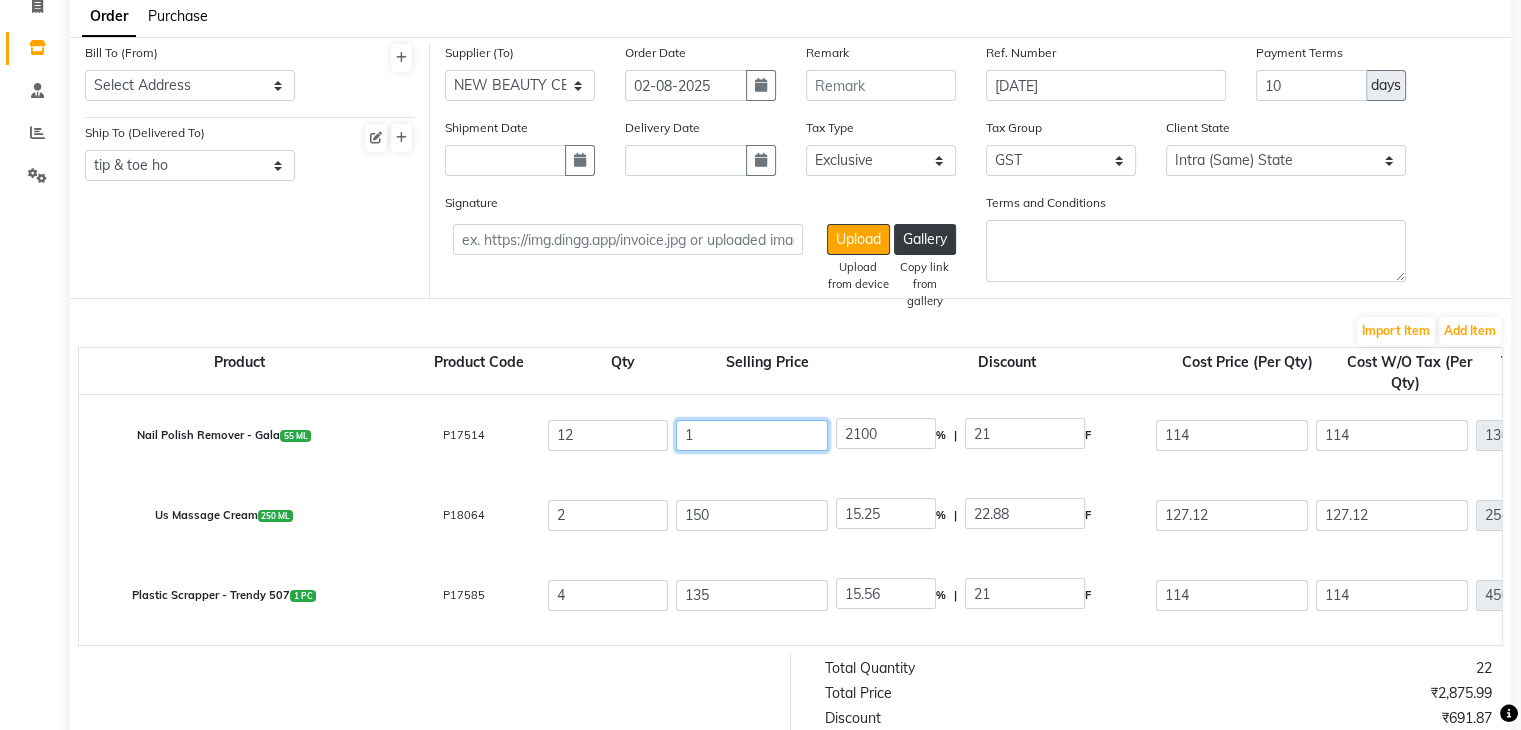 type on "12" 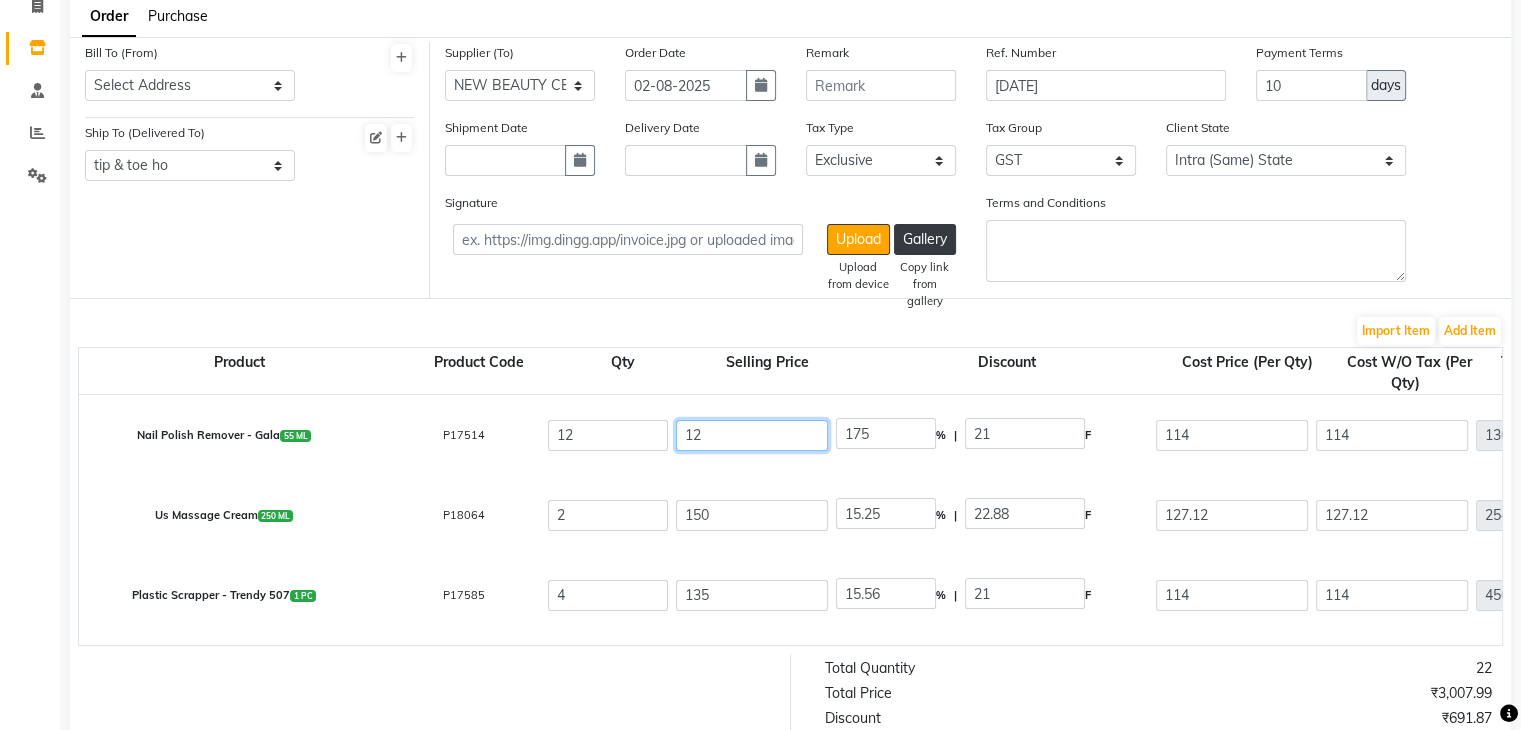 type on "120" 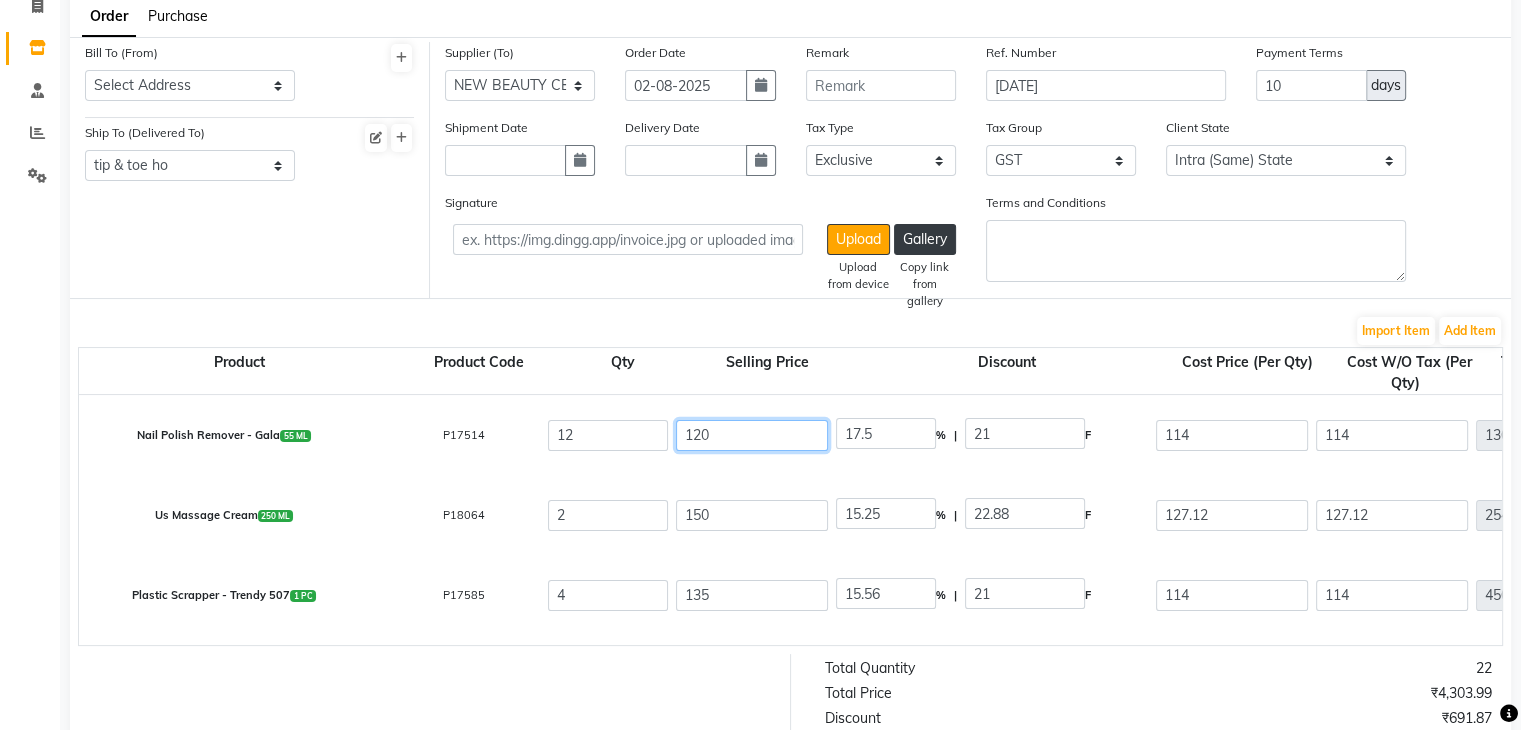 type on "120" 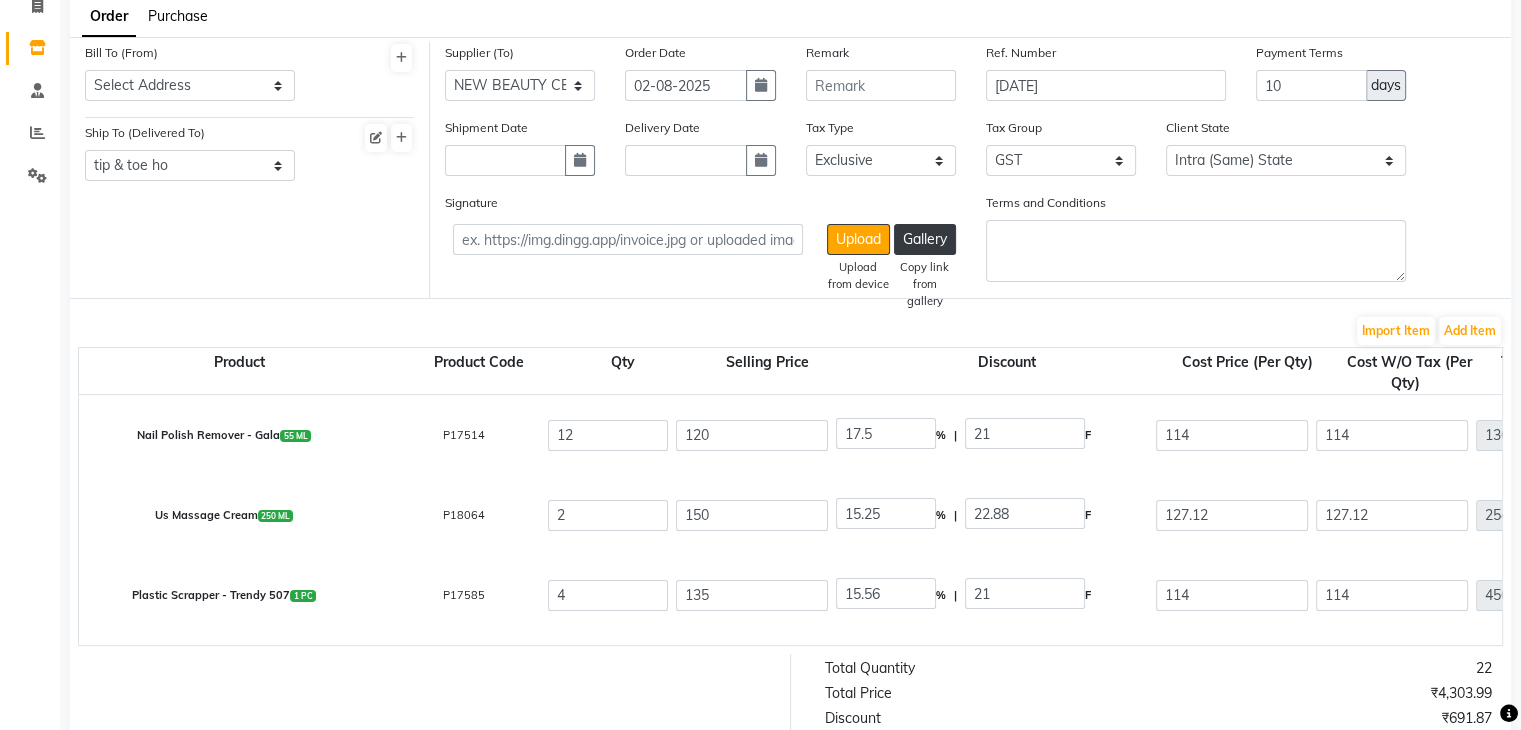 type on "5" 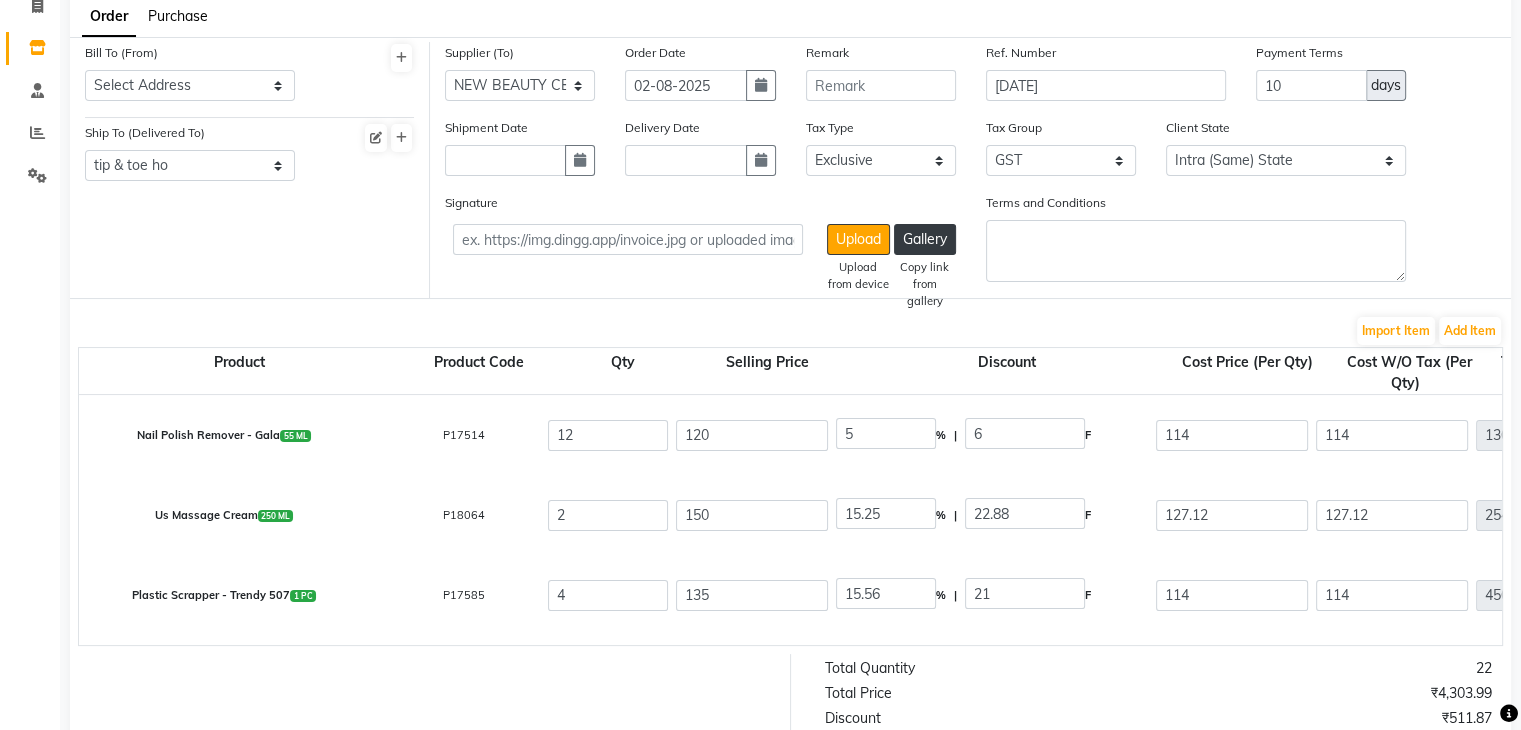 click on "Plastic  Scrapper - Trendy 507  1 PC  P17585  4 [PRICE] 15.56 % | [PRICE] F [PRICE] [PRICE] [PRICE] None GST GST GST  (18%)  [PRICE] [PRICE]" 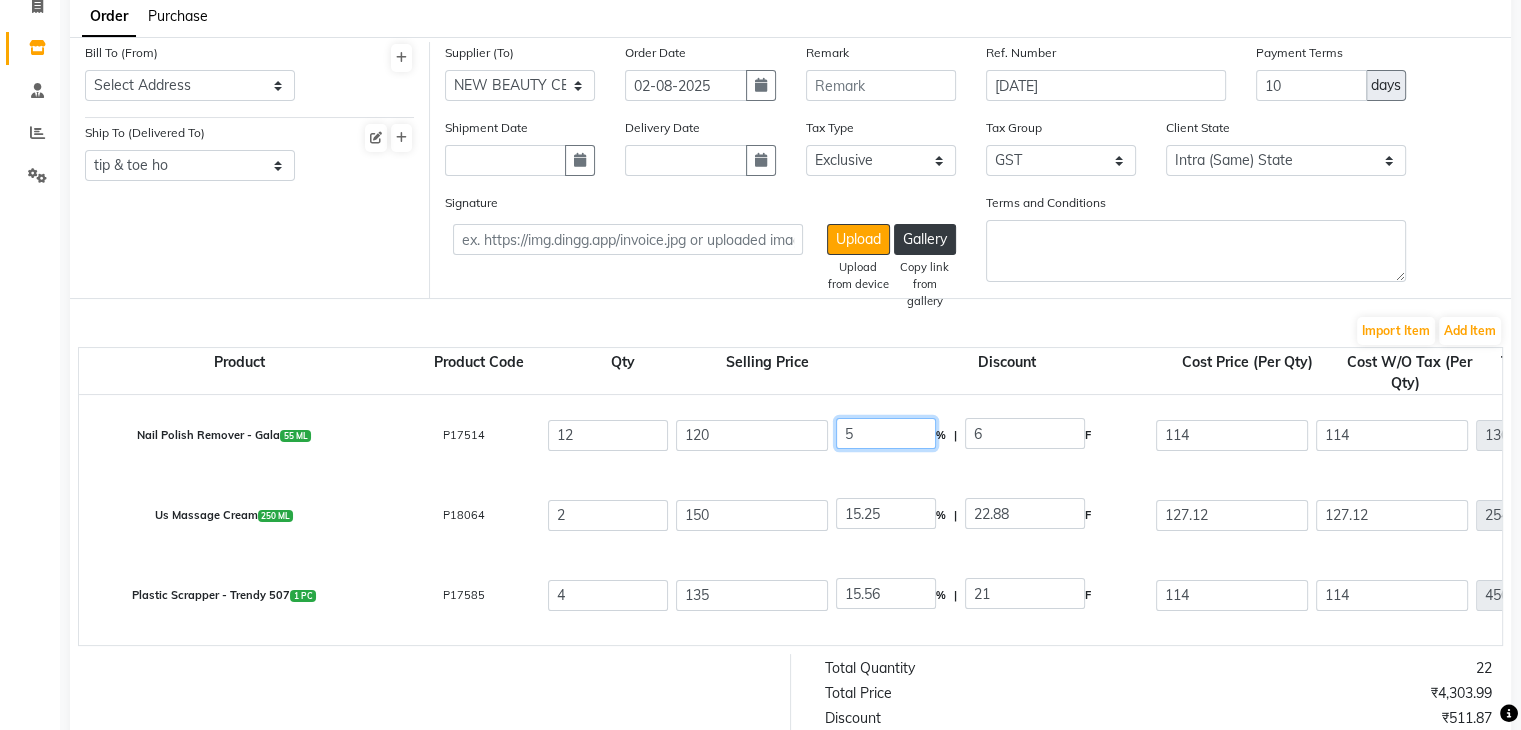 click on "5" 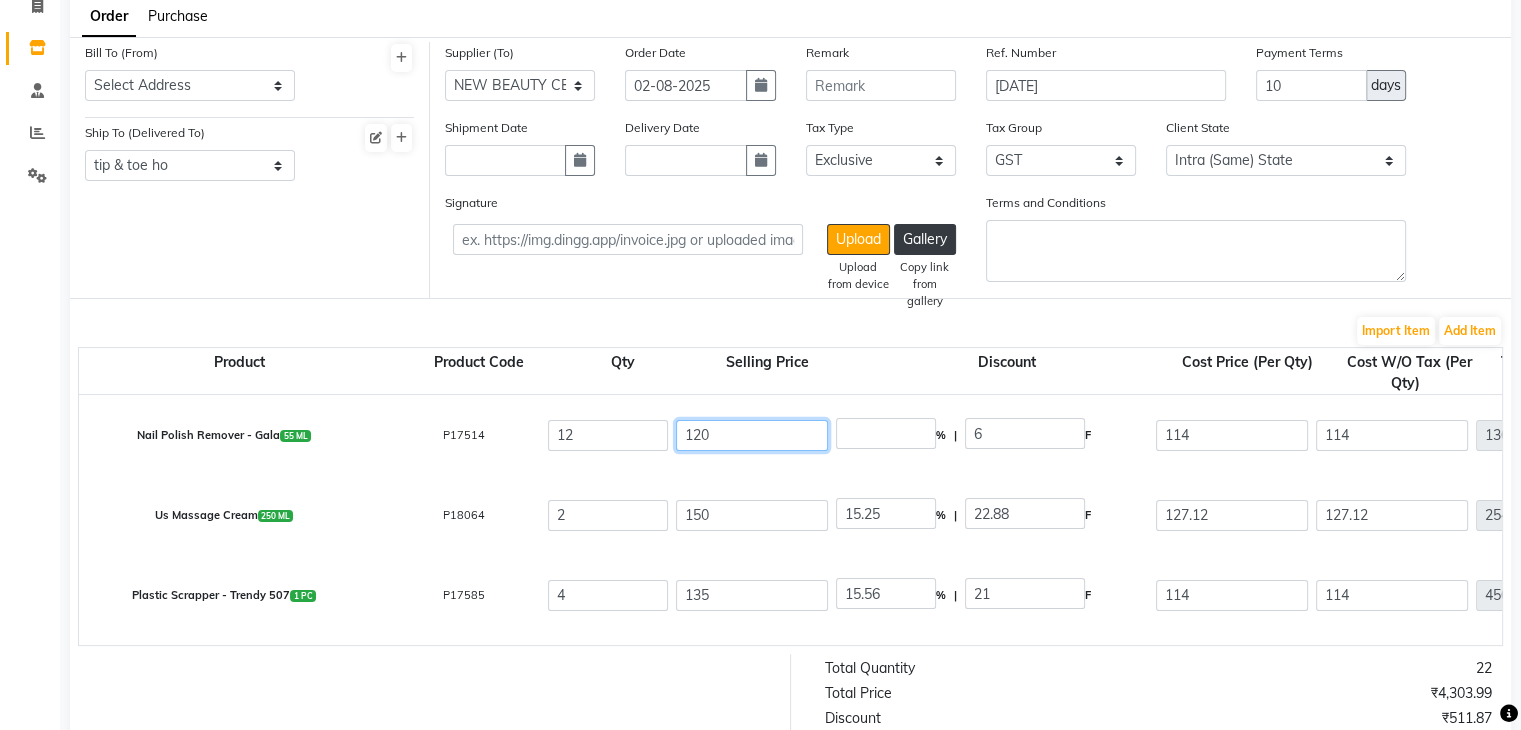 type on "0" 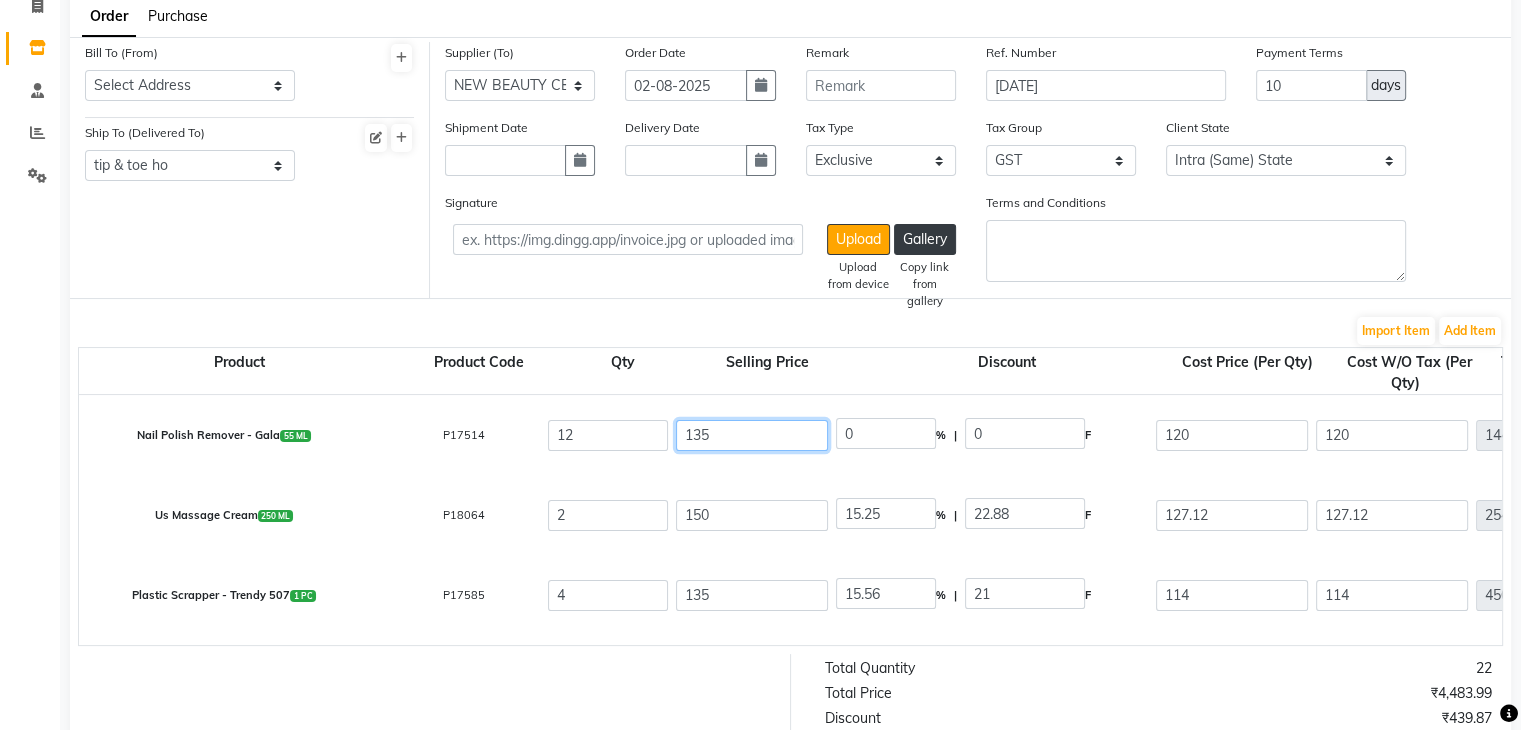 type on "135" 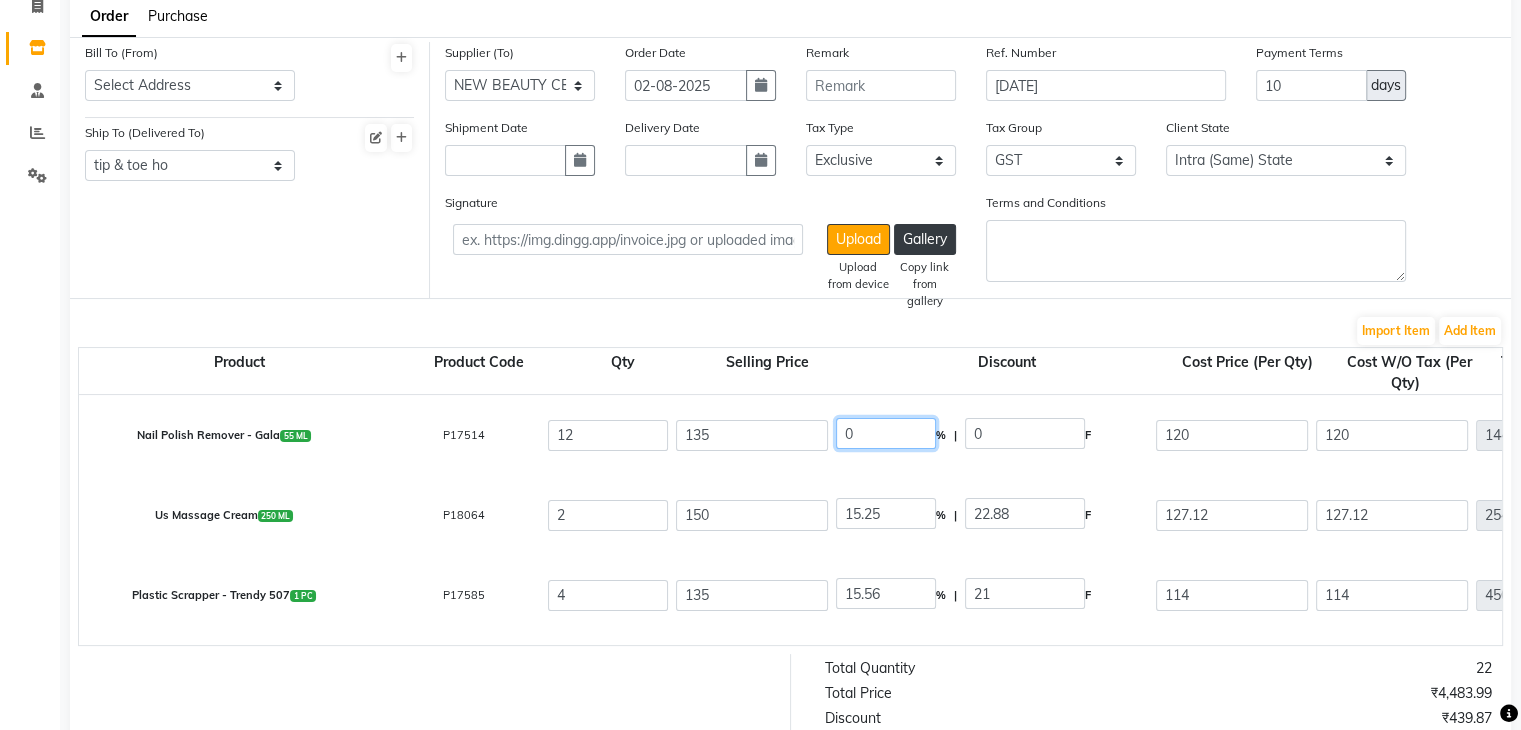 type on "11.11" 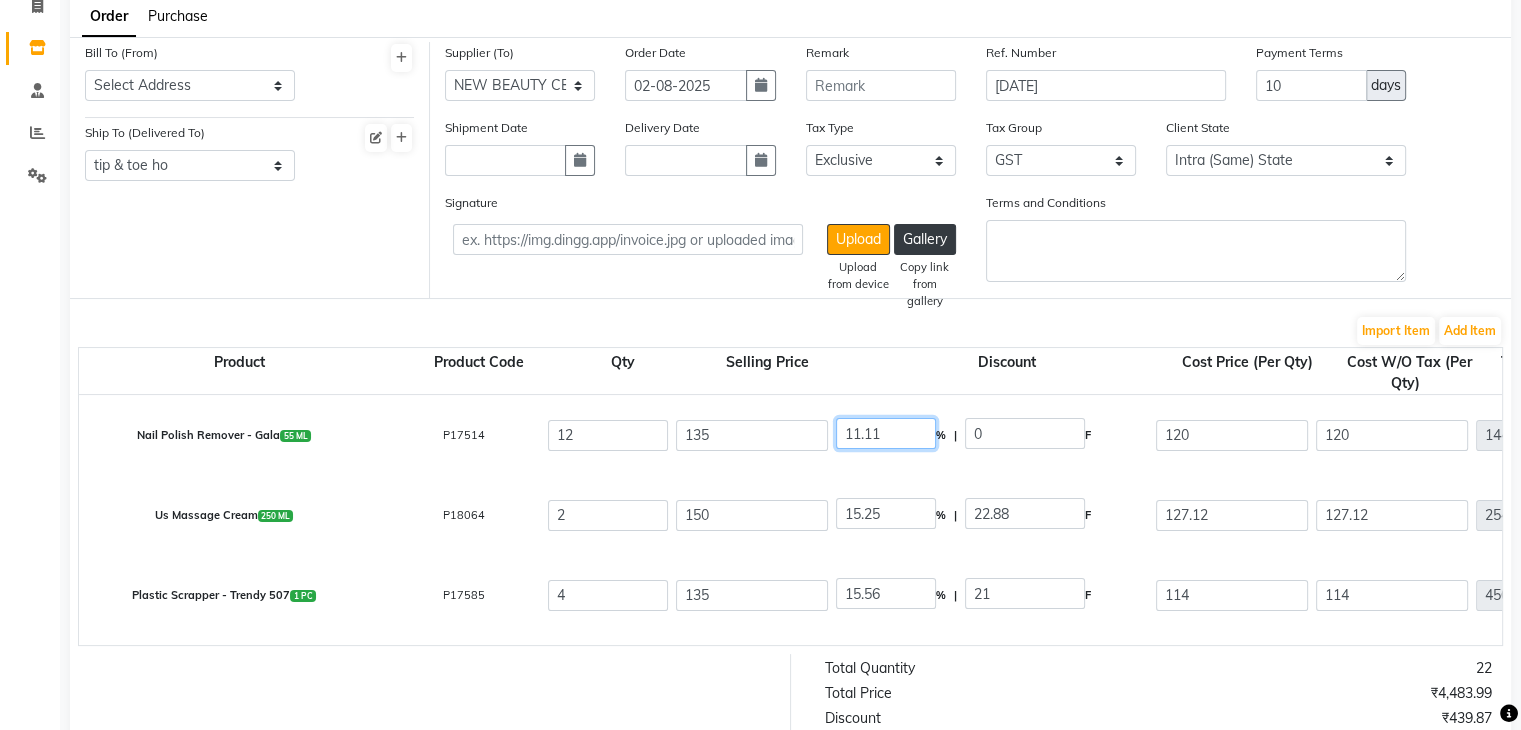 type on "15" 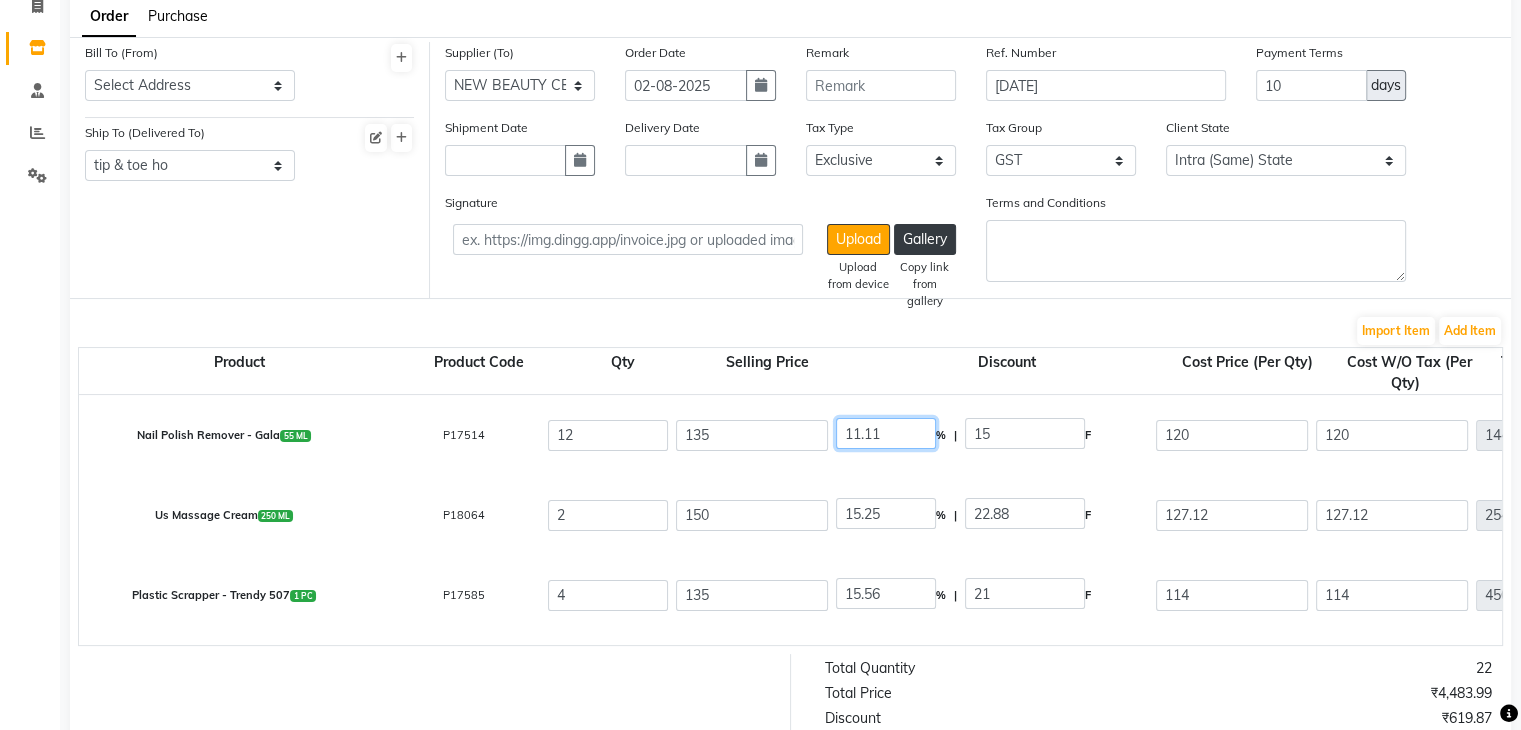 click on "11.11" 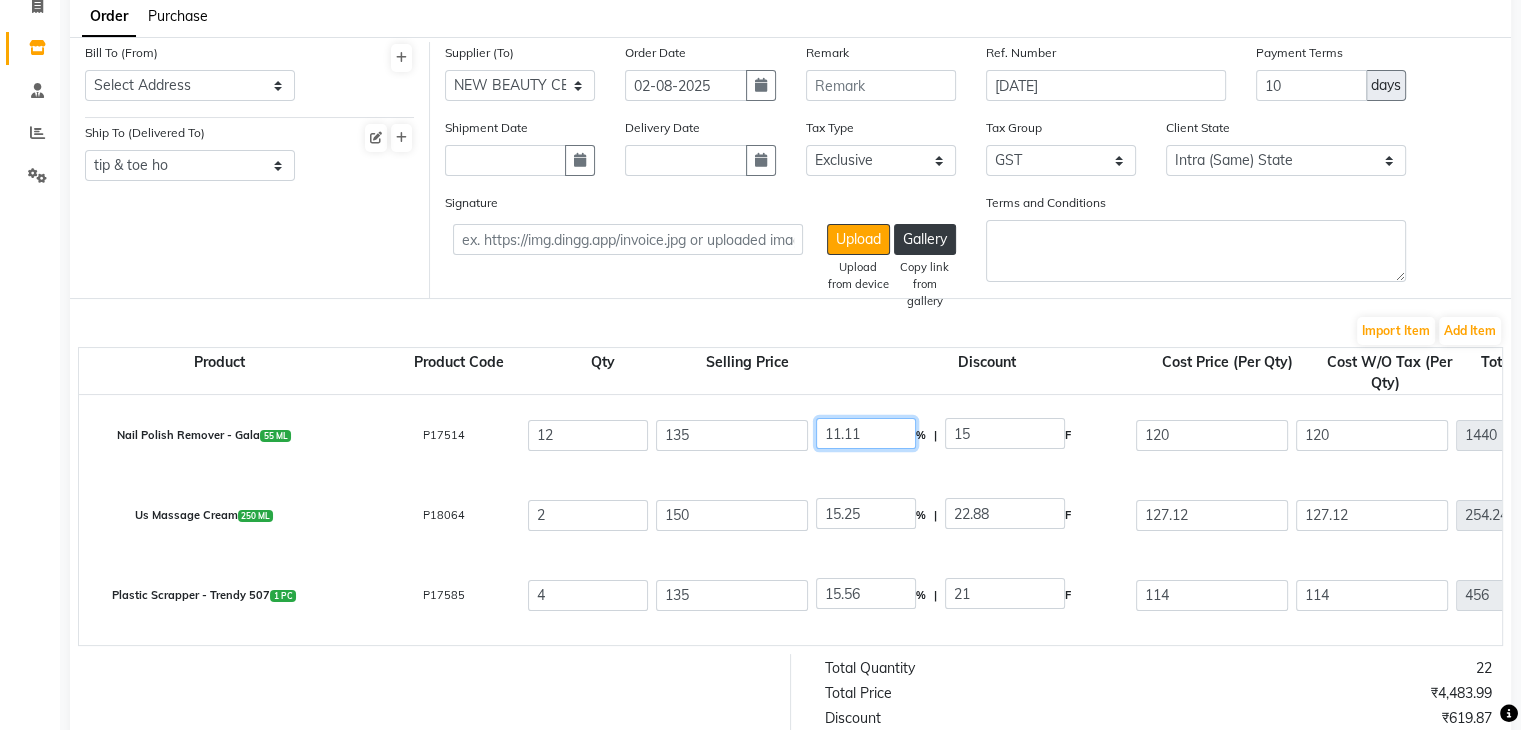 scroll, scrollTop: 0, scrollLeft: 0, axis: both 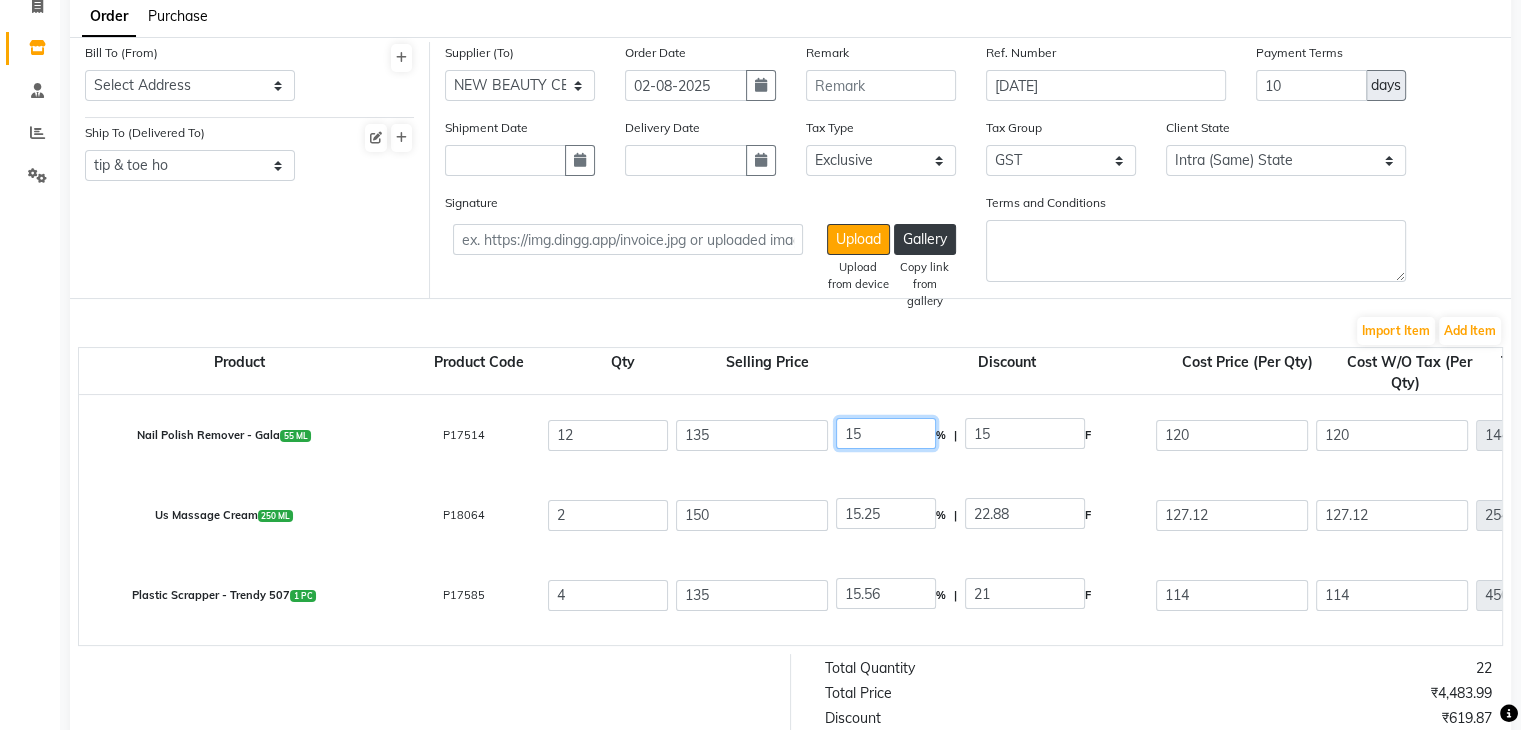 type on "15" 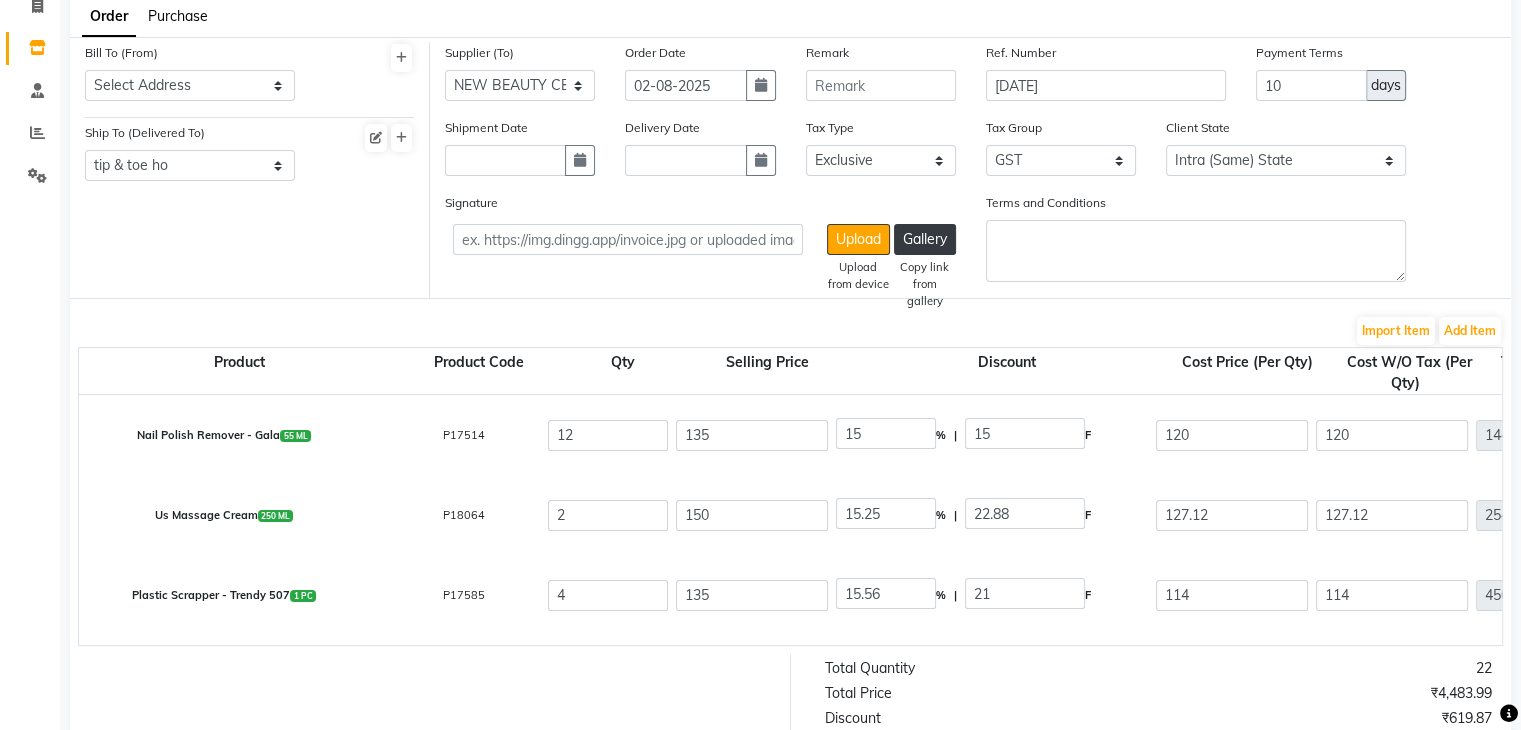type on "20.25" 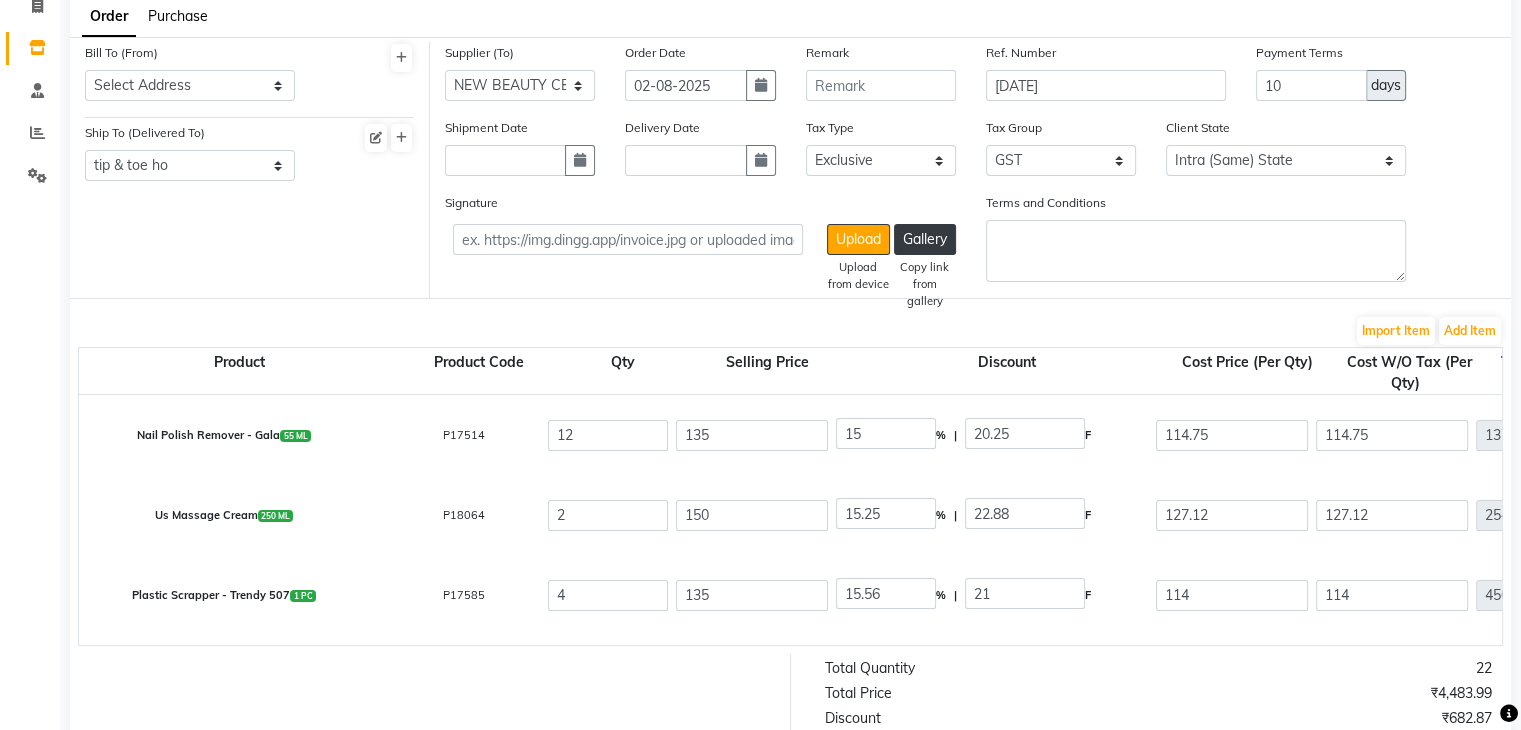 click on "Us Massage Cream  250 ML  P18064  2 150 15.25 % | 22.88 F 127.12 127.12 254.24 None GST GST GST  (18%)  45.76 300" 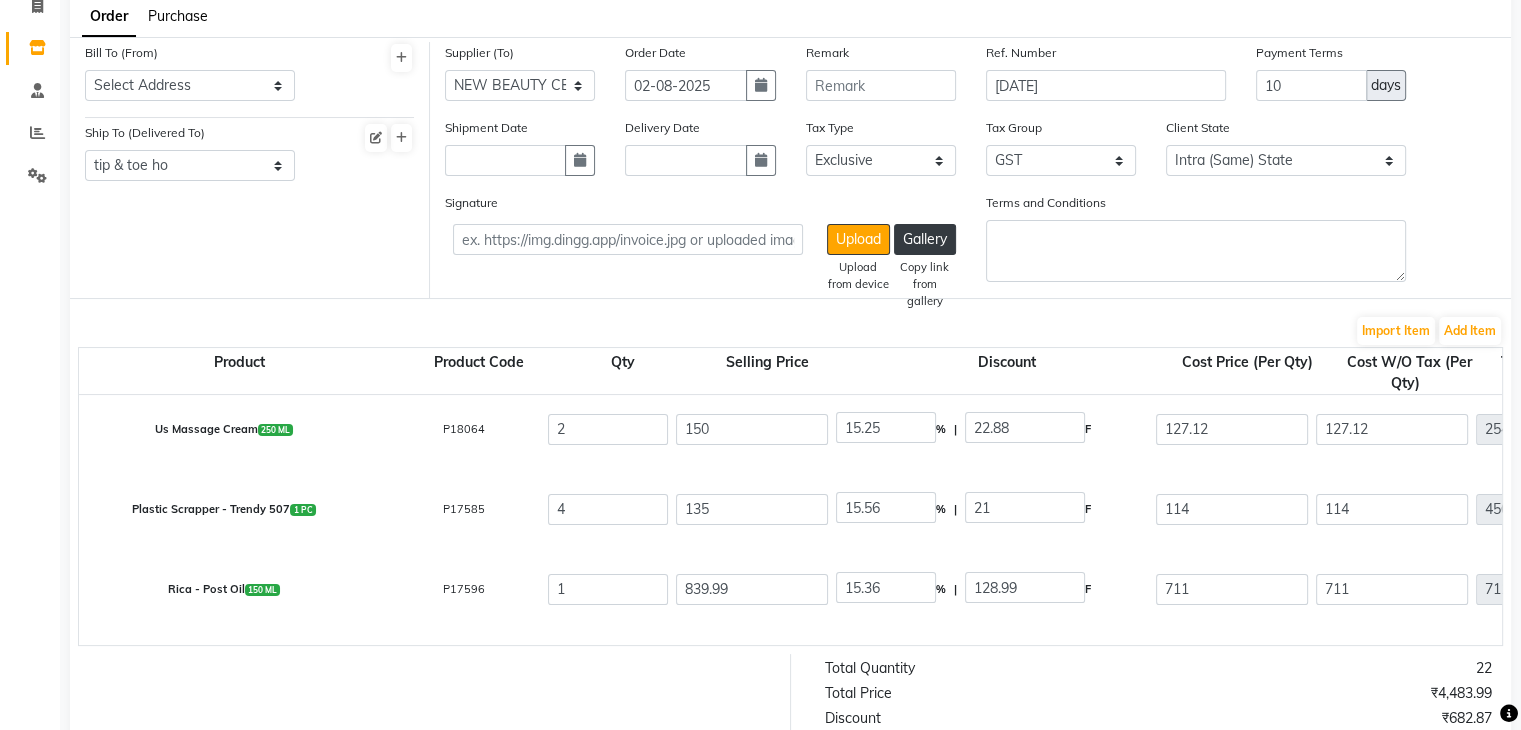 scroll, scrollTop: 87, scrollLeft: 0, axis: vertical 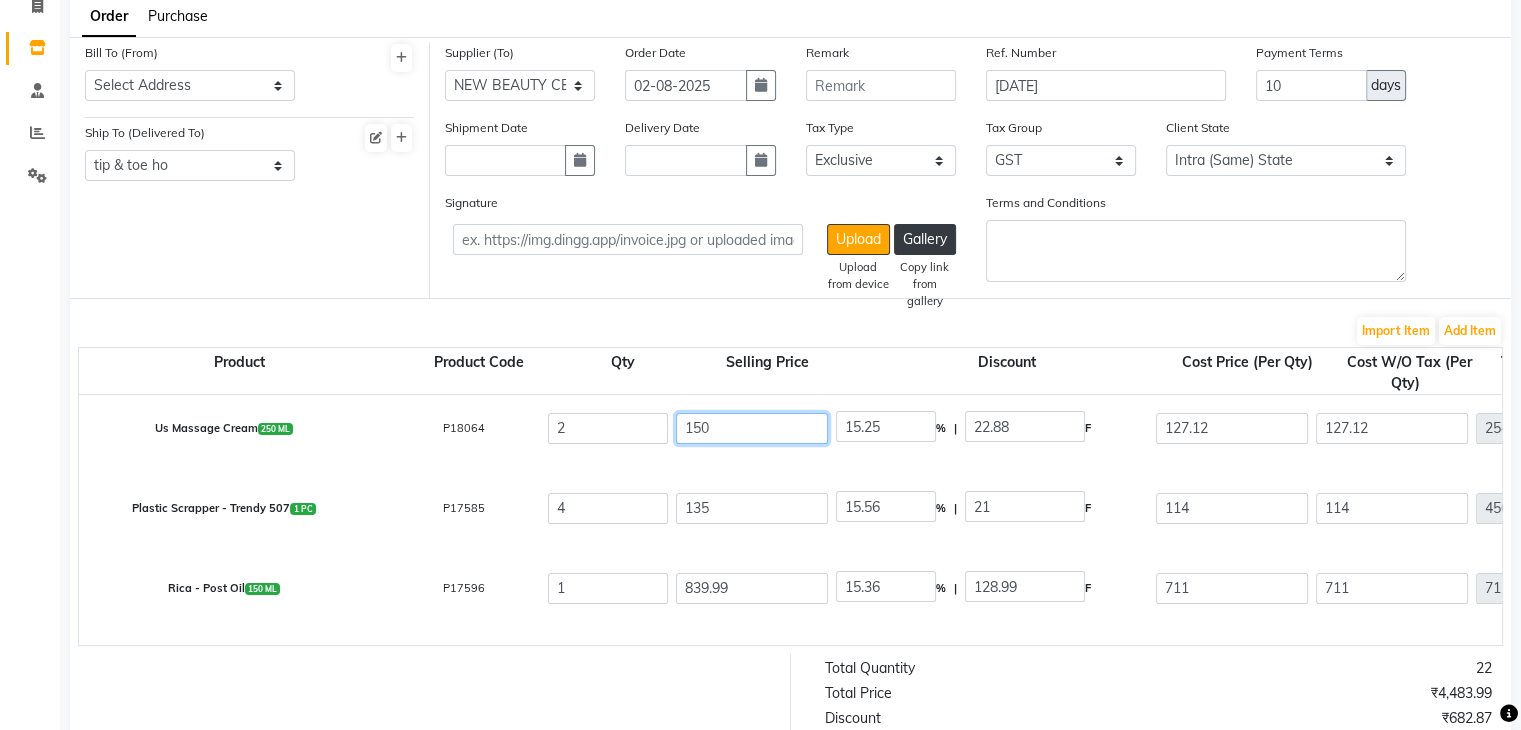 click on "150" 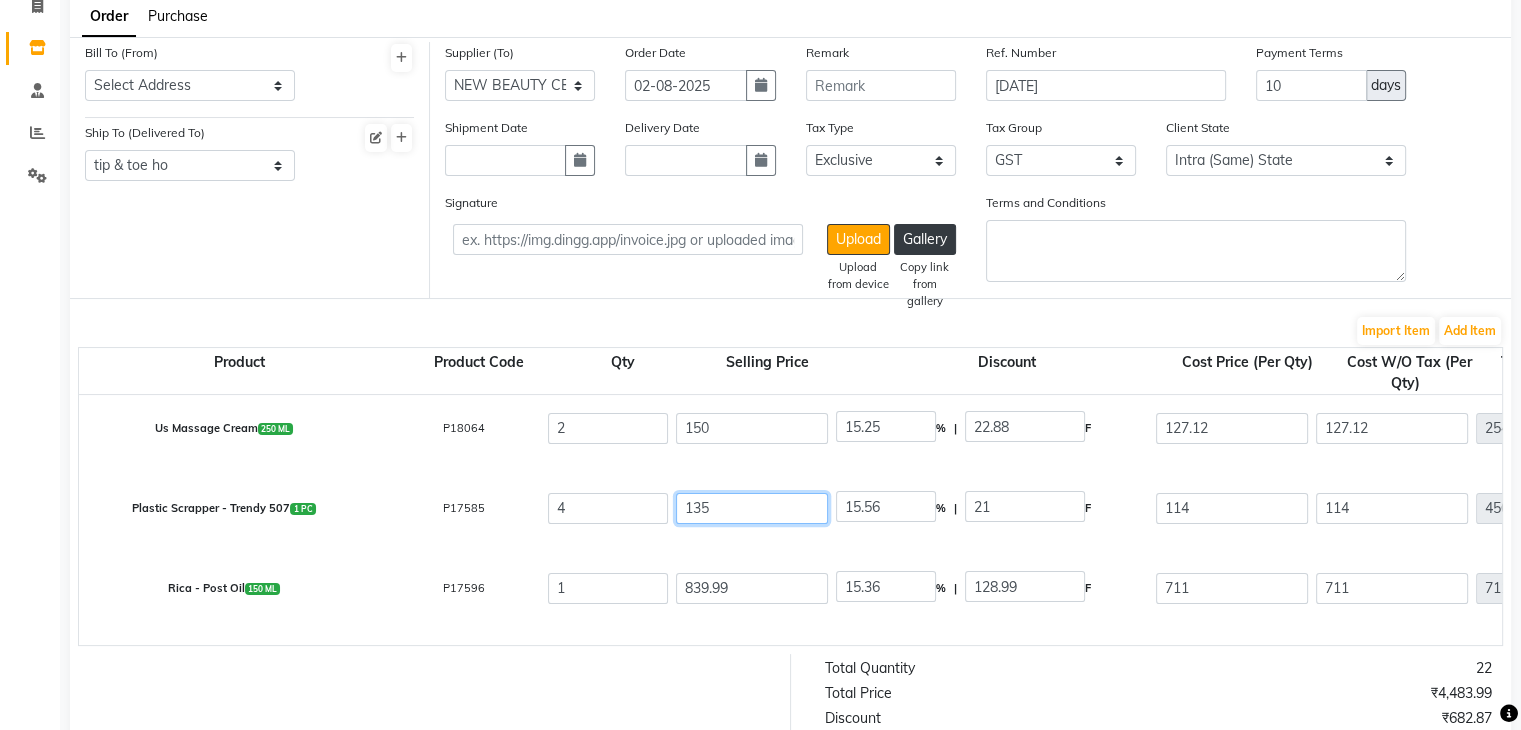 click on "135" 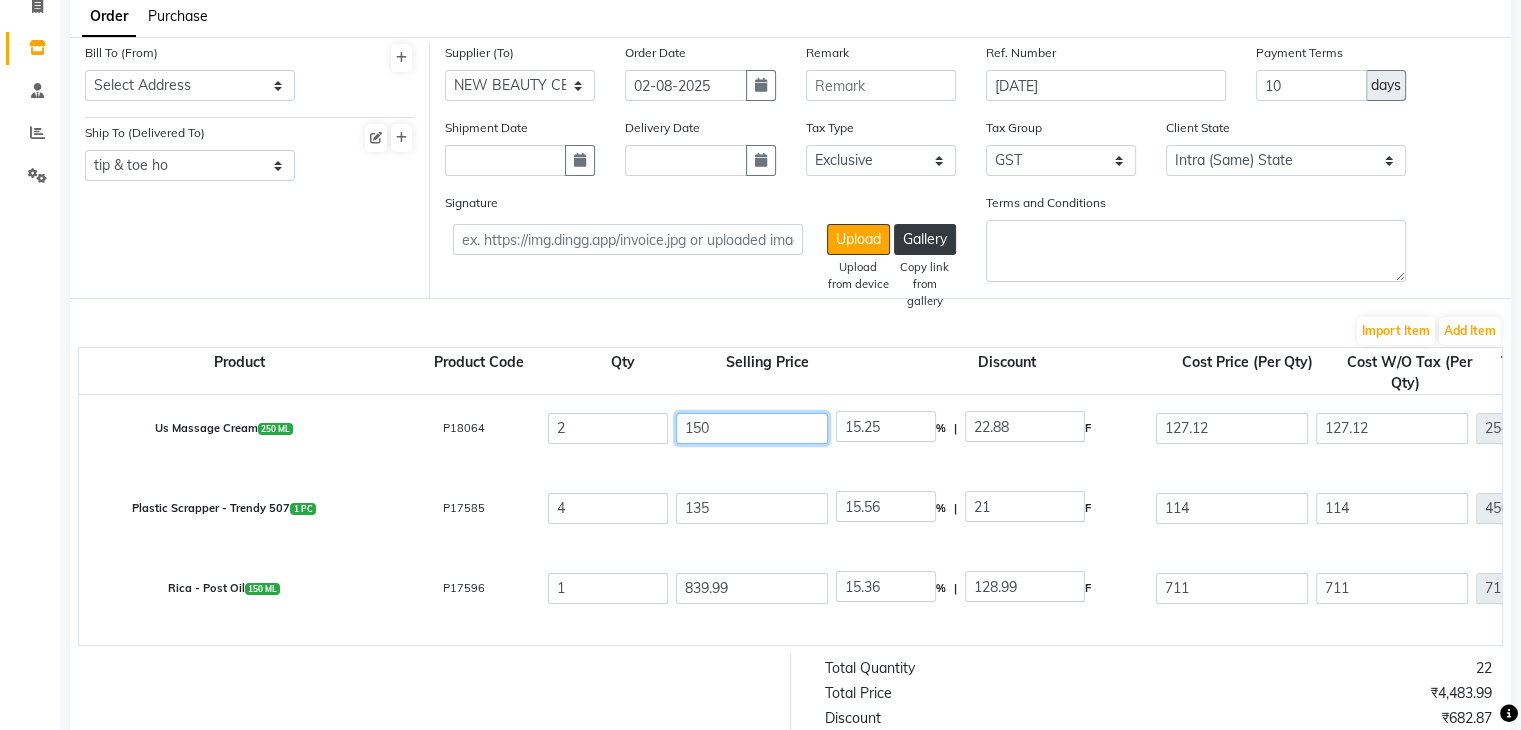 click on "150" 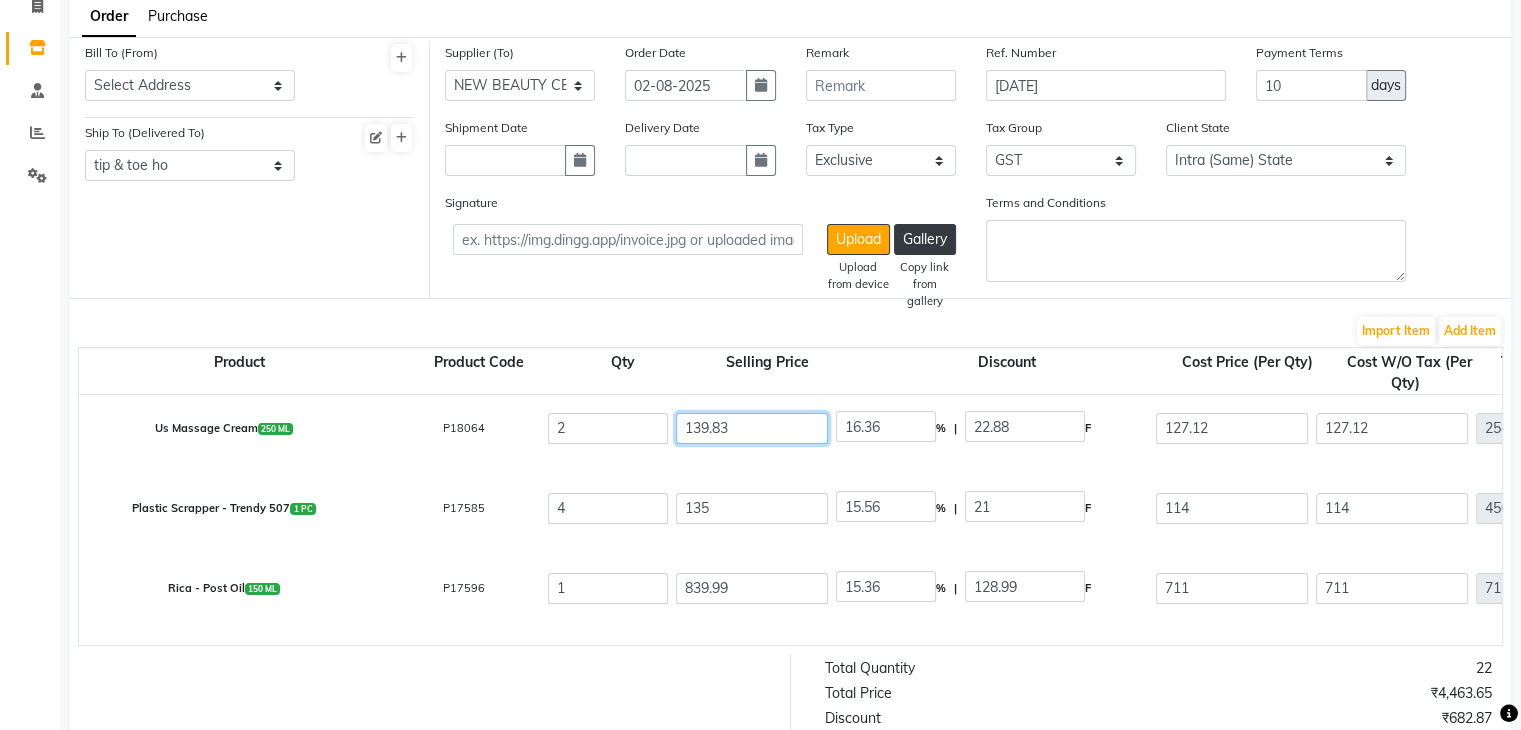 type on "139.83" 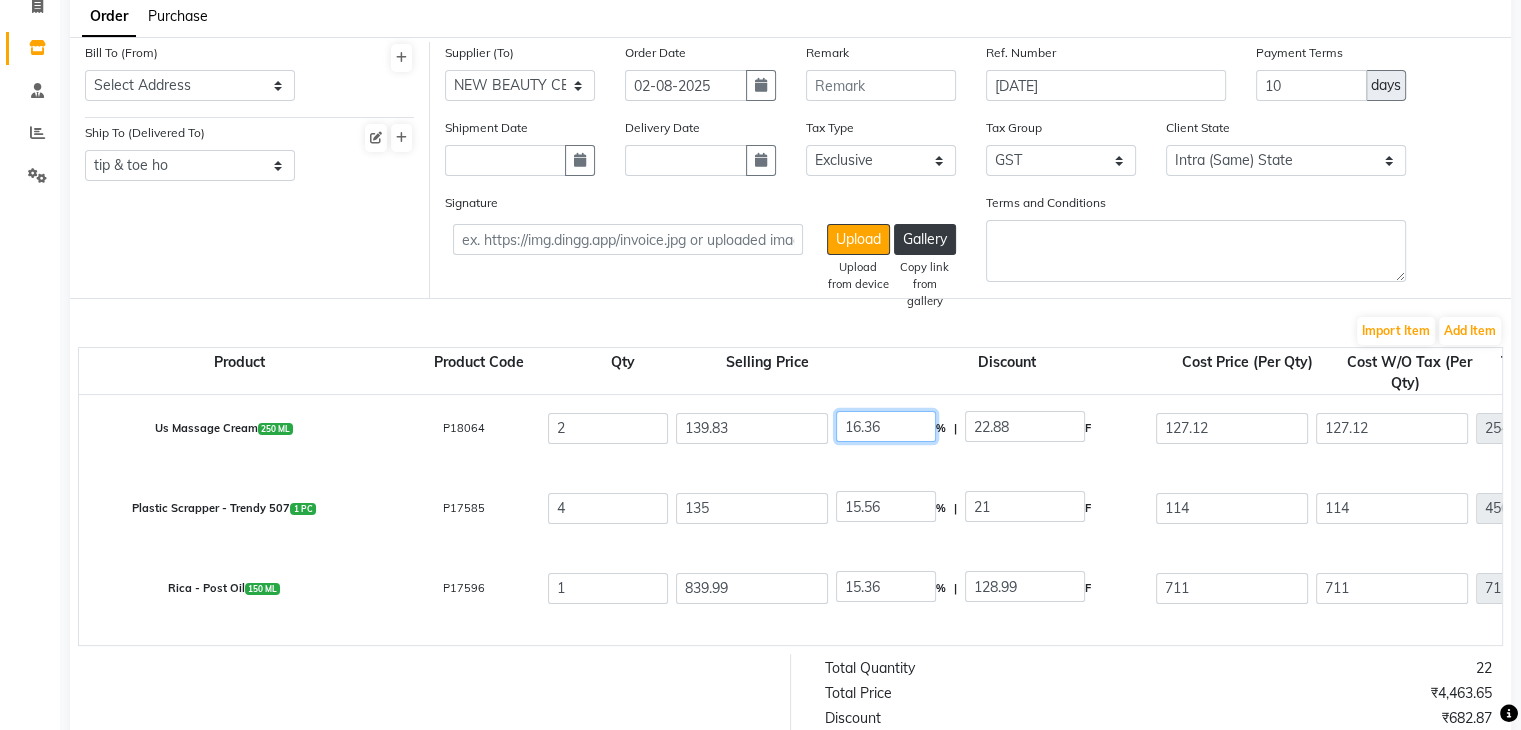 type on "9.09" 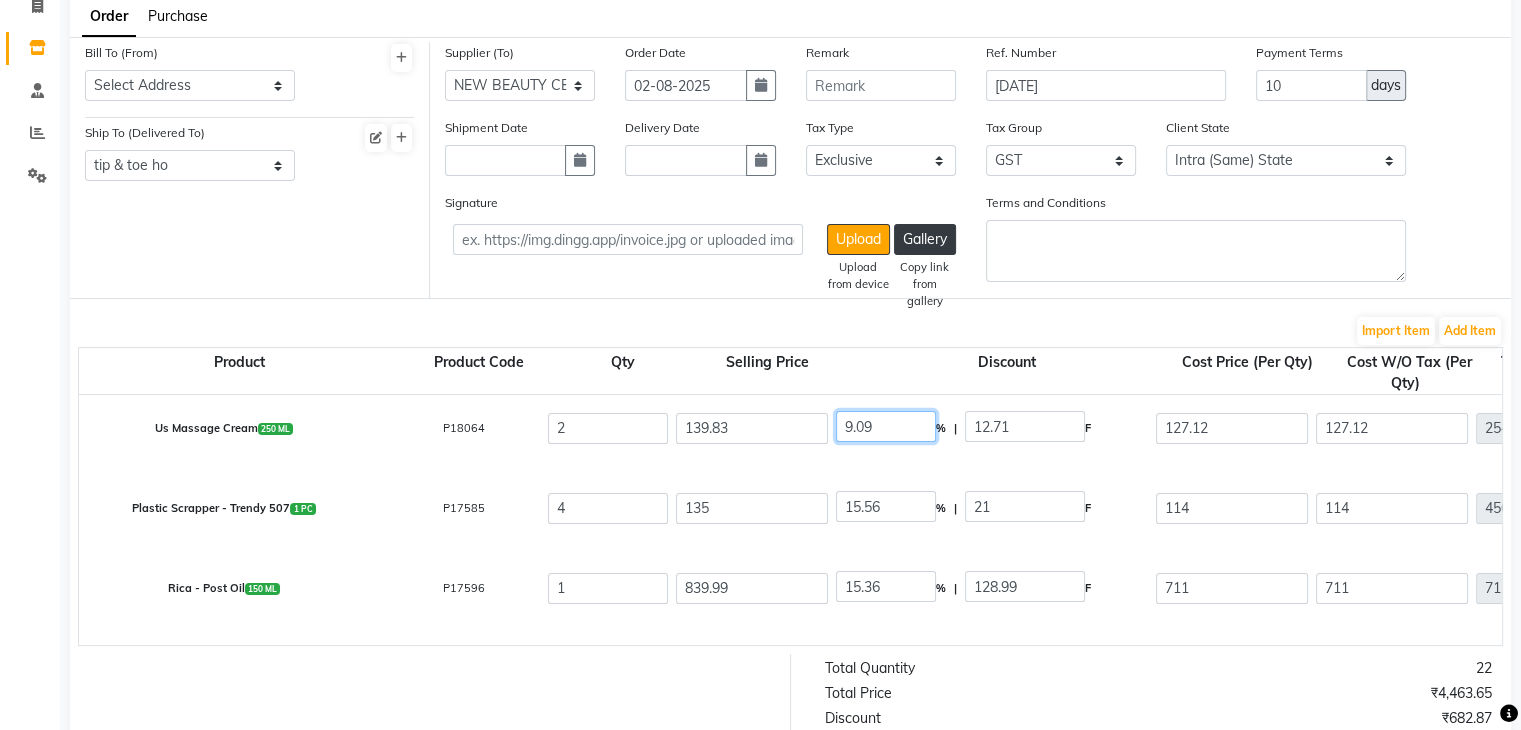 click on "9.09" 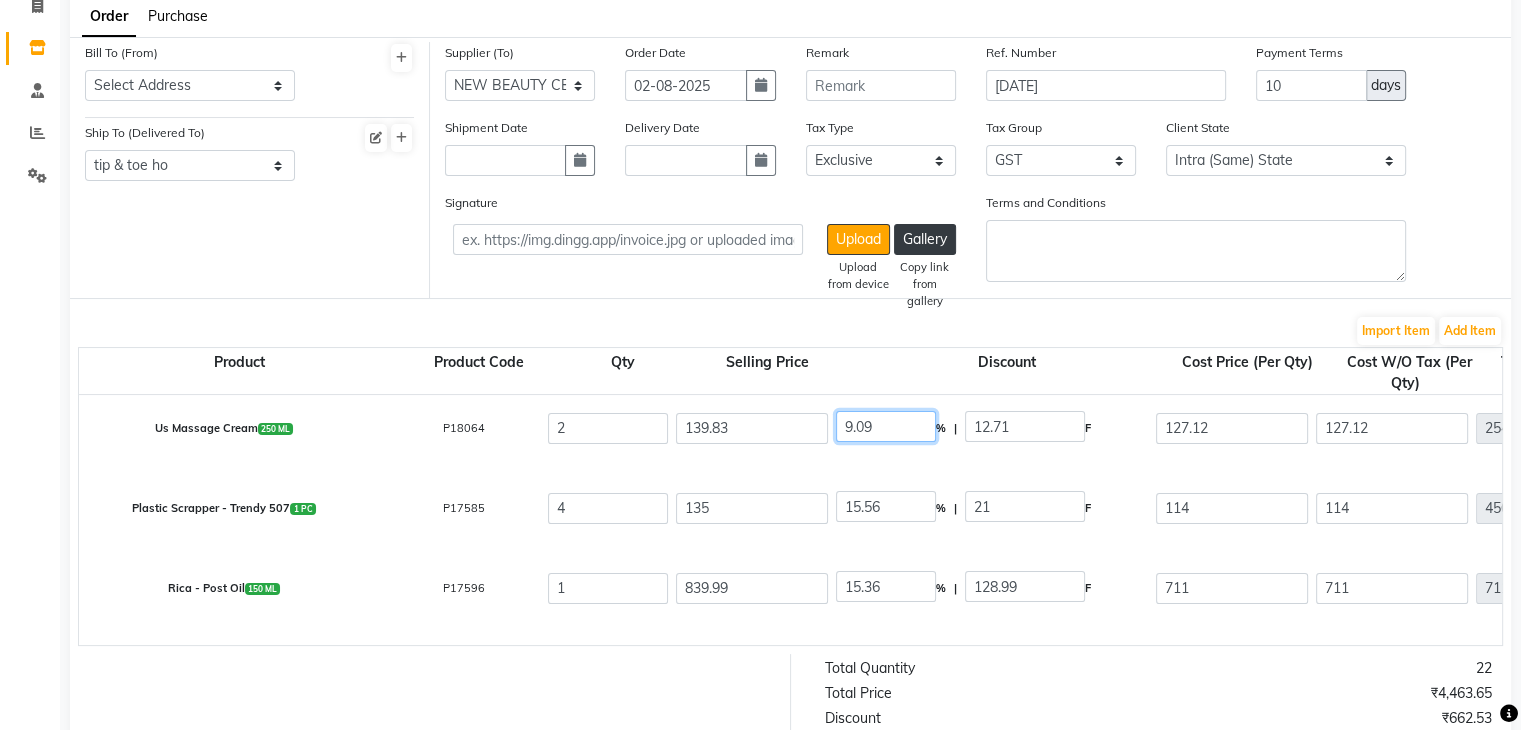 click on "9.09" 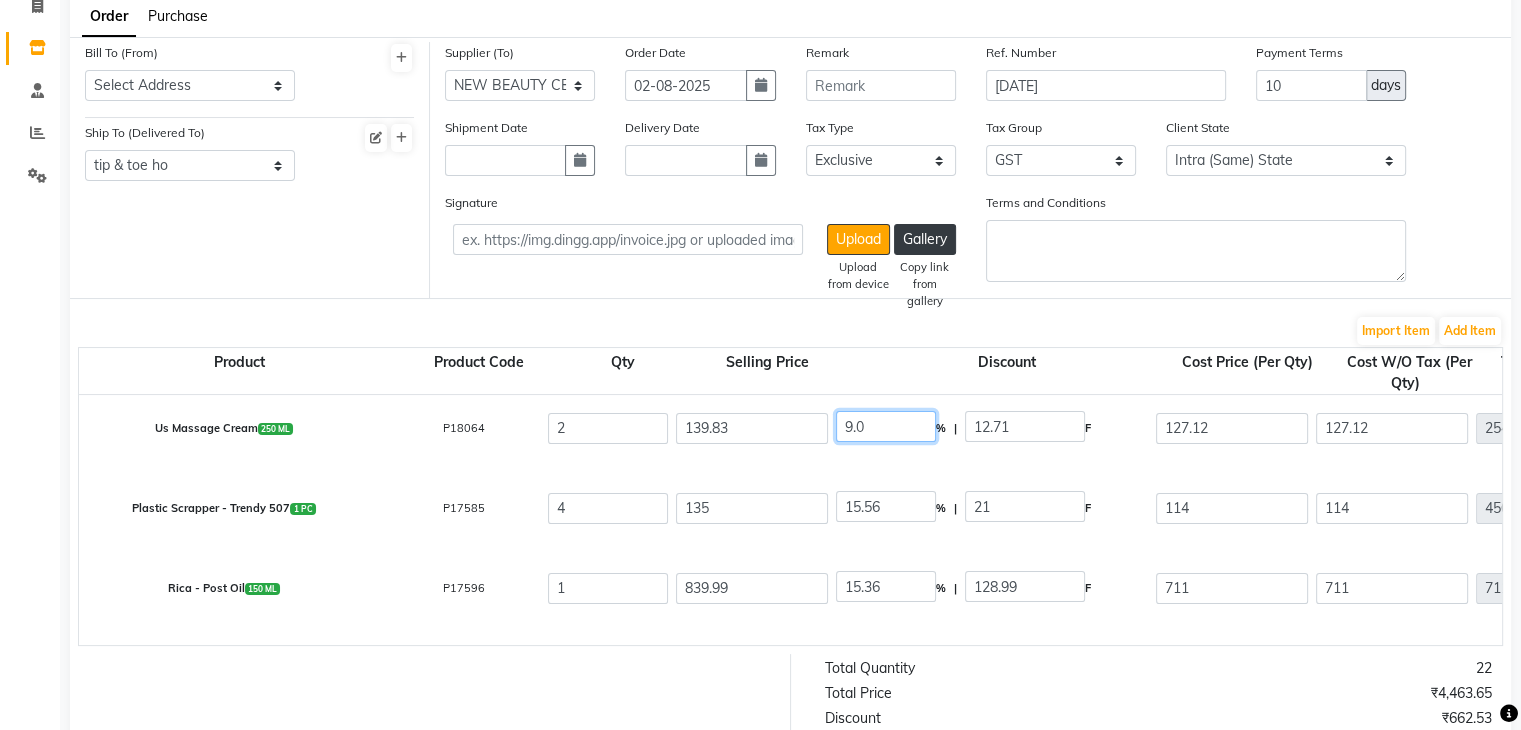 type on "9" 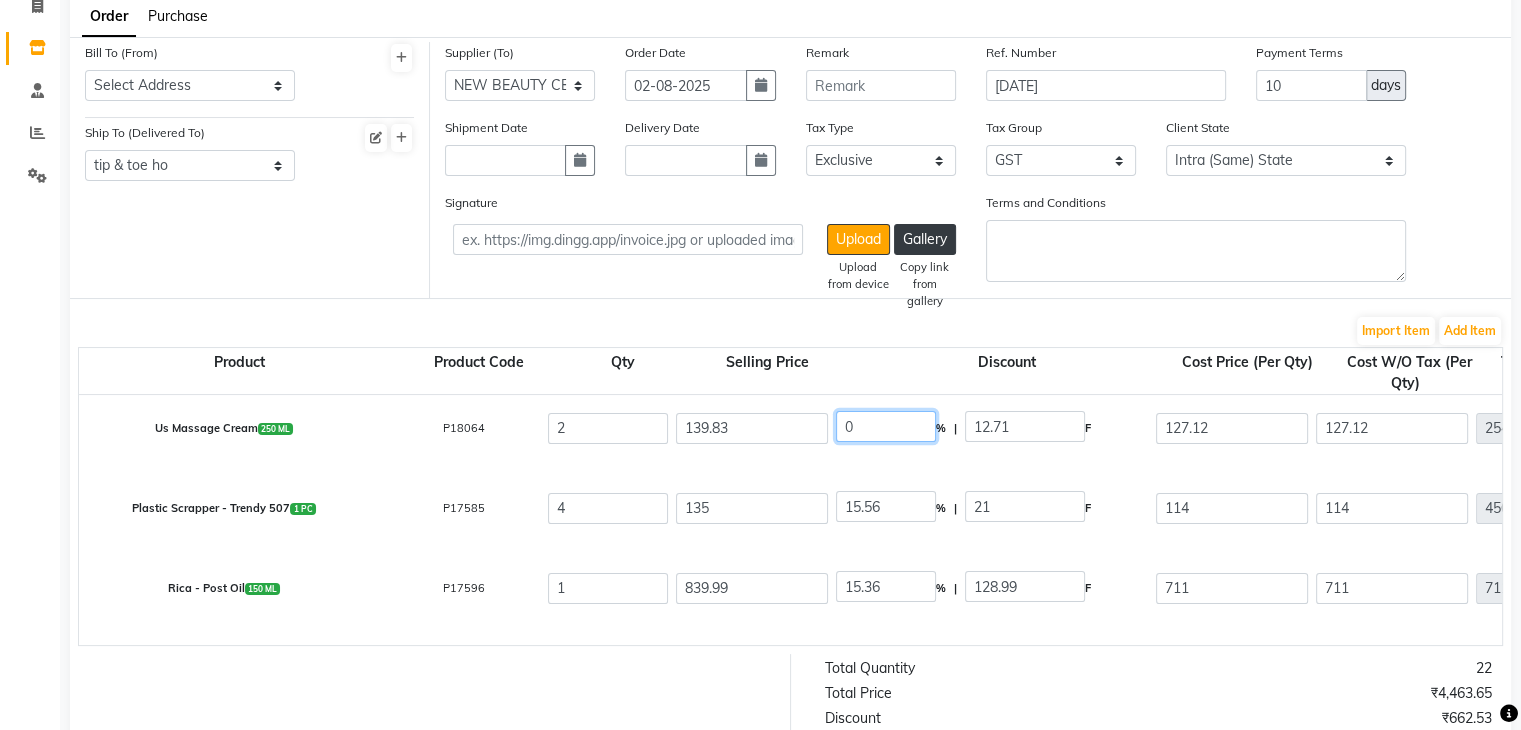 type on "0" 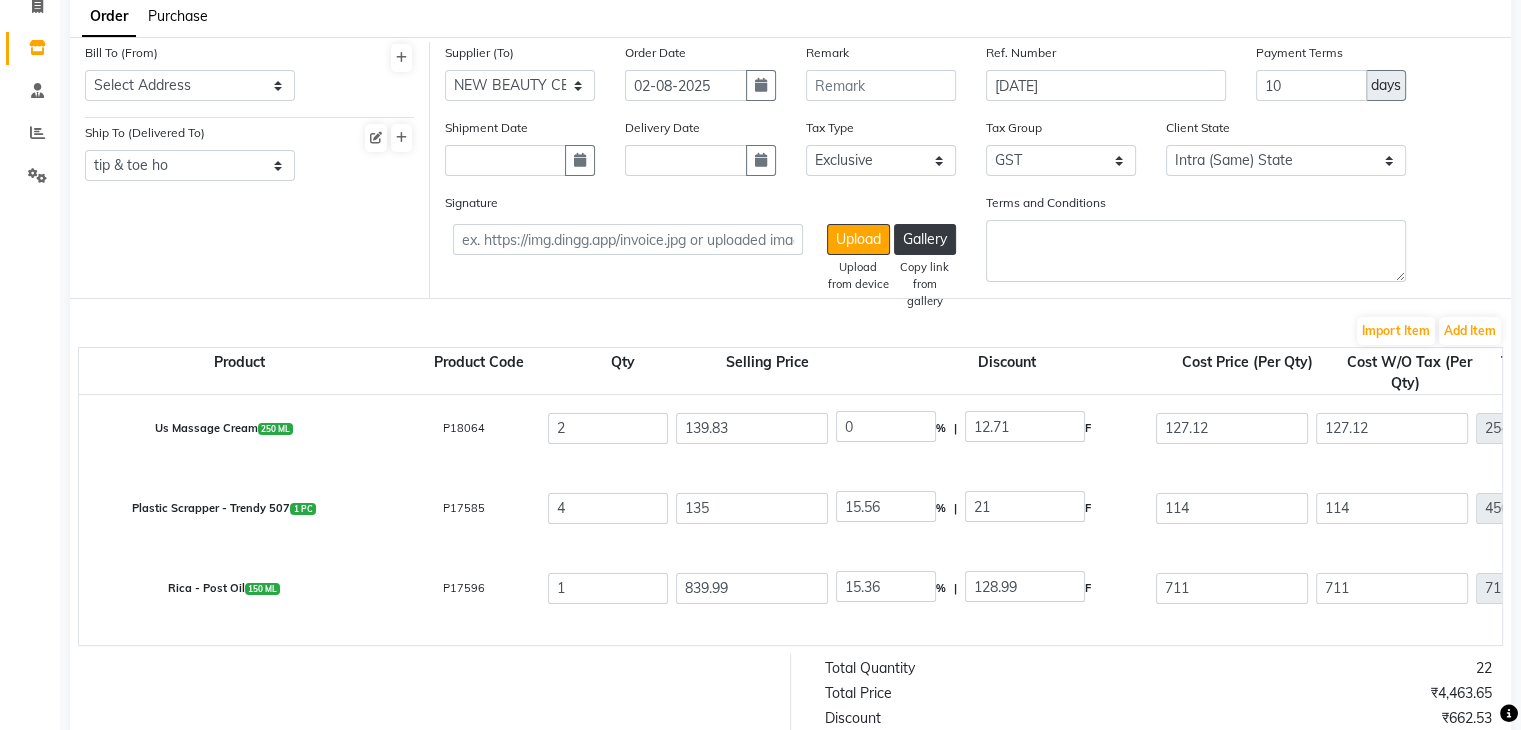 type on "0" 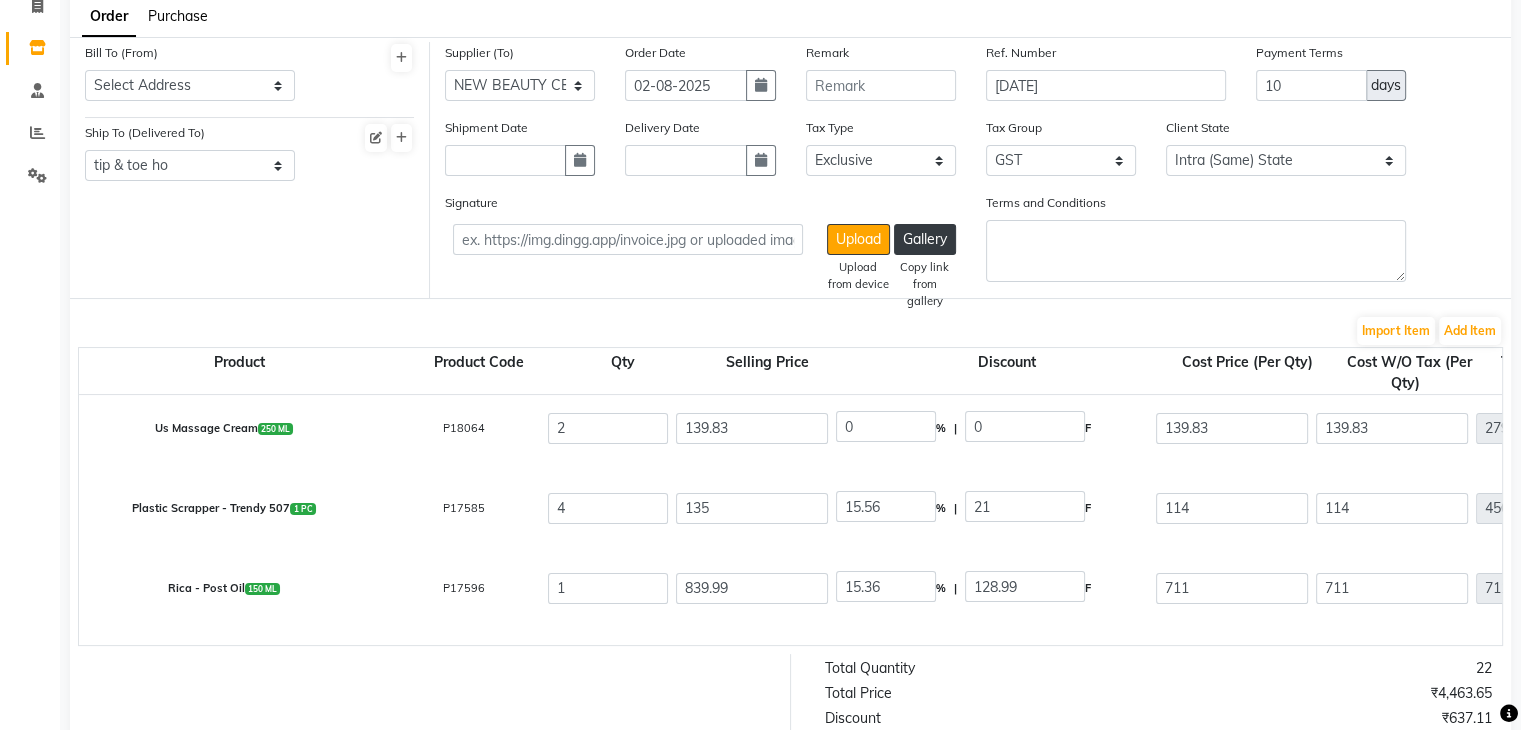 click on "Discount" 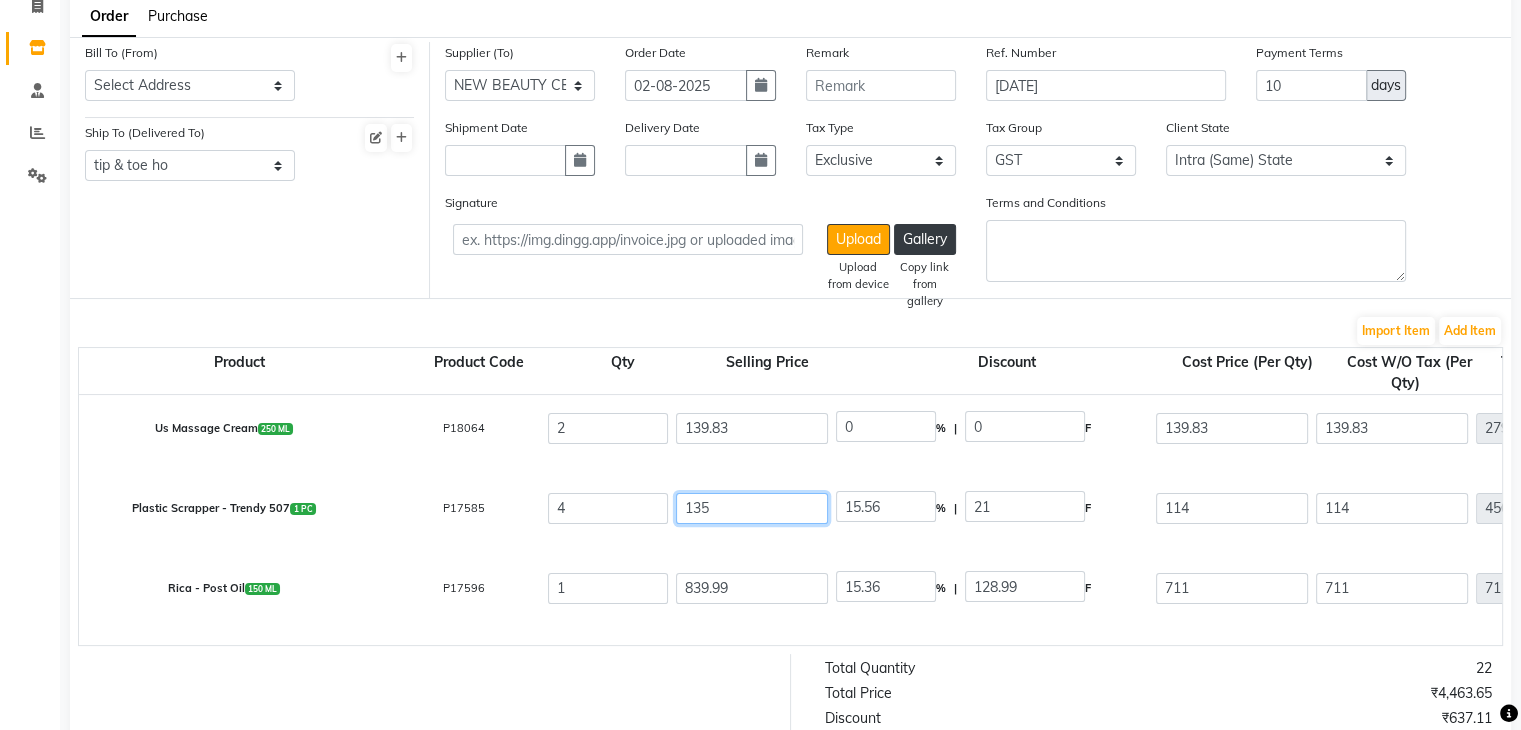 click on "135" 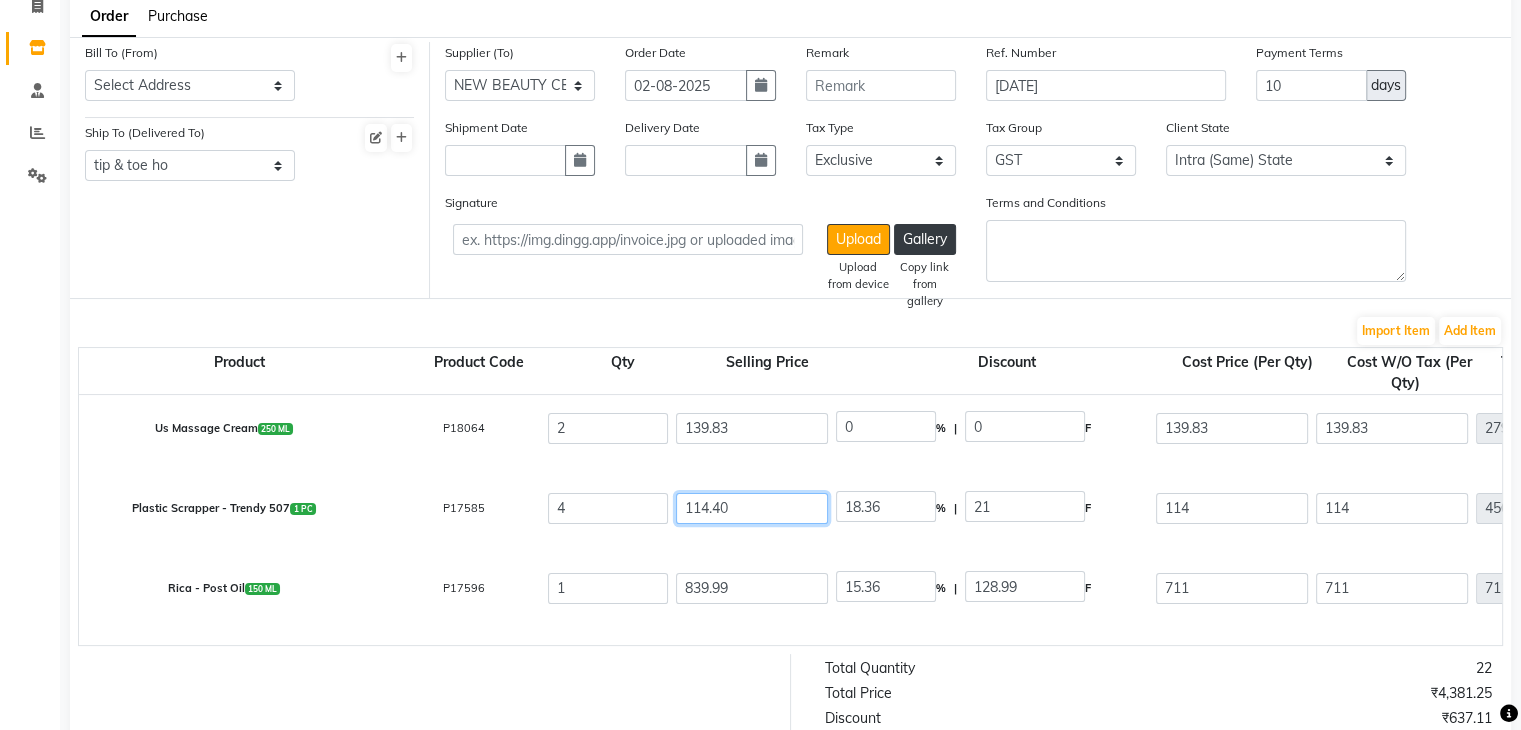 type on "114.40" 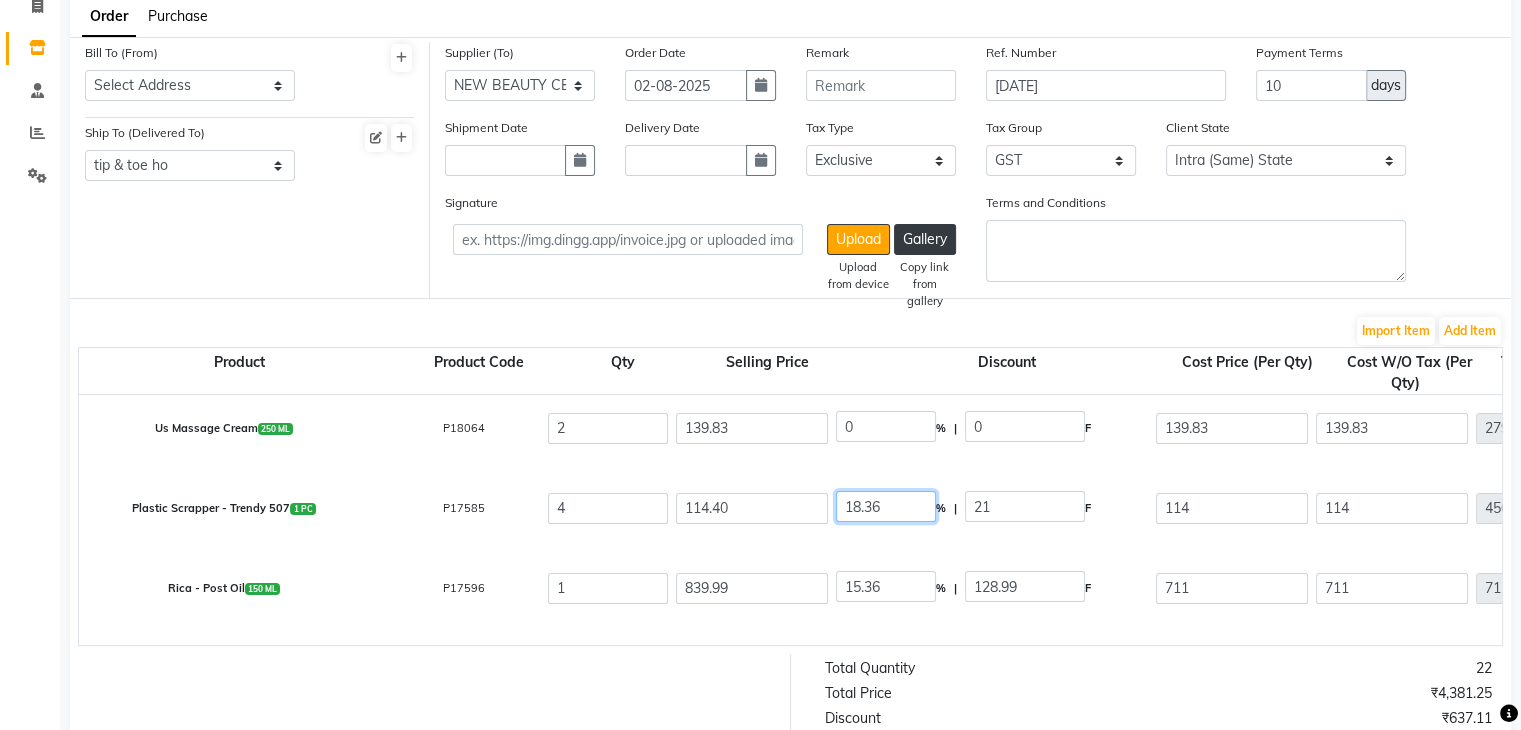 type on "0.35" 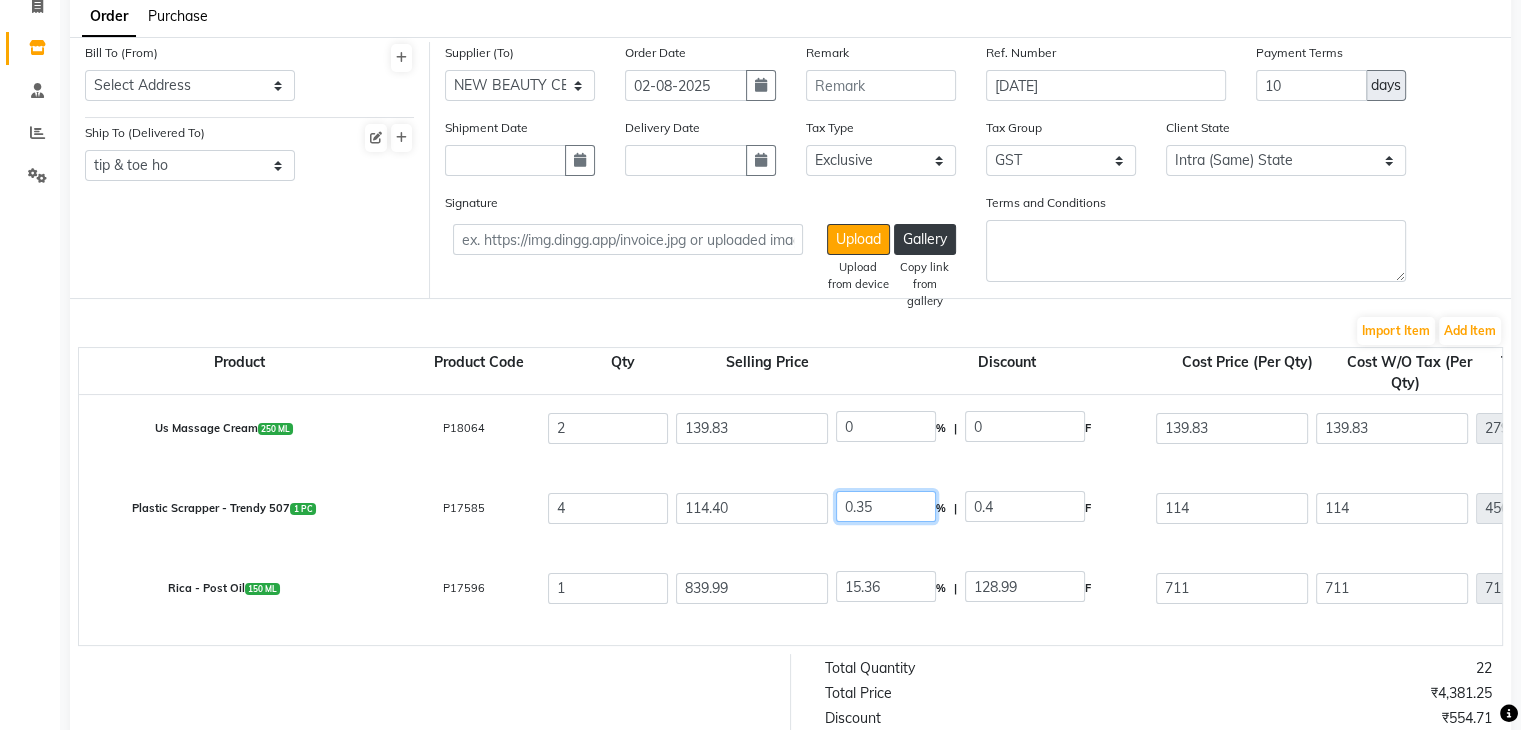 click on "0.35" 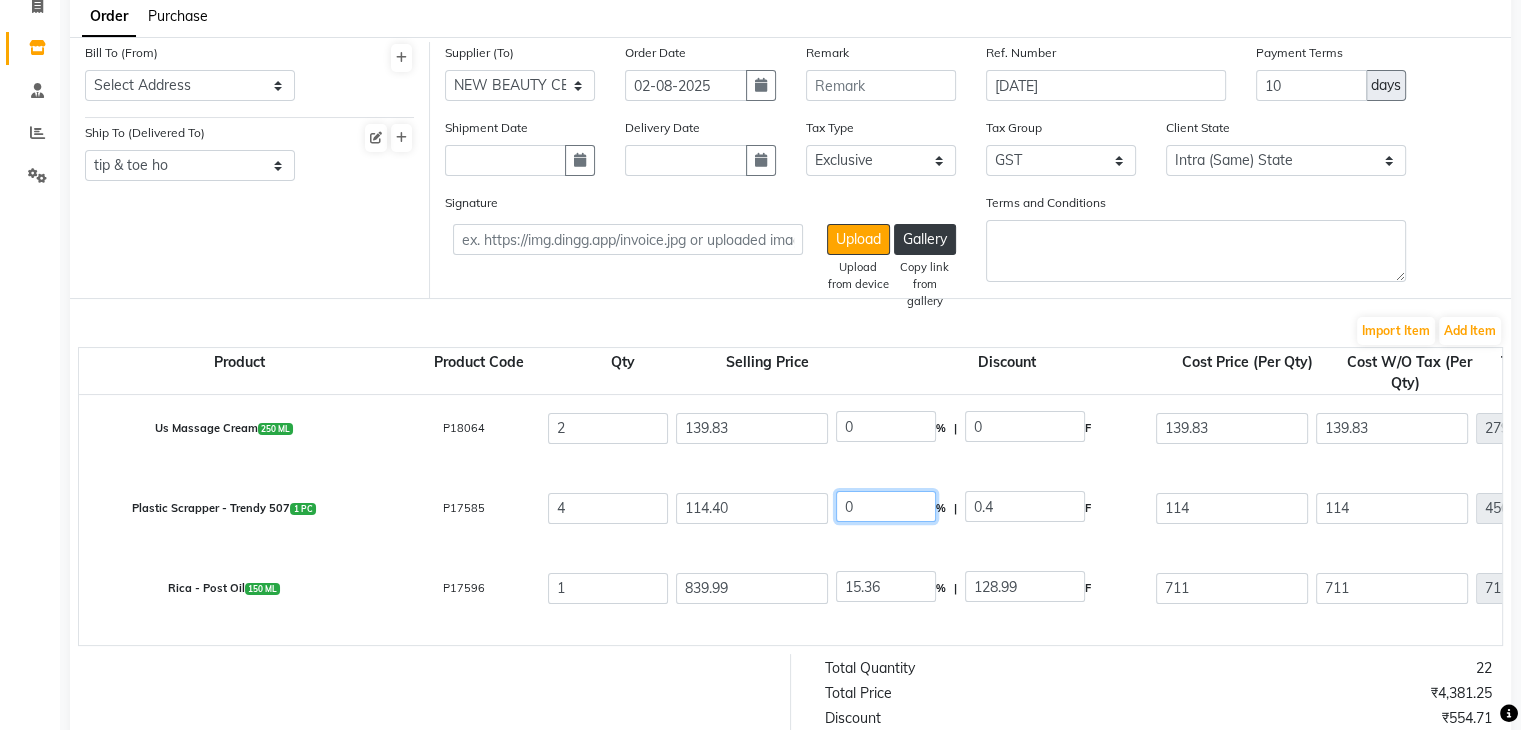type on "0" 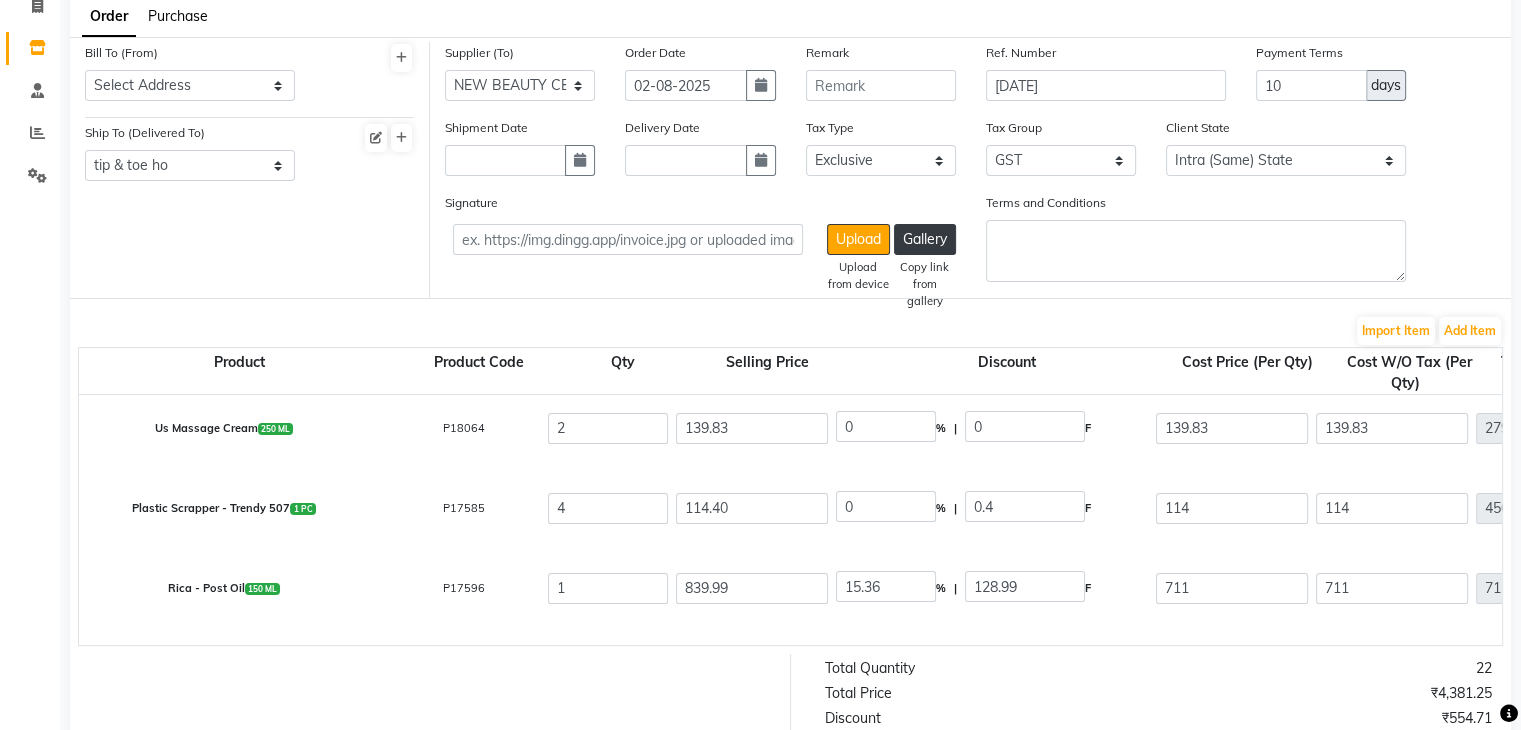 type on "0" 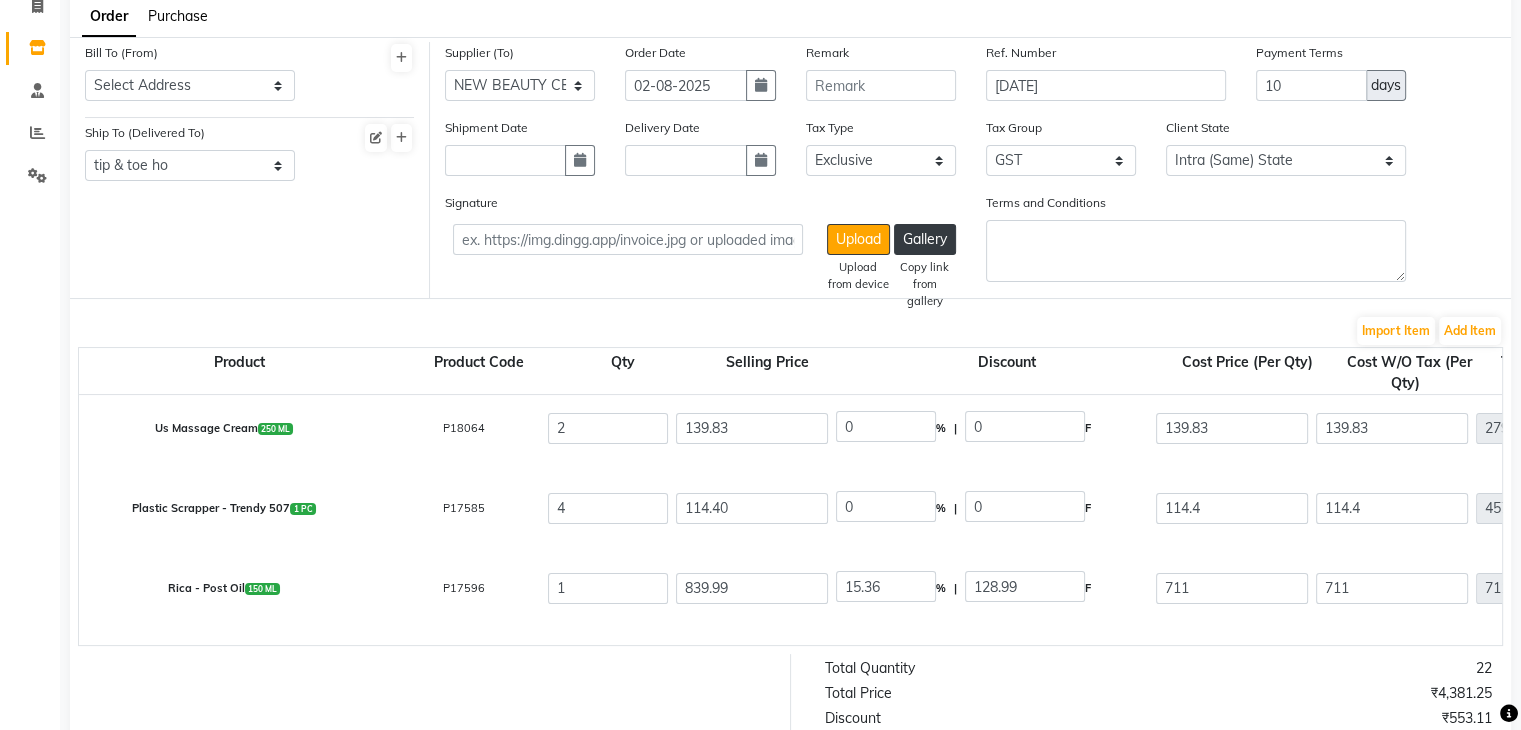 click on "Us Massage Cream  250 ML  P18064  2 139.83 0 % | 0 F 139.83 139.83 279.66 None GST GST GST  (18%)  50.34 330" 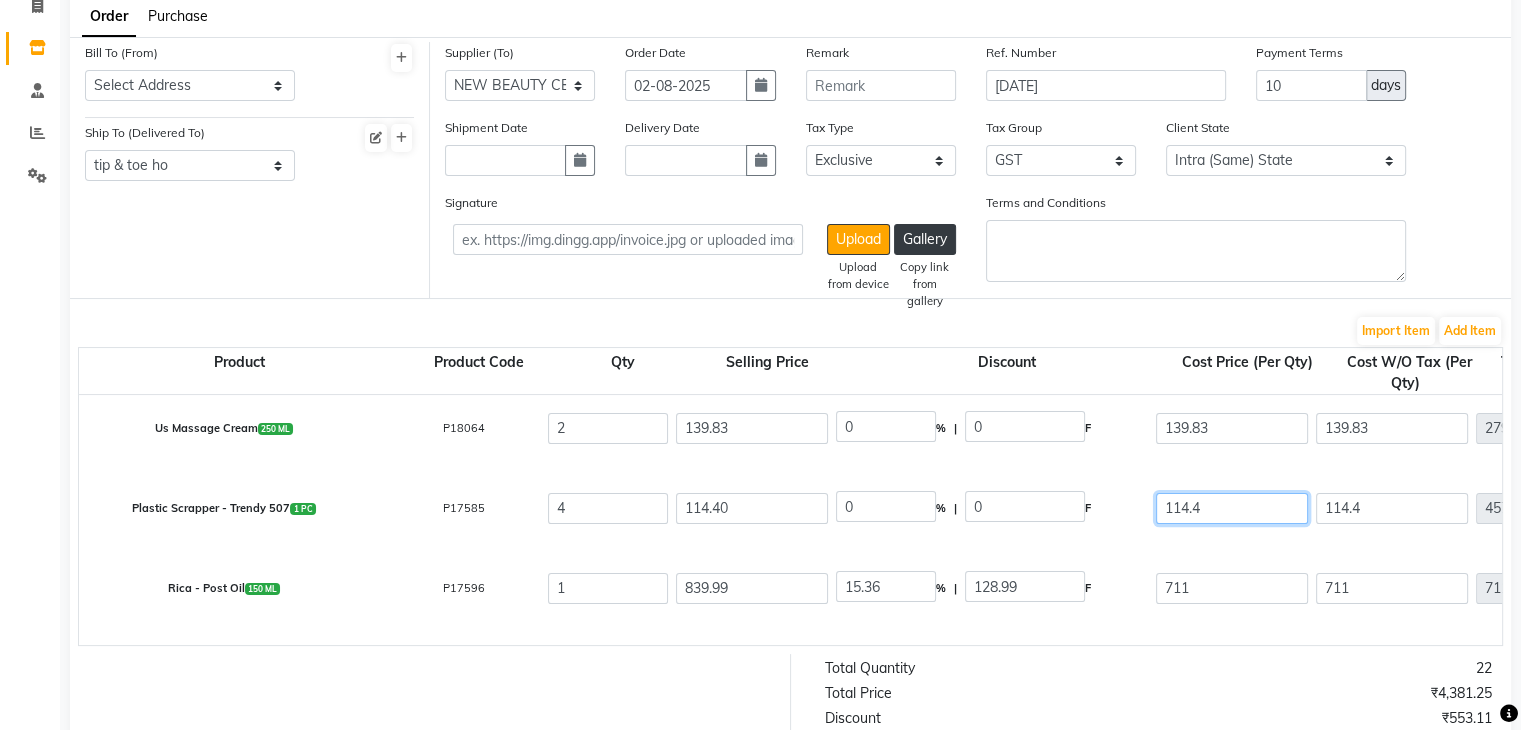 click on "114.4" 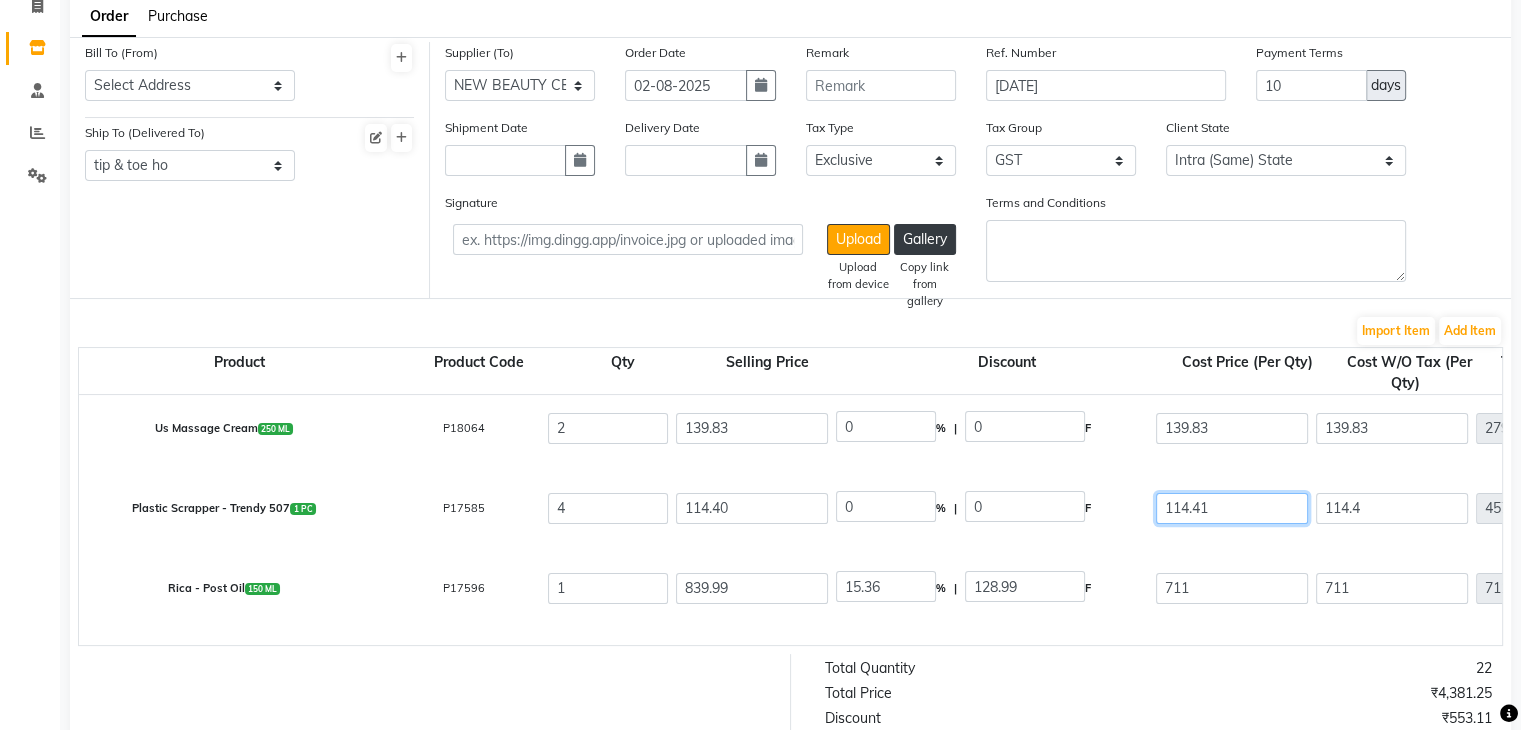 type on "114.41" 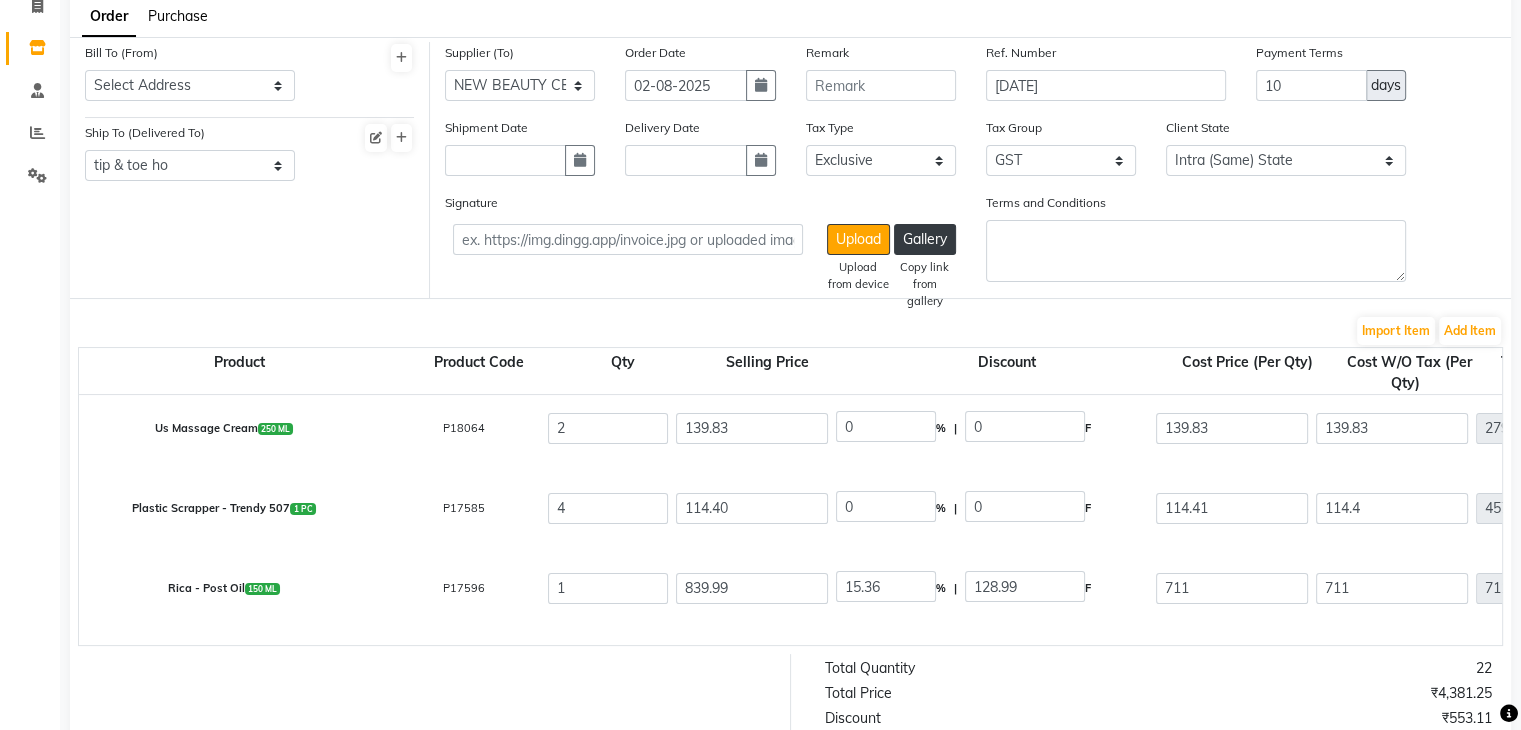 type on "114.41" 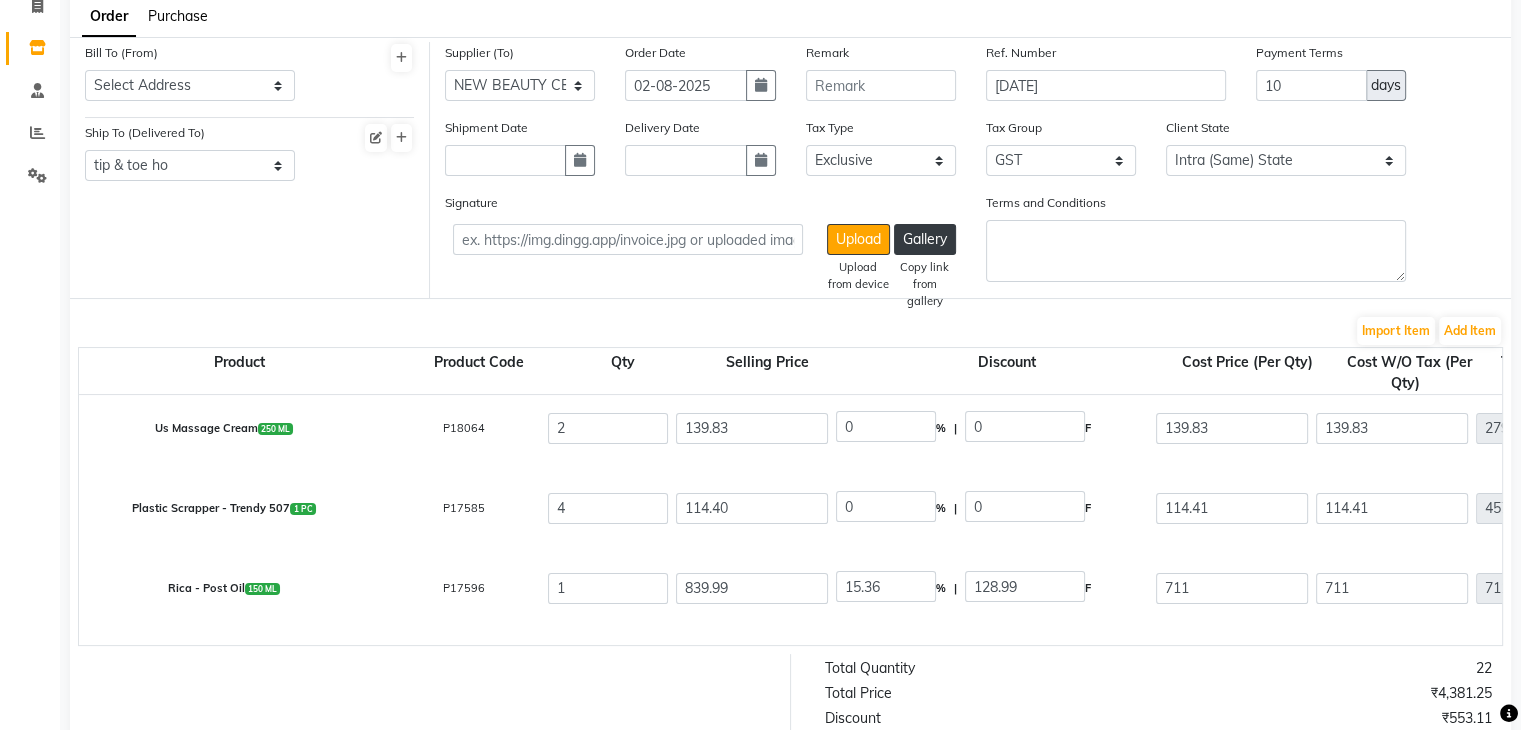 click on "Us Massage Cream  250 ML  P18064  2 139.83 0 % | 0 F 139.83 139.83 279.66 None GST GST GST  (18%)  50.34 330" 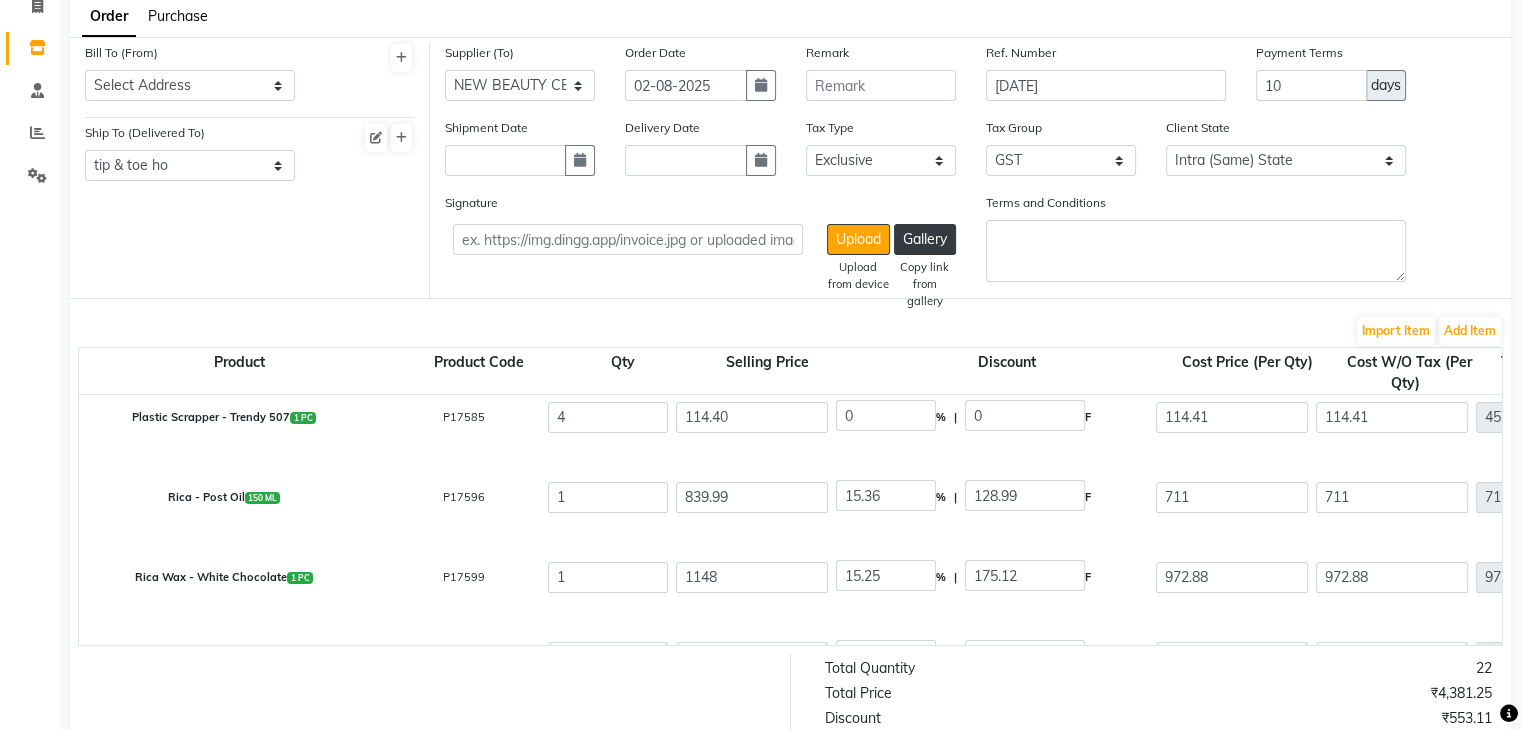scroll, scrollTop: 179, scrollLeft: 0, axis: vertical 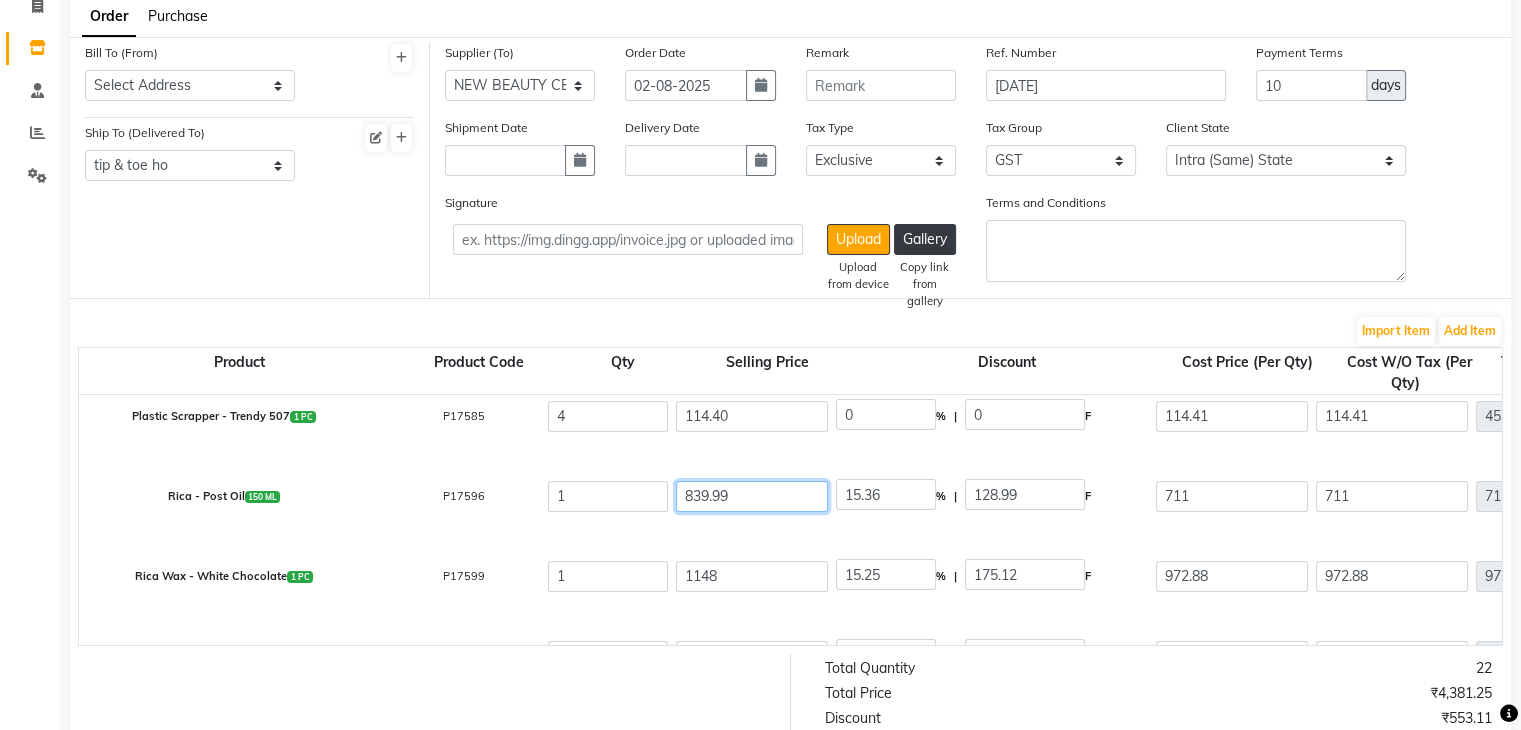 click on "839.99" 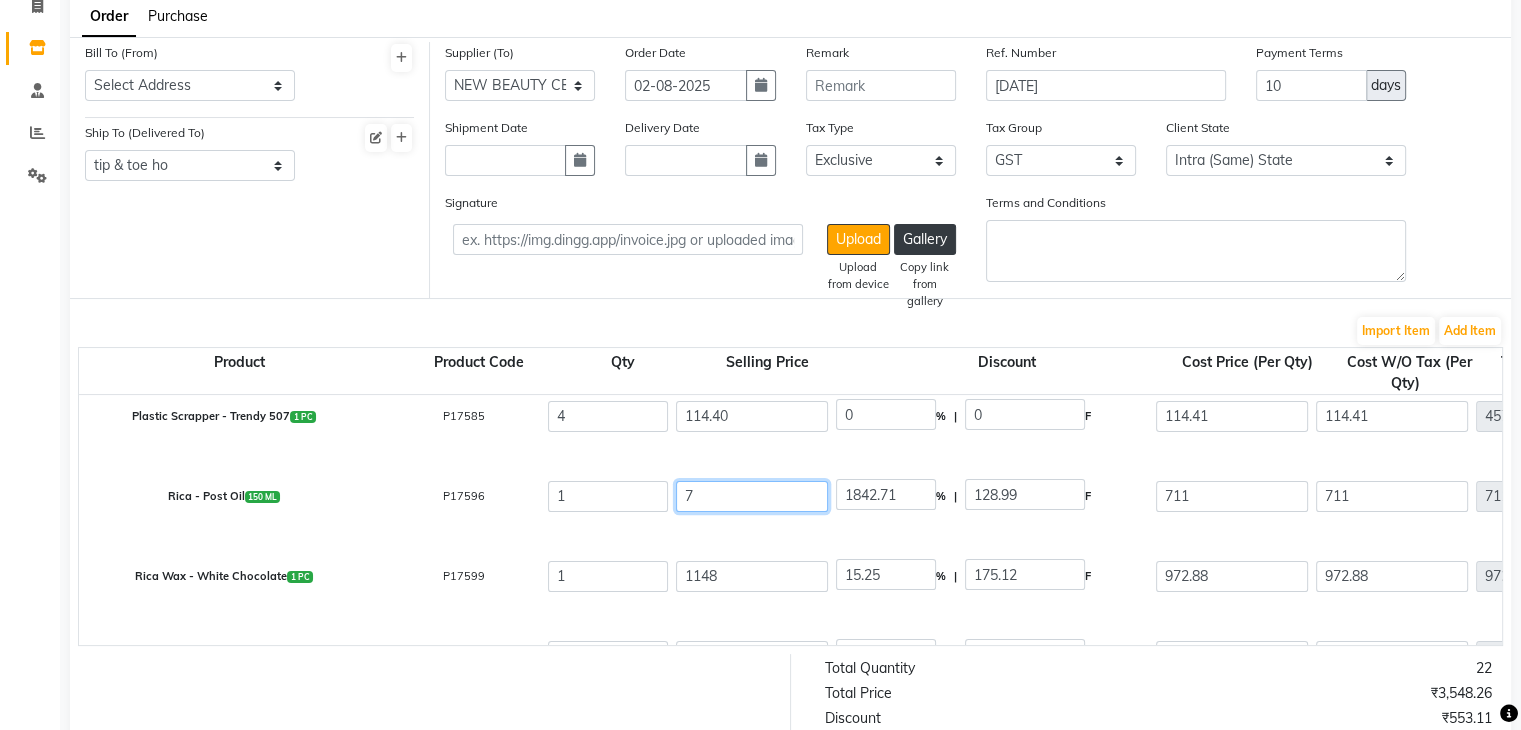 type on "71" 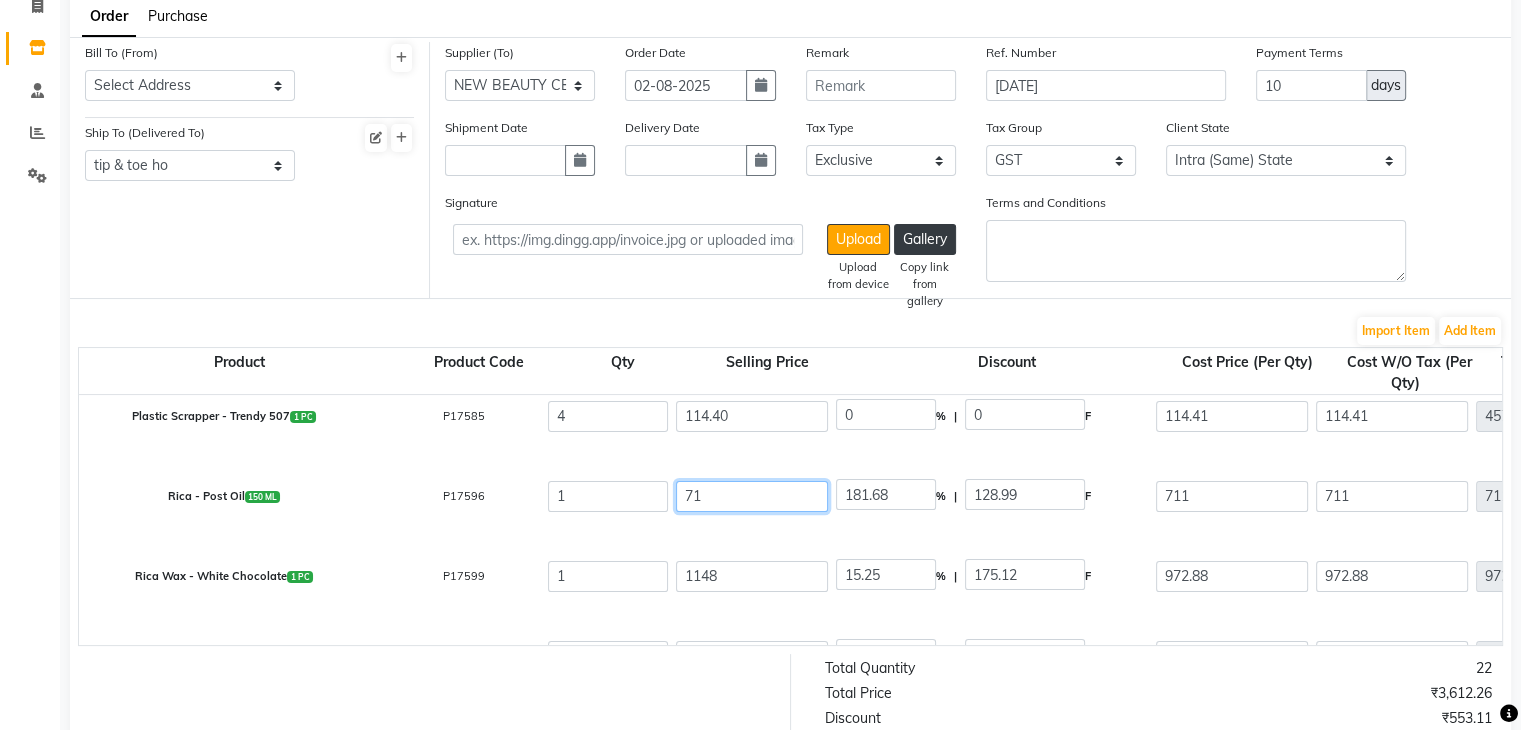 type on "711" 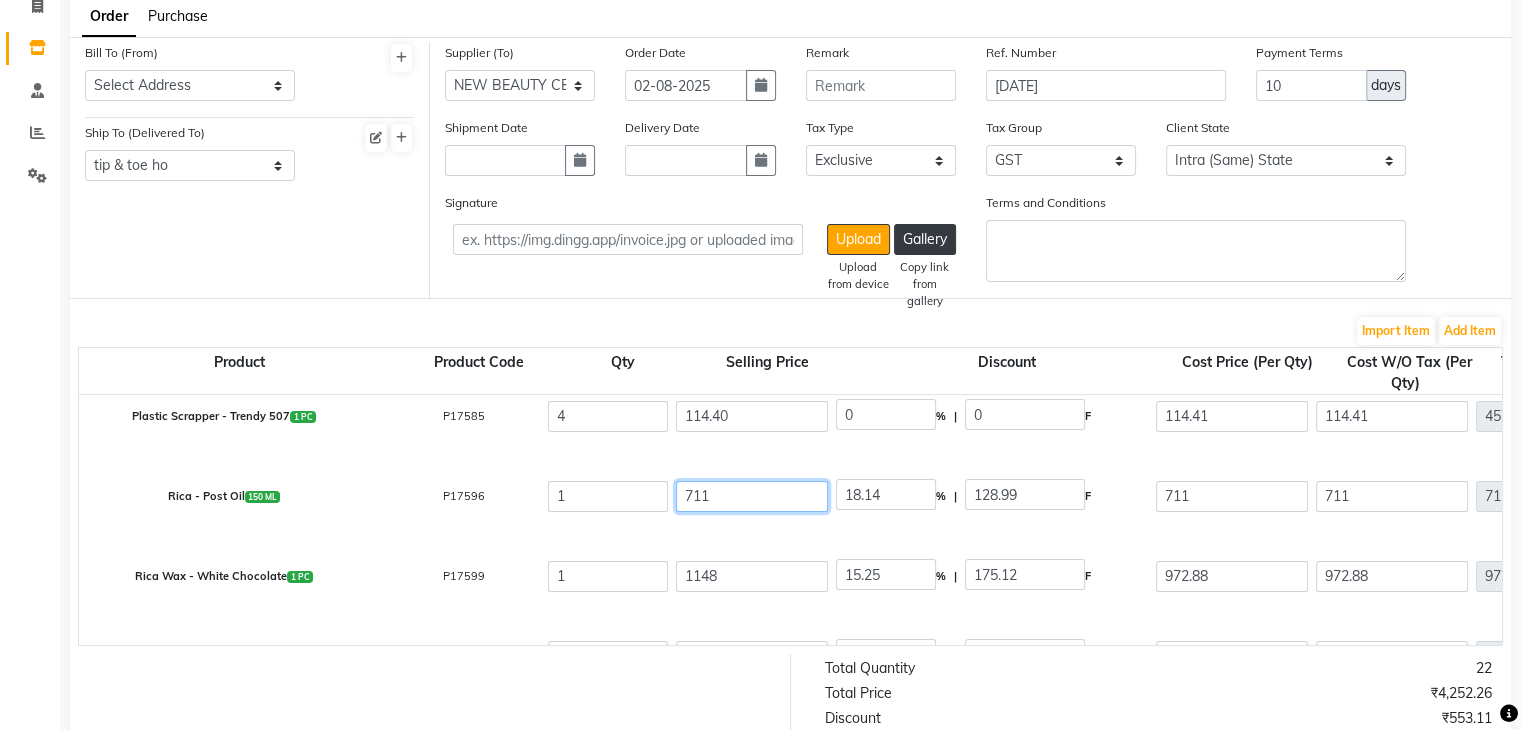 type on "711.8" 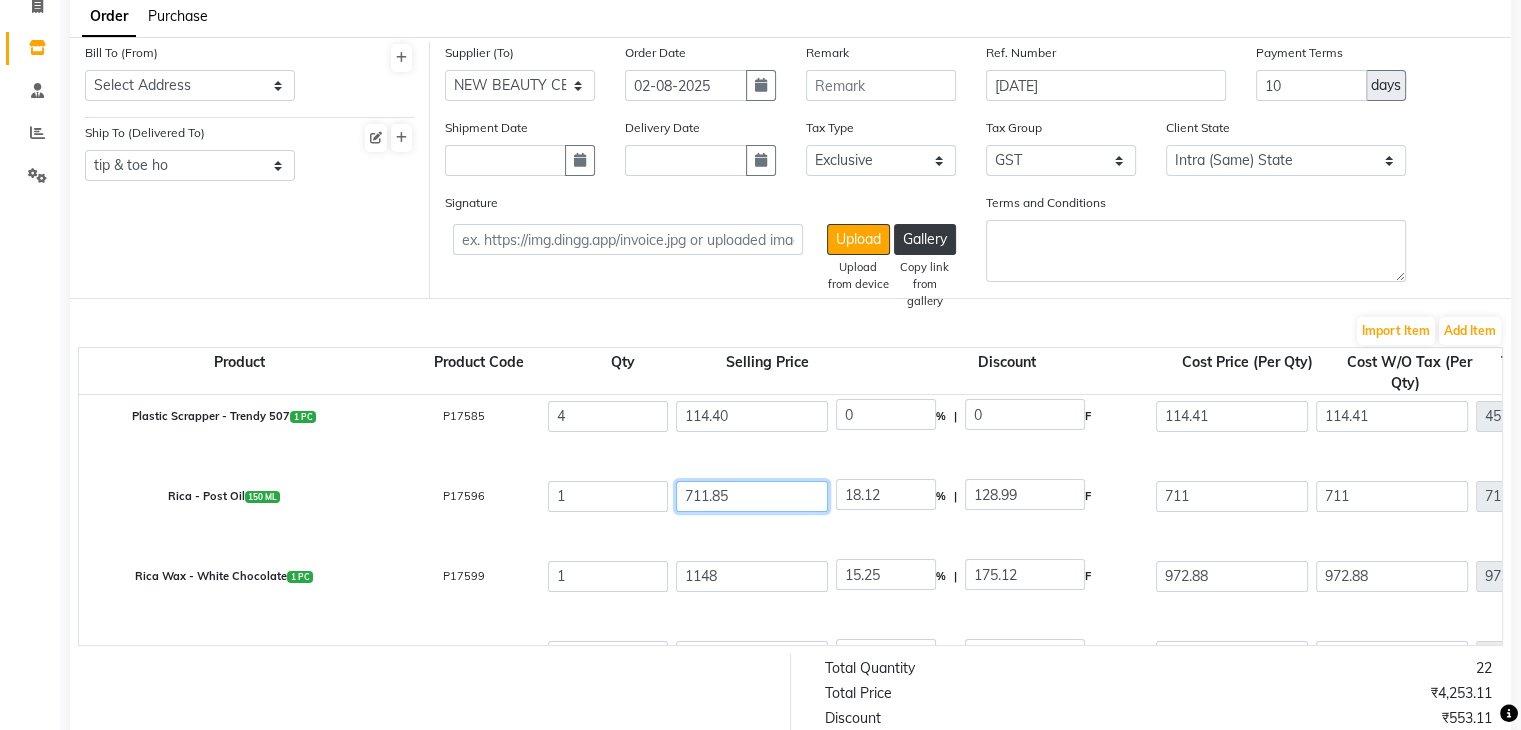 type on "711.85" 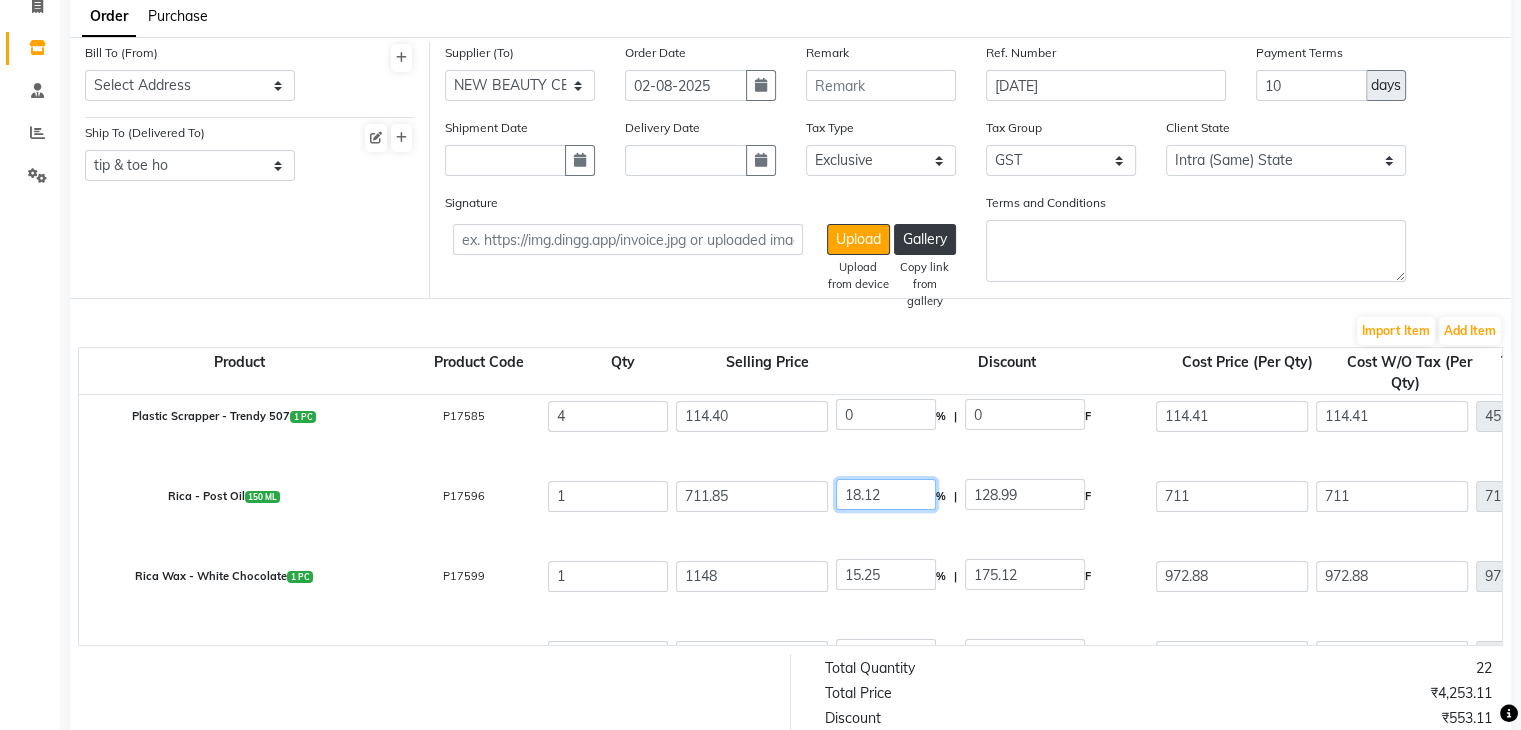 type on "0.12" 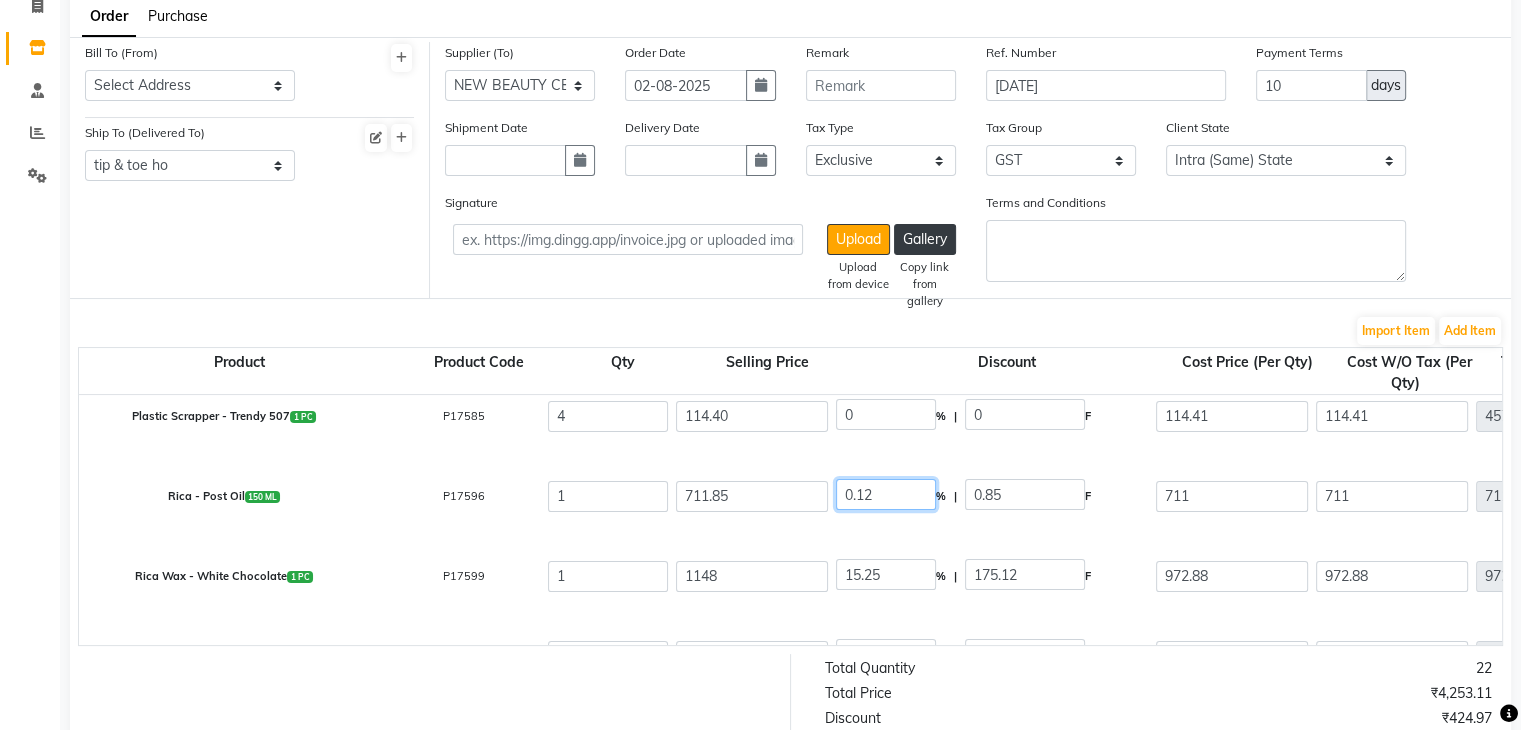 click on "0.12" 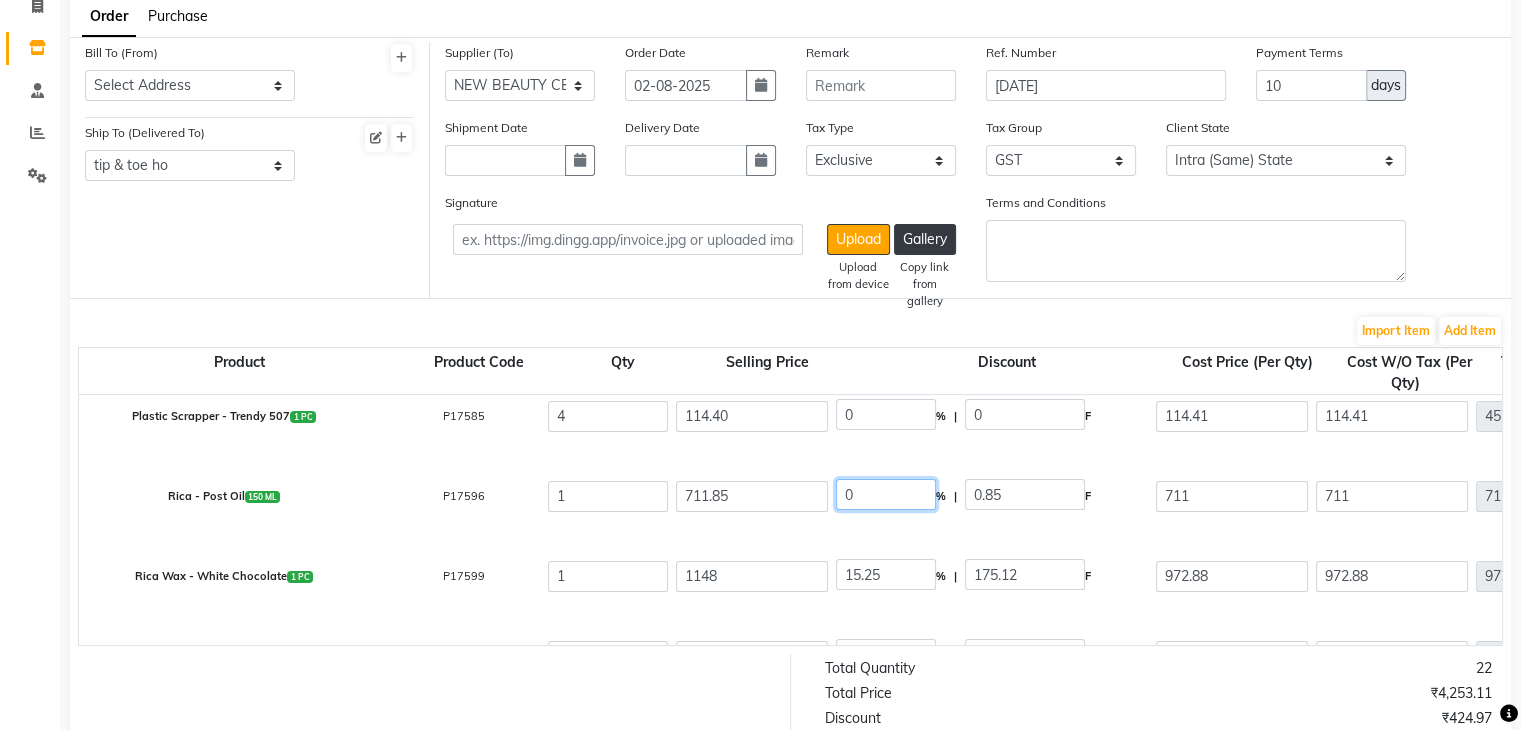 type on "0" 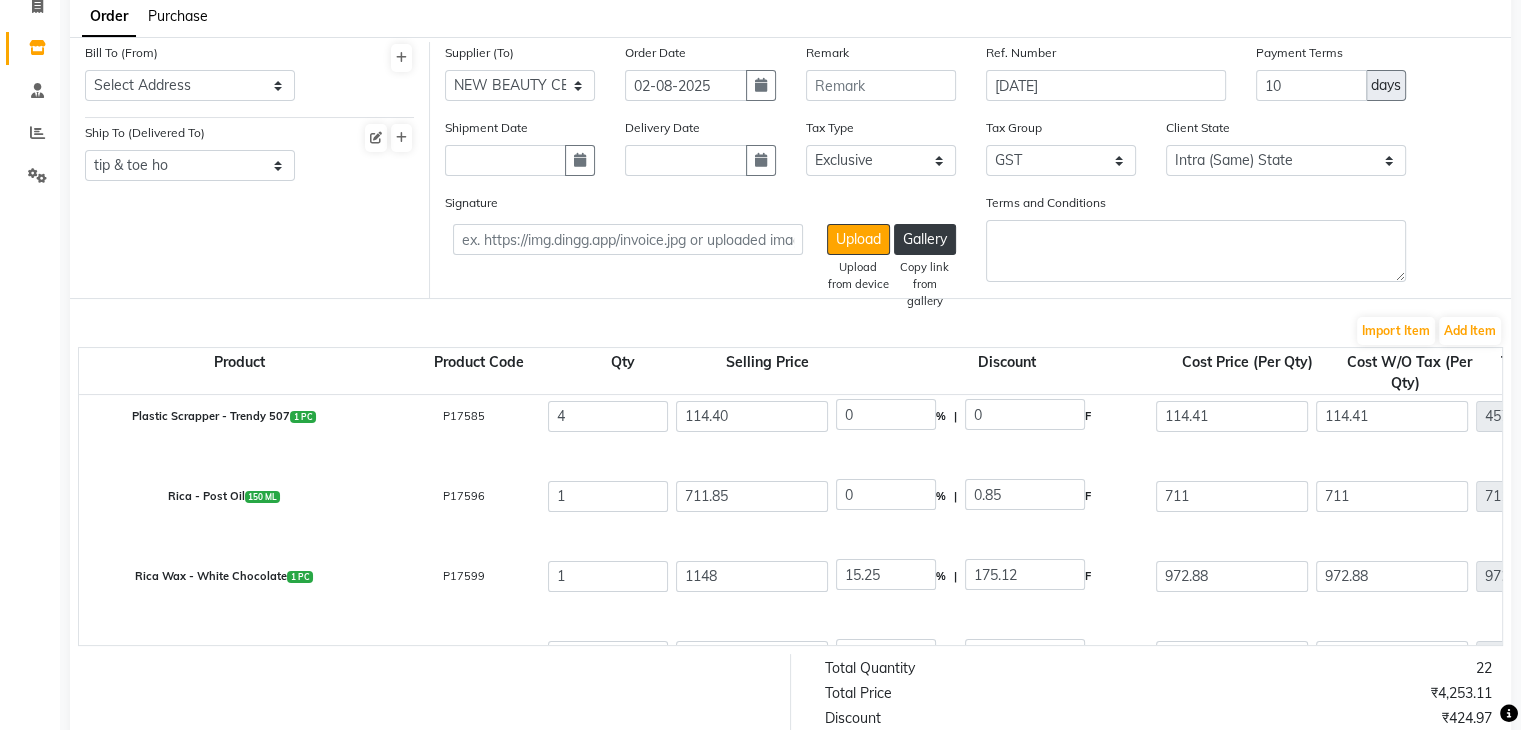 type on "0" 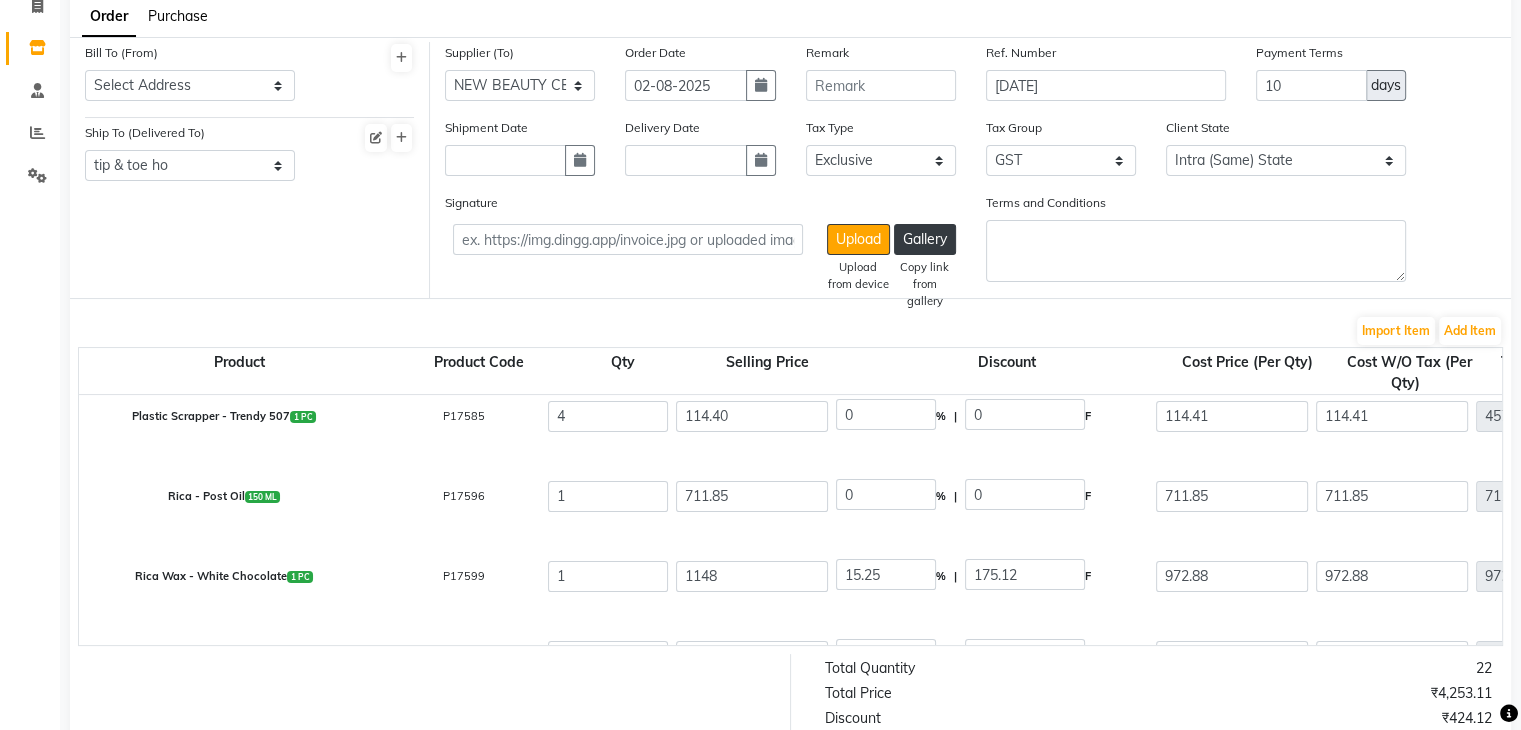 click on "Rica Wax  - White Chocolate  1 PC  P17599  1 [PRICE] 15.25 % | [PRICE] F [PRICE] [PRICE] [PRICE] None GST GST GST  (18%)  [PRICE] [PRICE]" 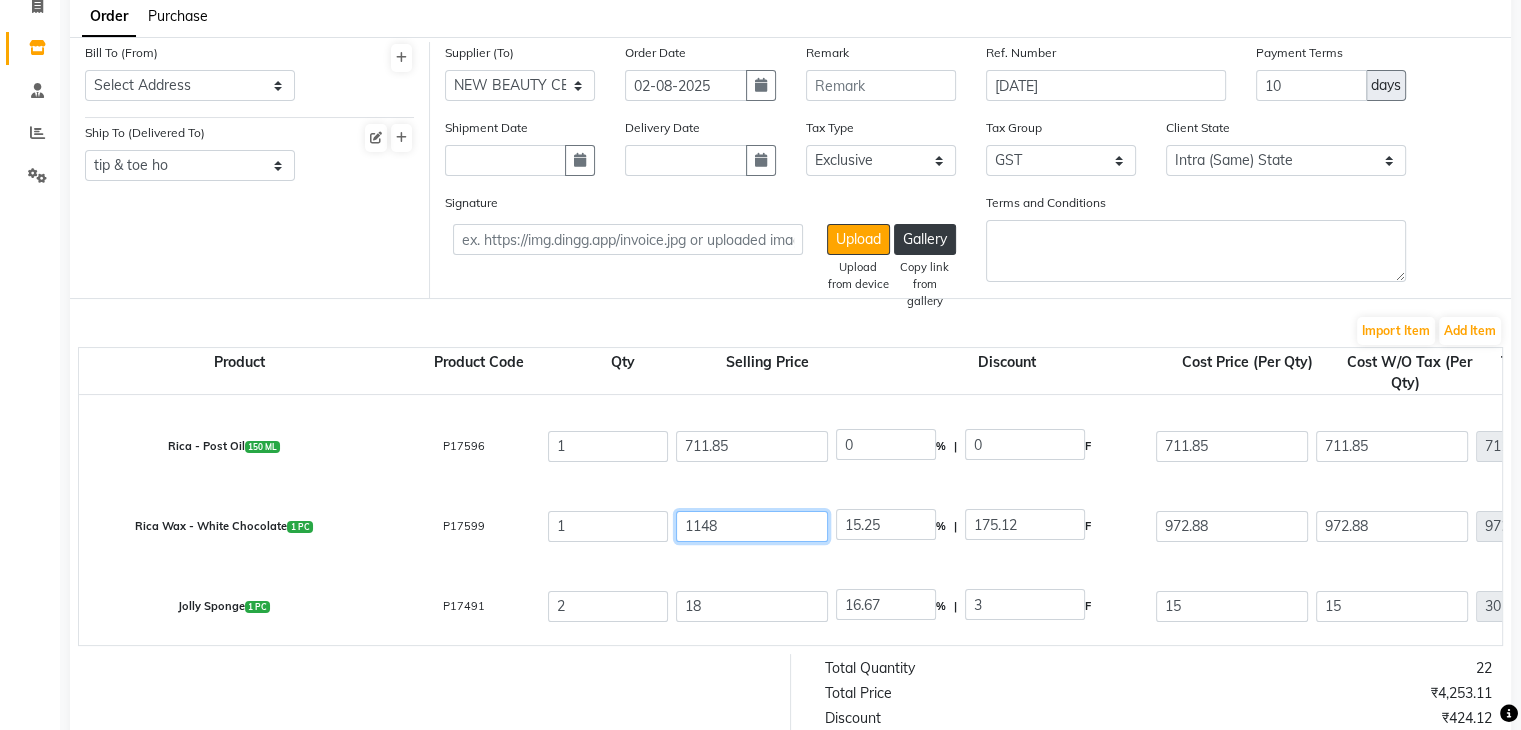 click on "1148" 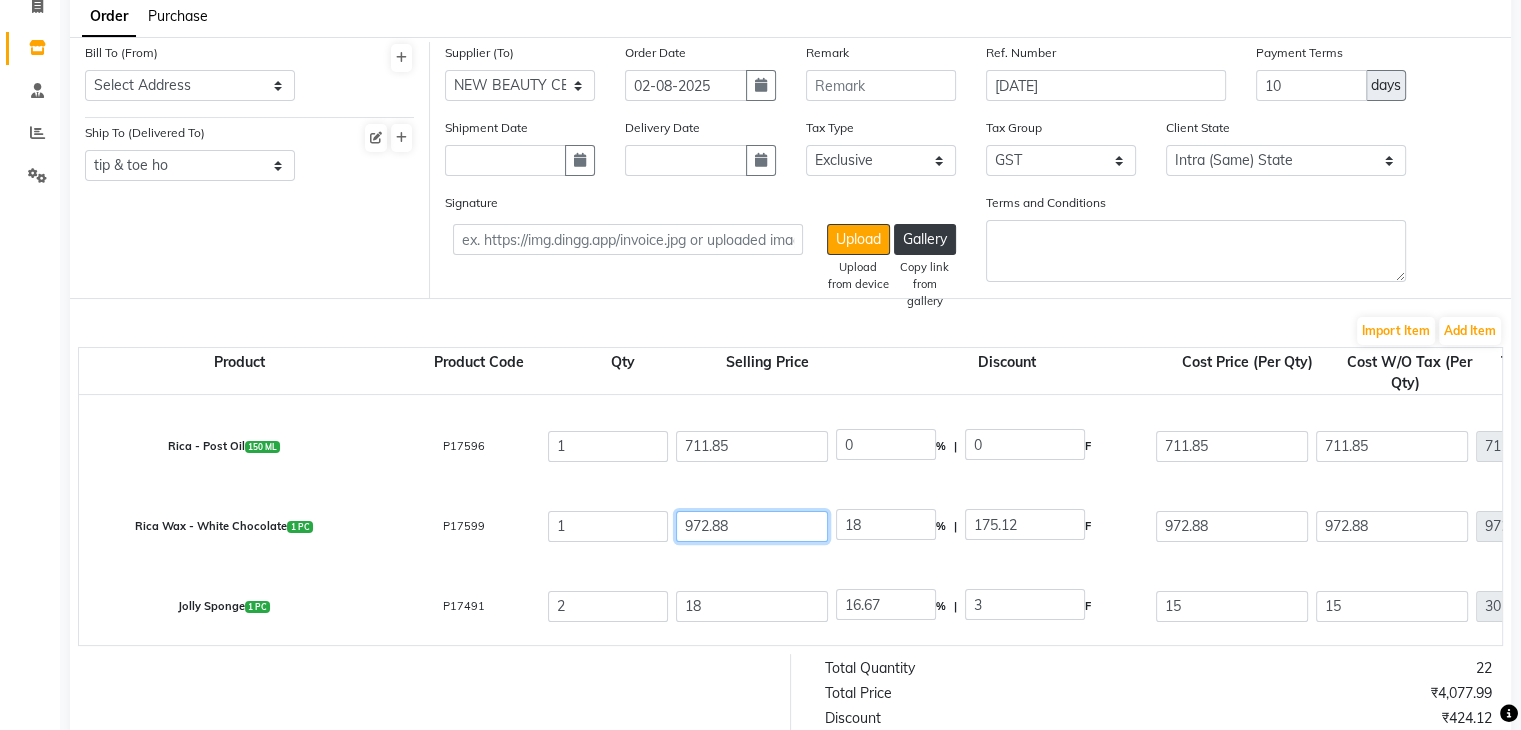 type on "972.88" 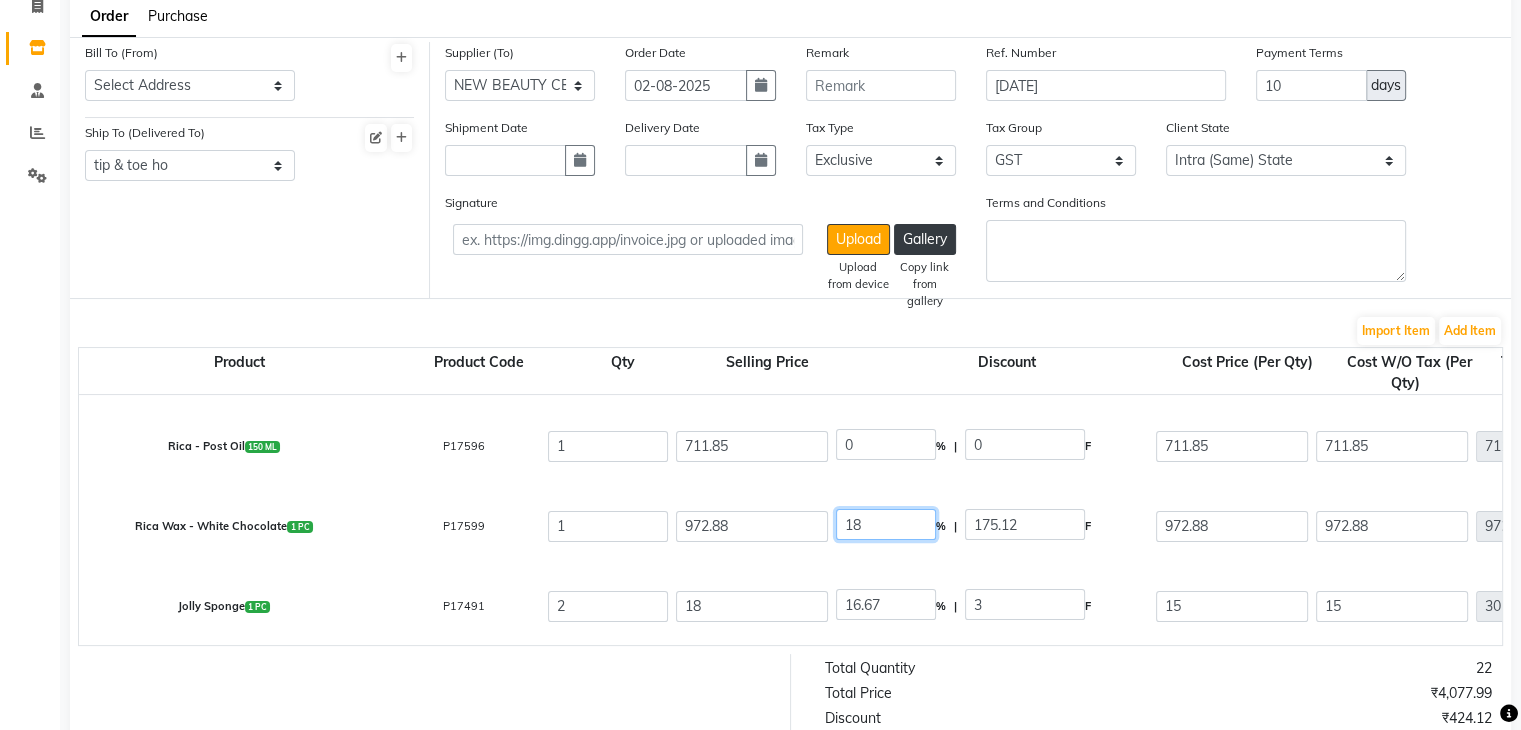 type on "0" 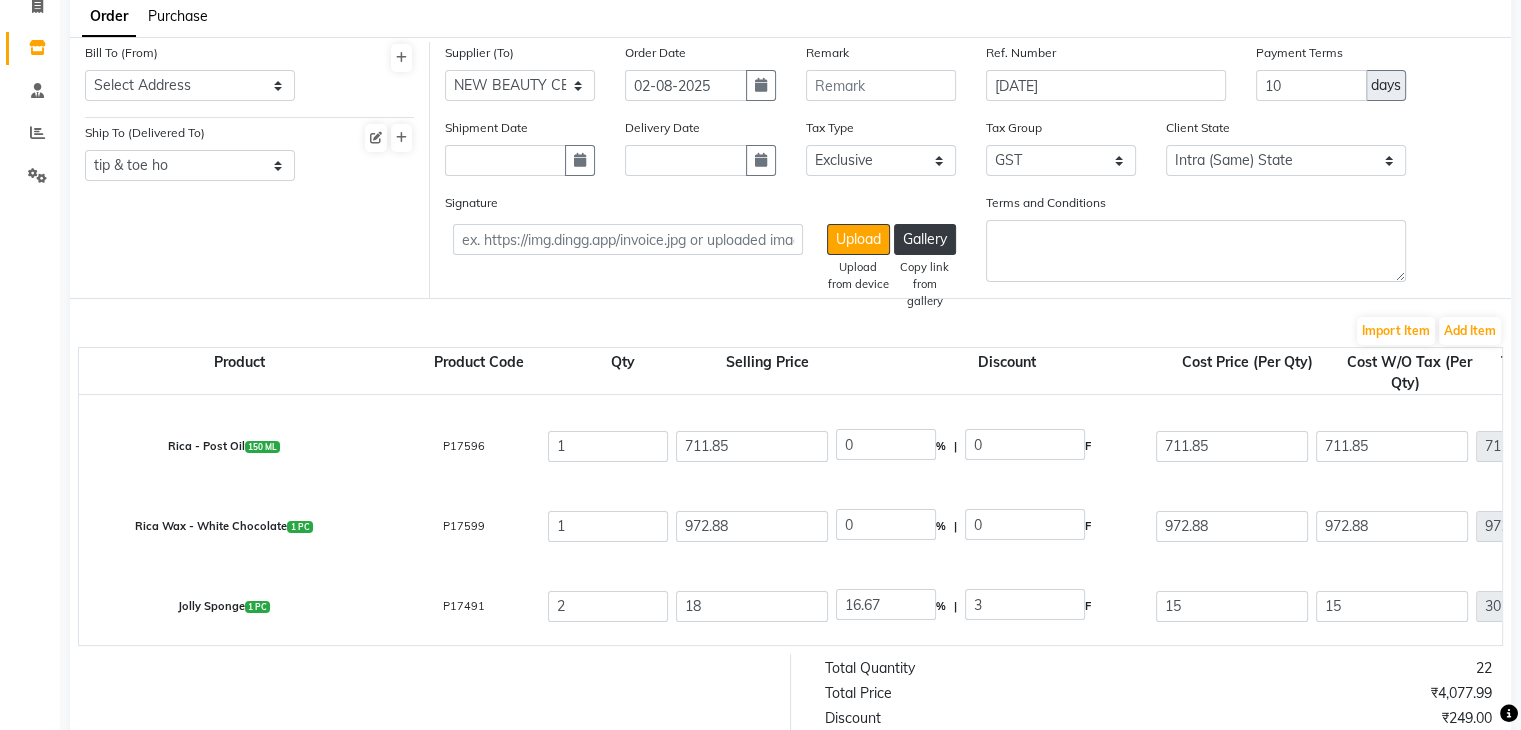 click on "Jolly Sponge  1 PC  P17491  2 18 16.67 % | 3 F 15 15 30 None GST GST GST  (18%)  5.4 35.4" 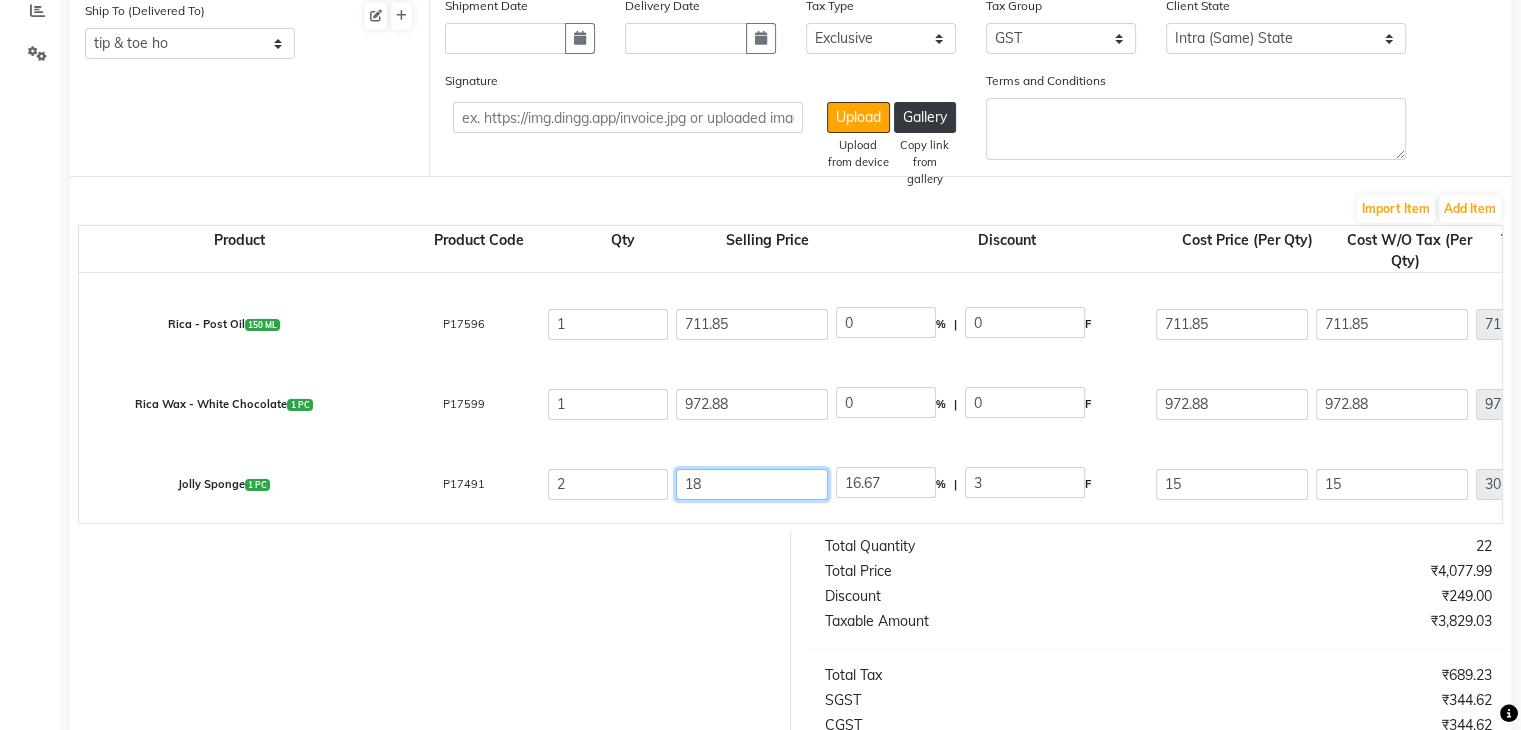 click on "18" 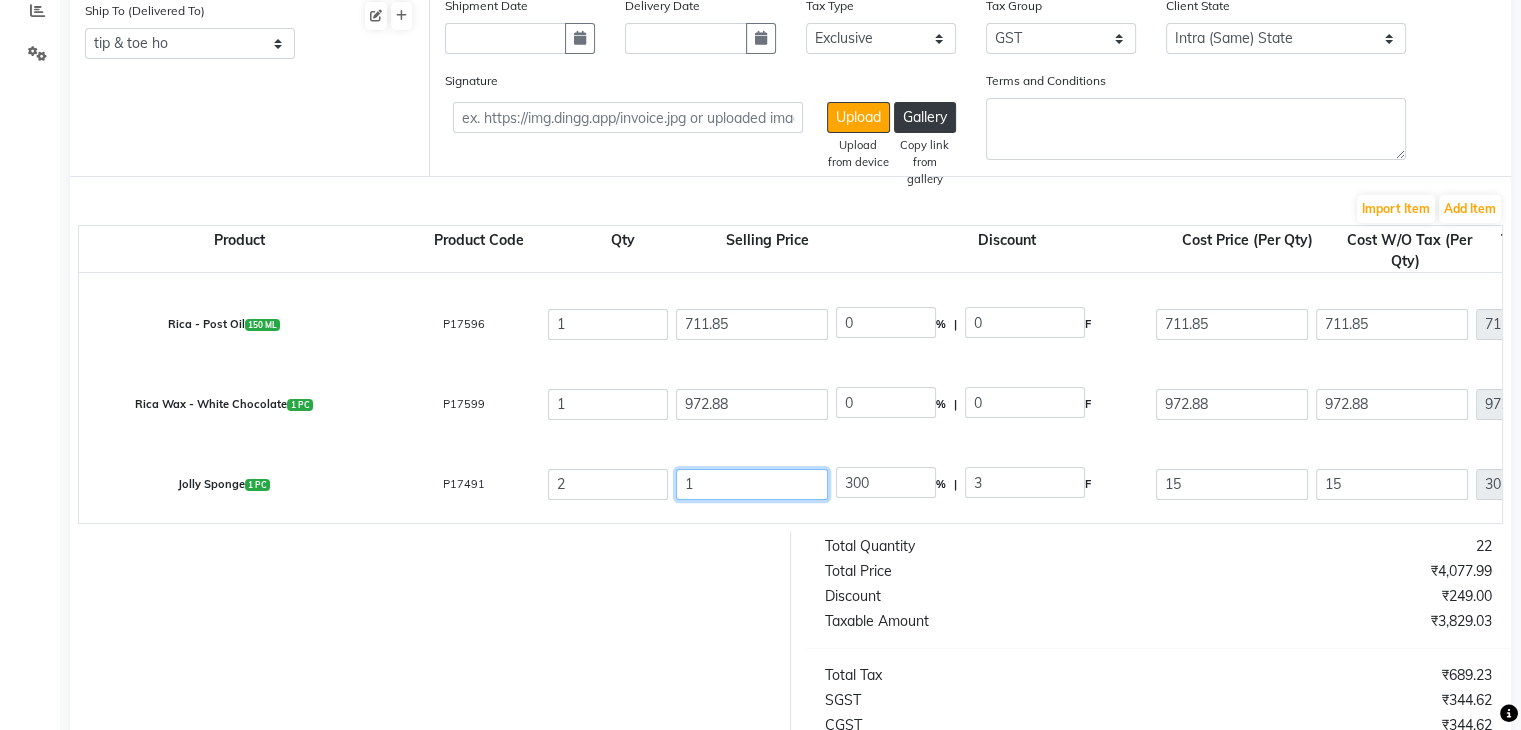 type on "15" 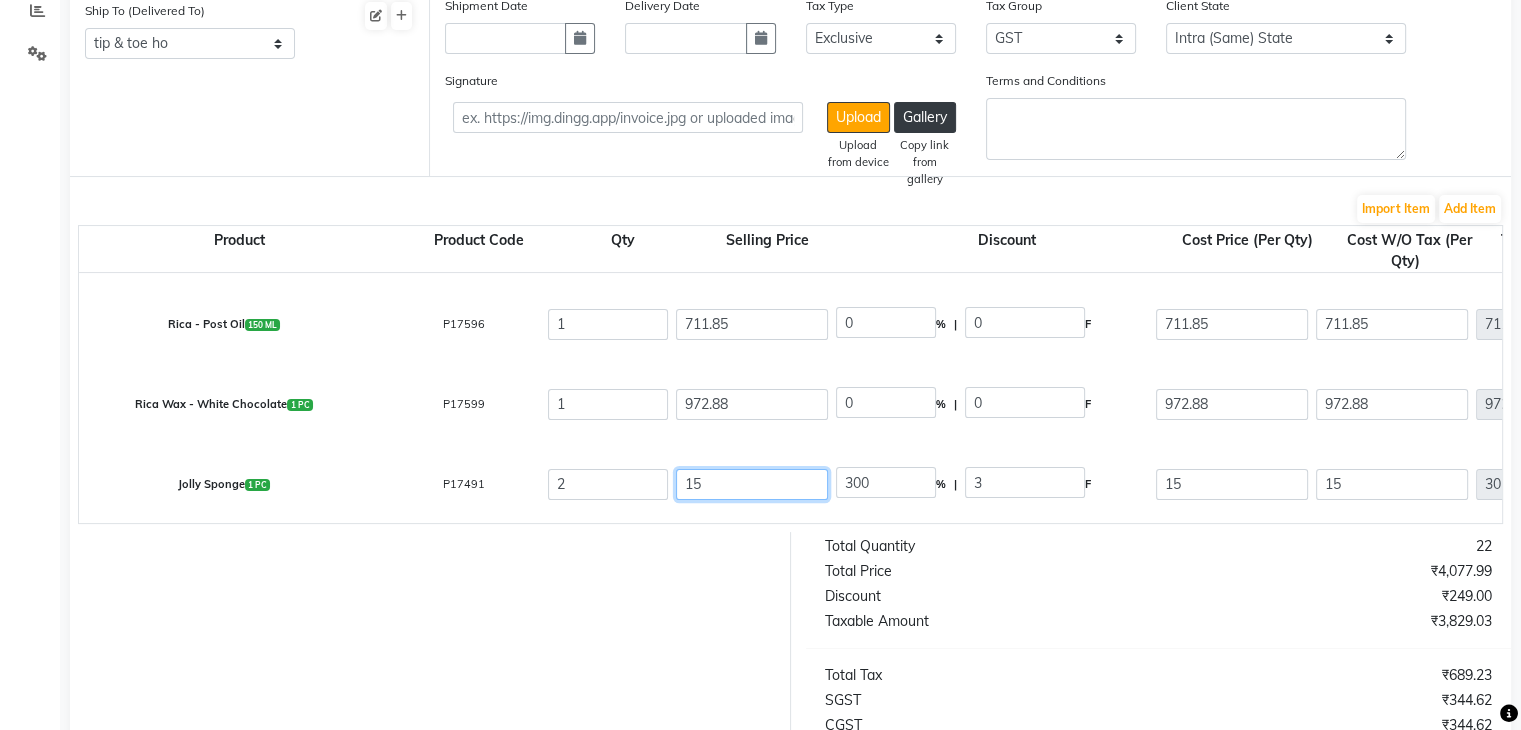 type on "20" 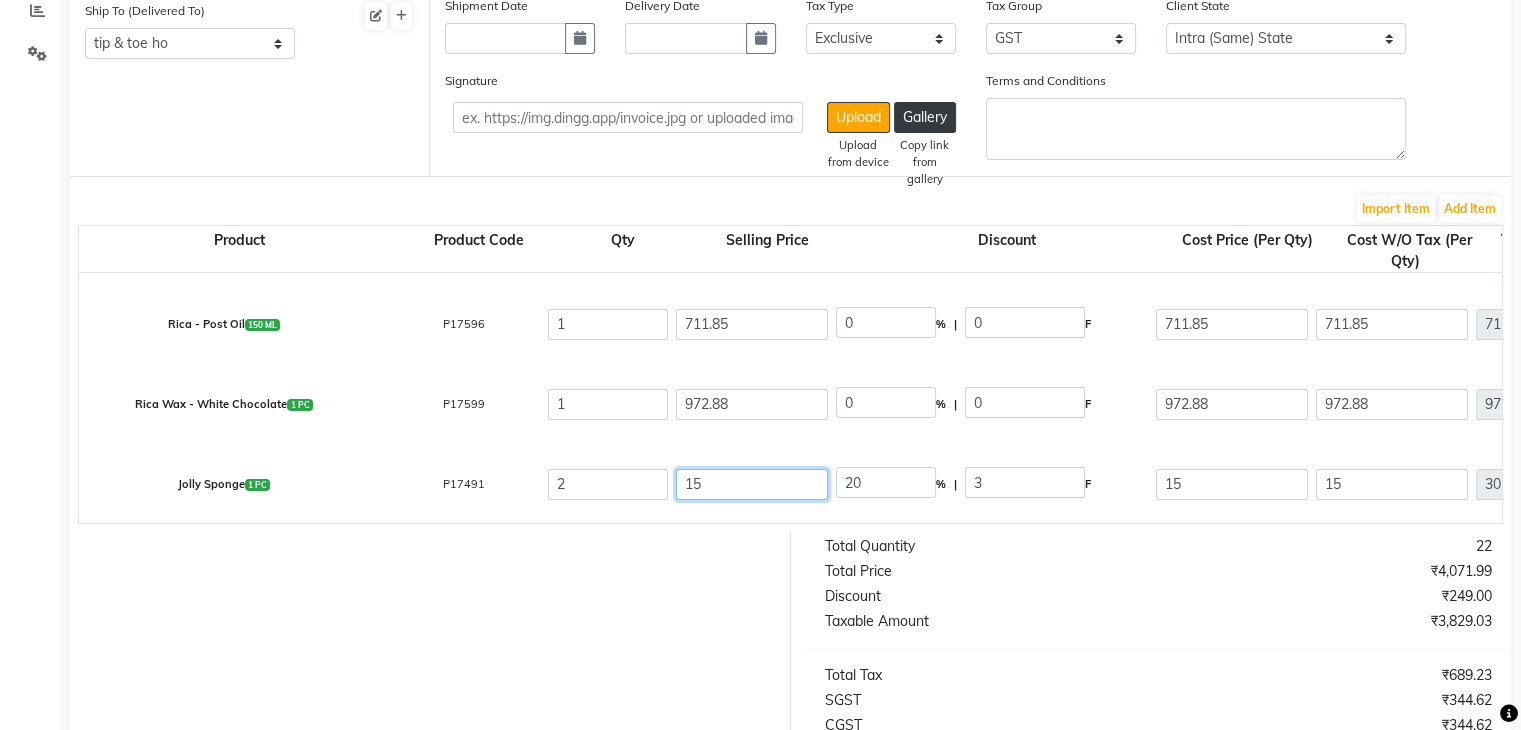 type on "15" 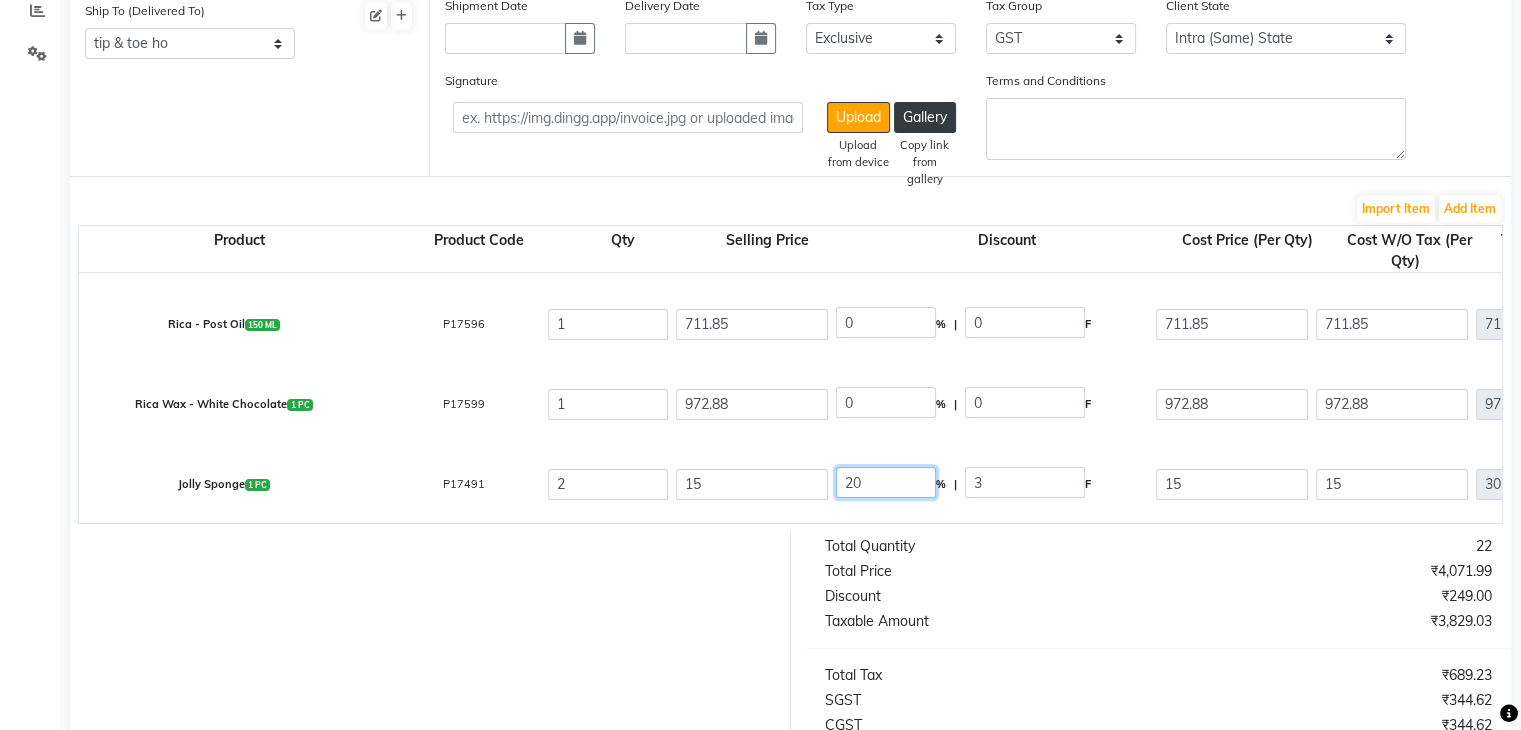 type on "0" 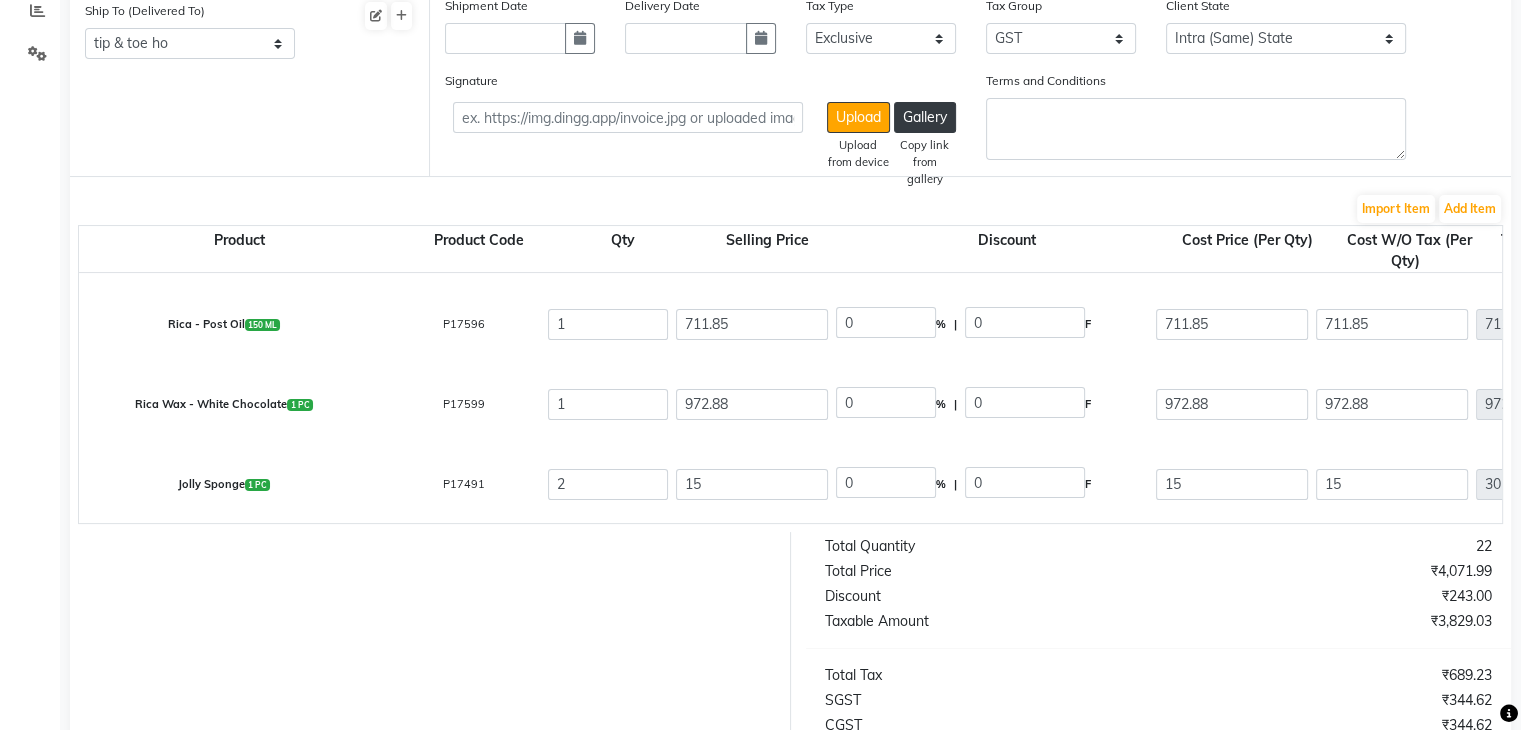 click on "Total Tax" 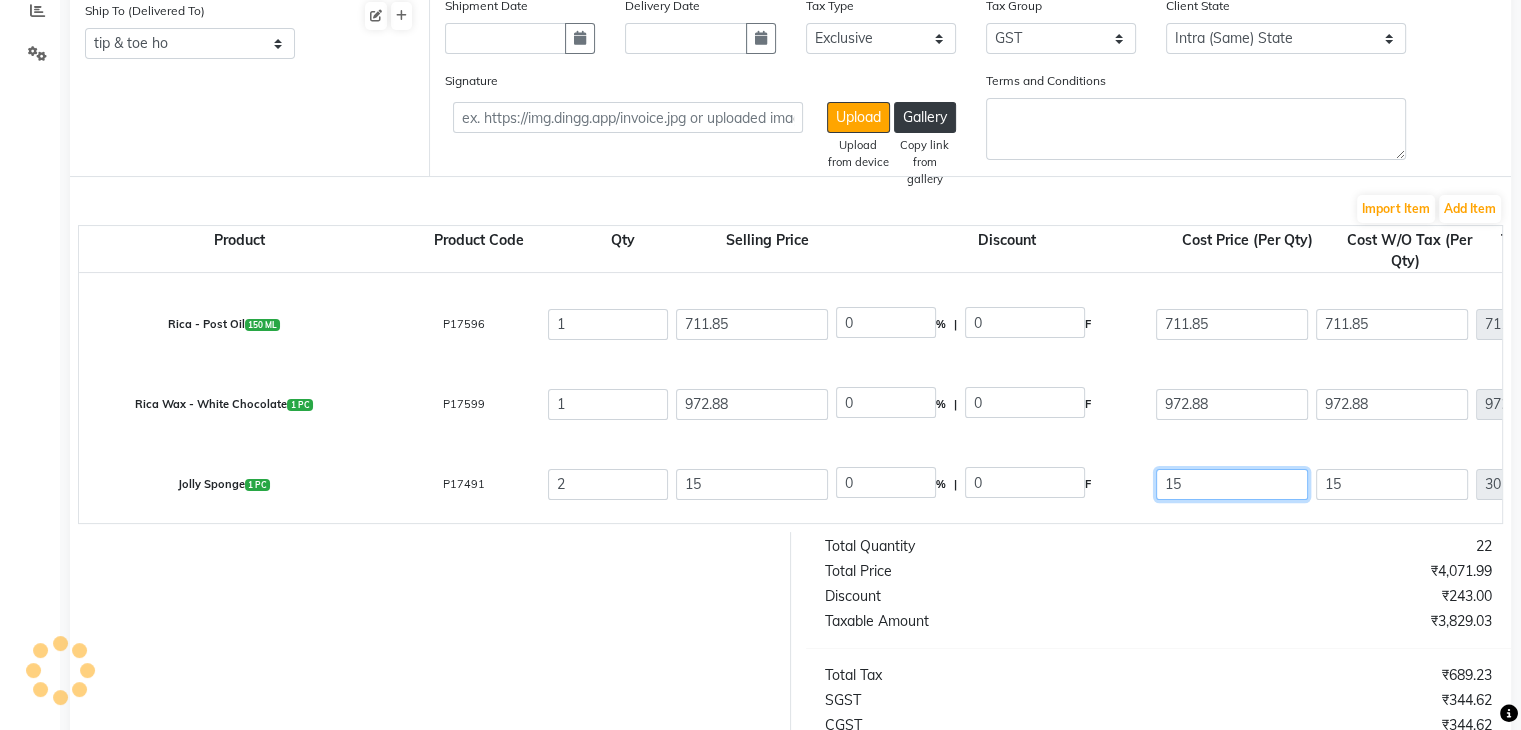click on "15" 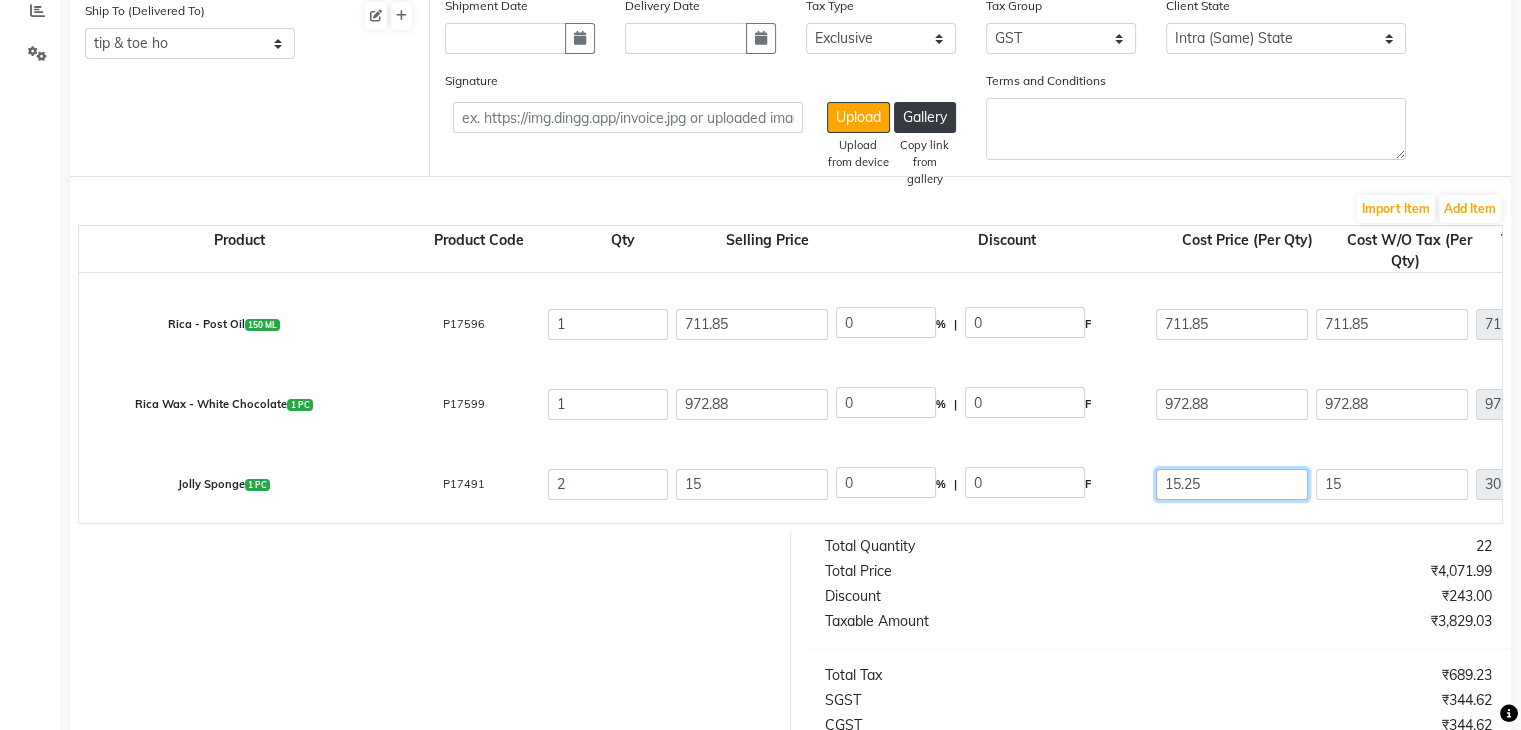 type on "15.25" 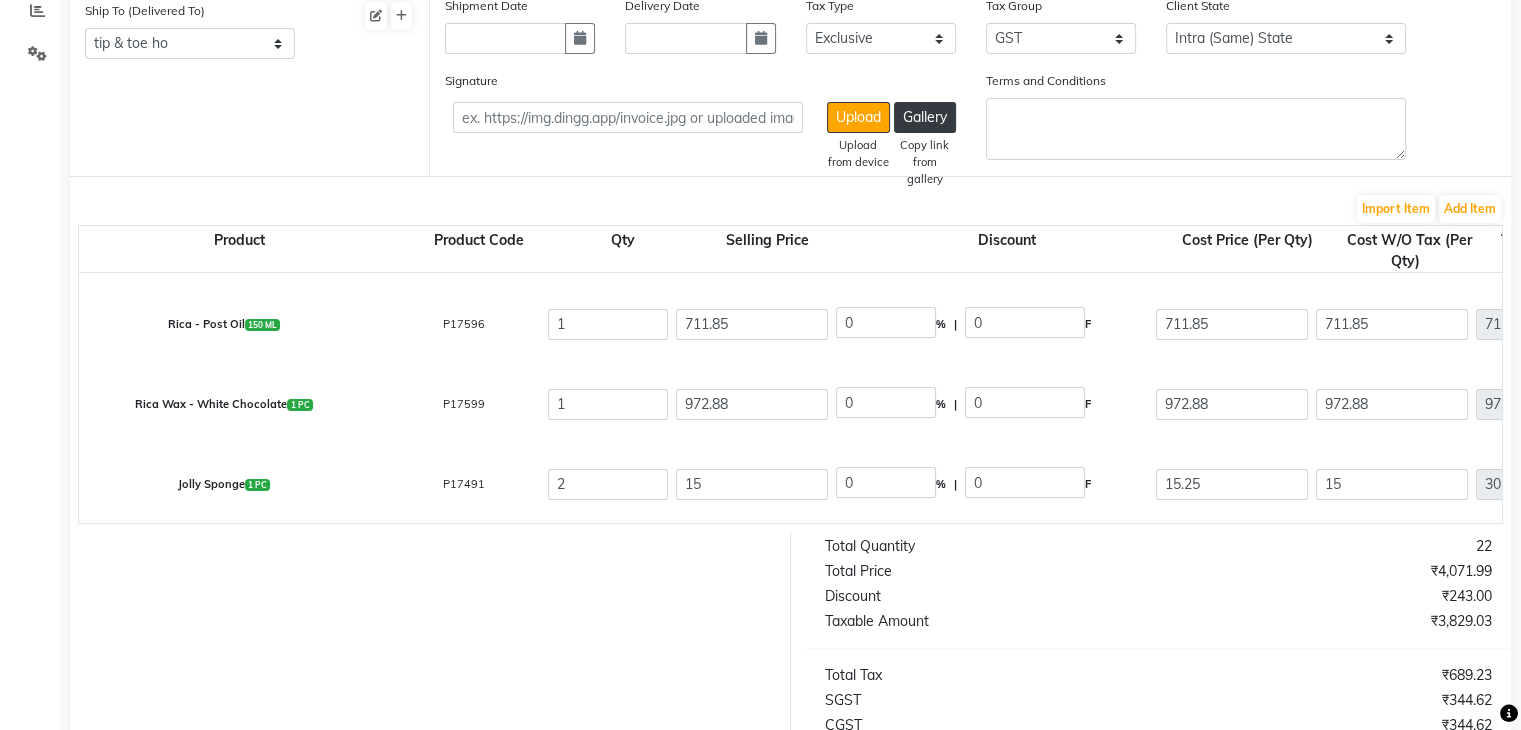 type on "15.25" 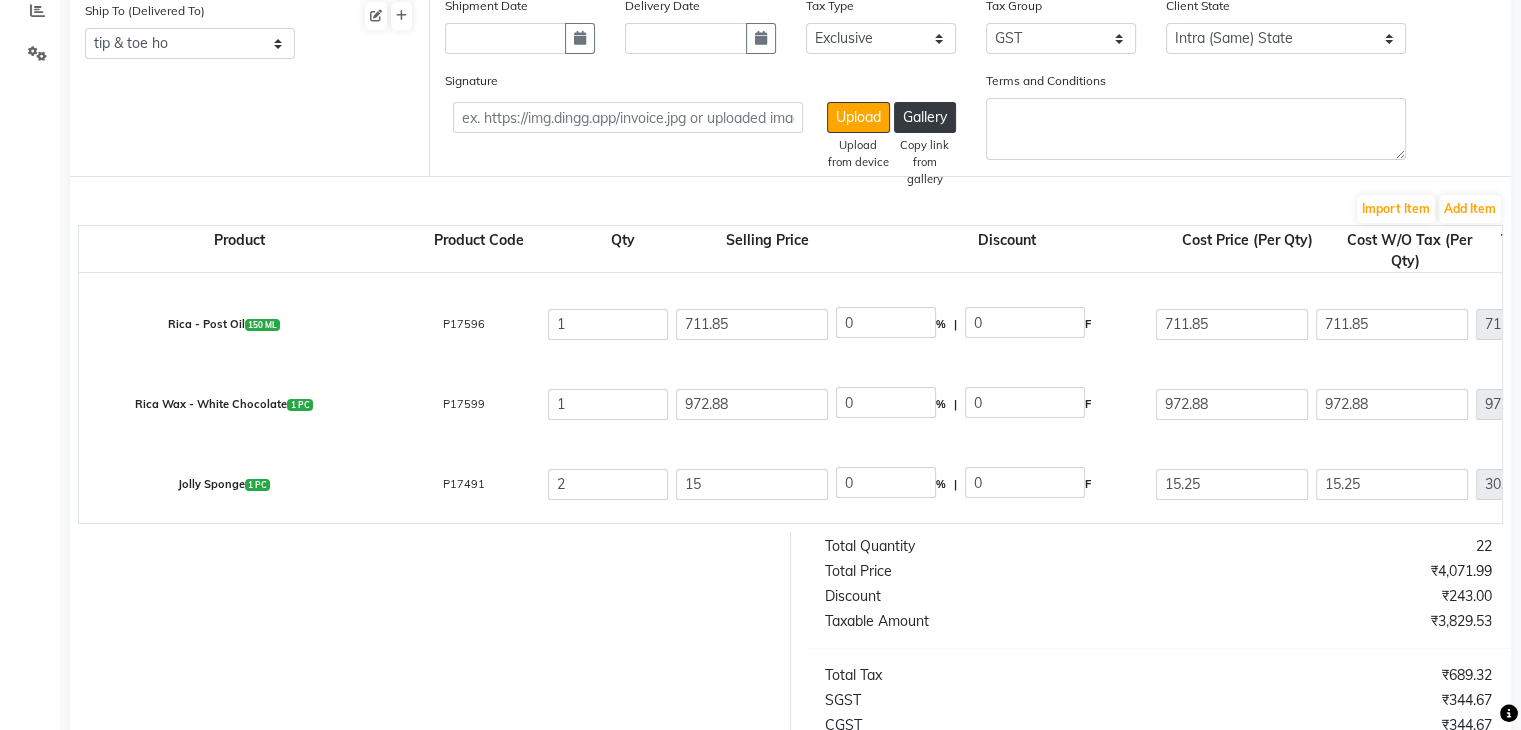 click on "₹243.00" 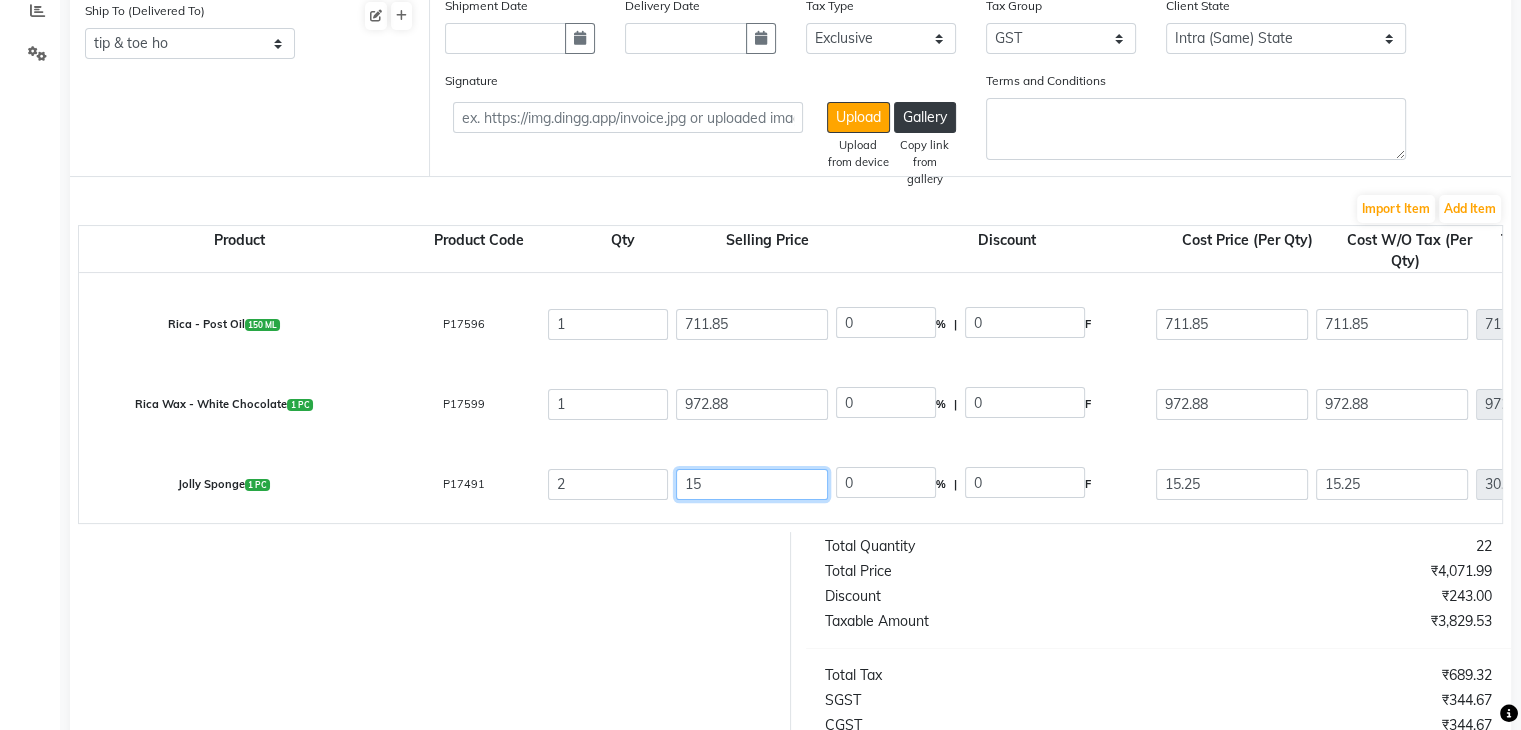 click on "15" 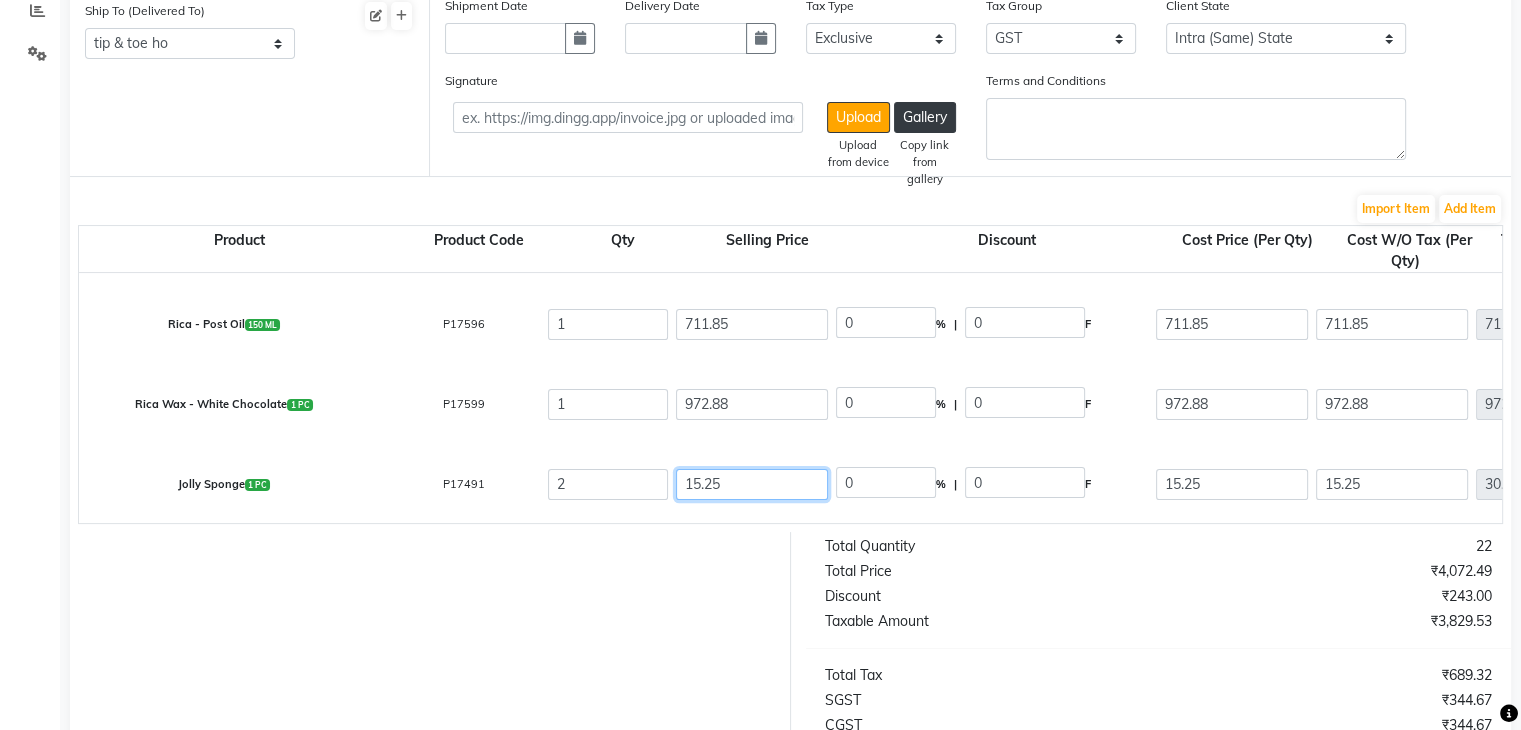 type on "15.25" 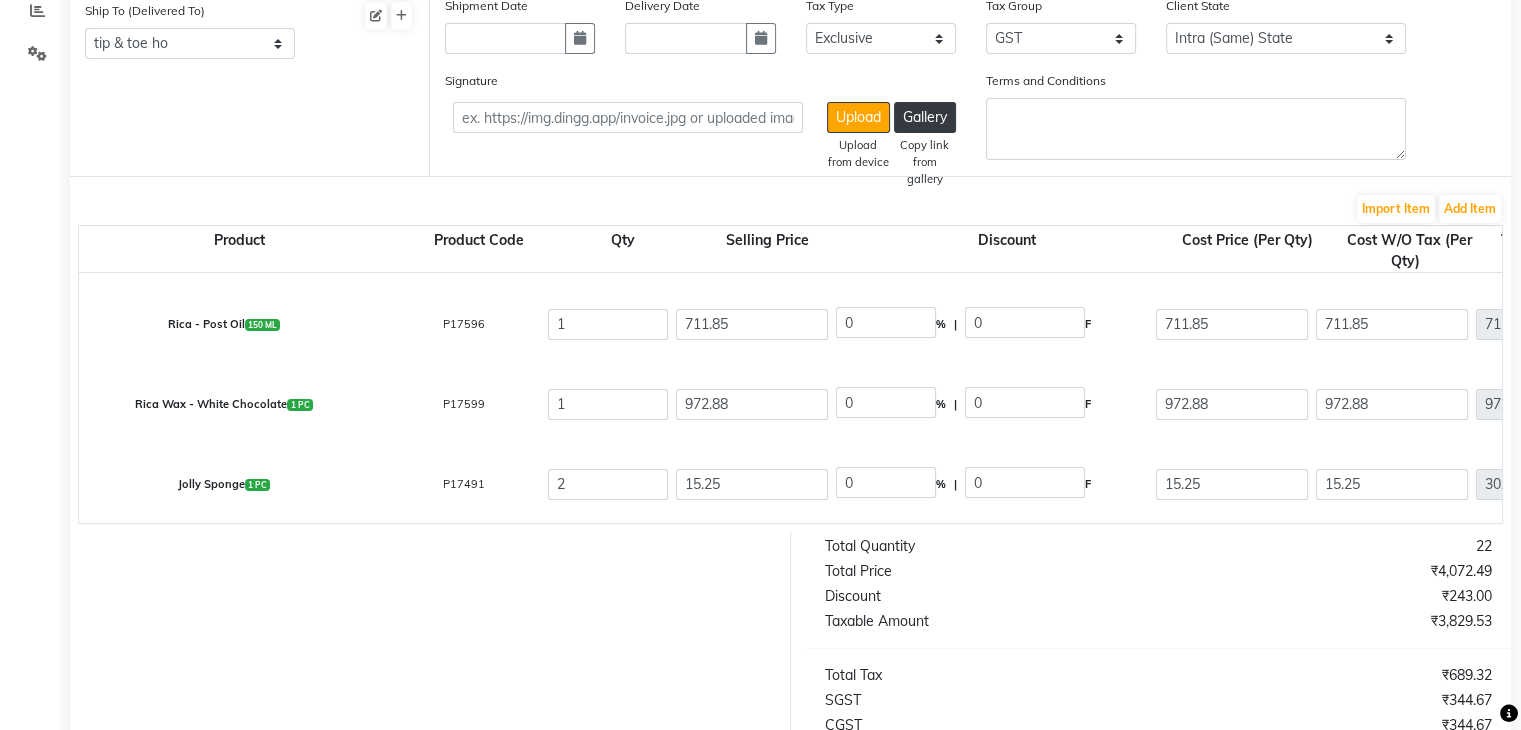 click on "₹689.32" 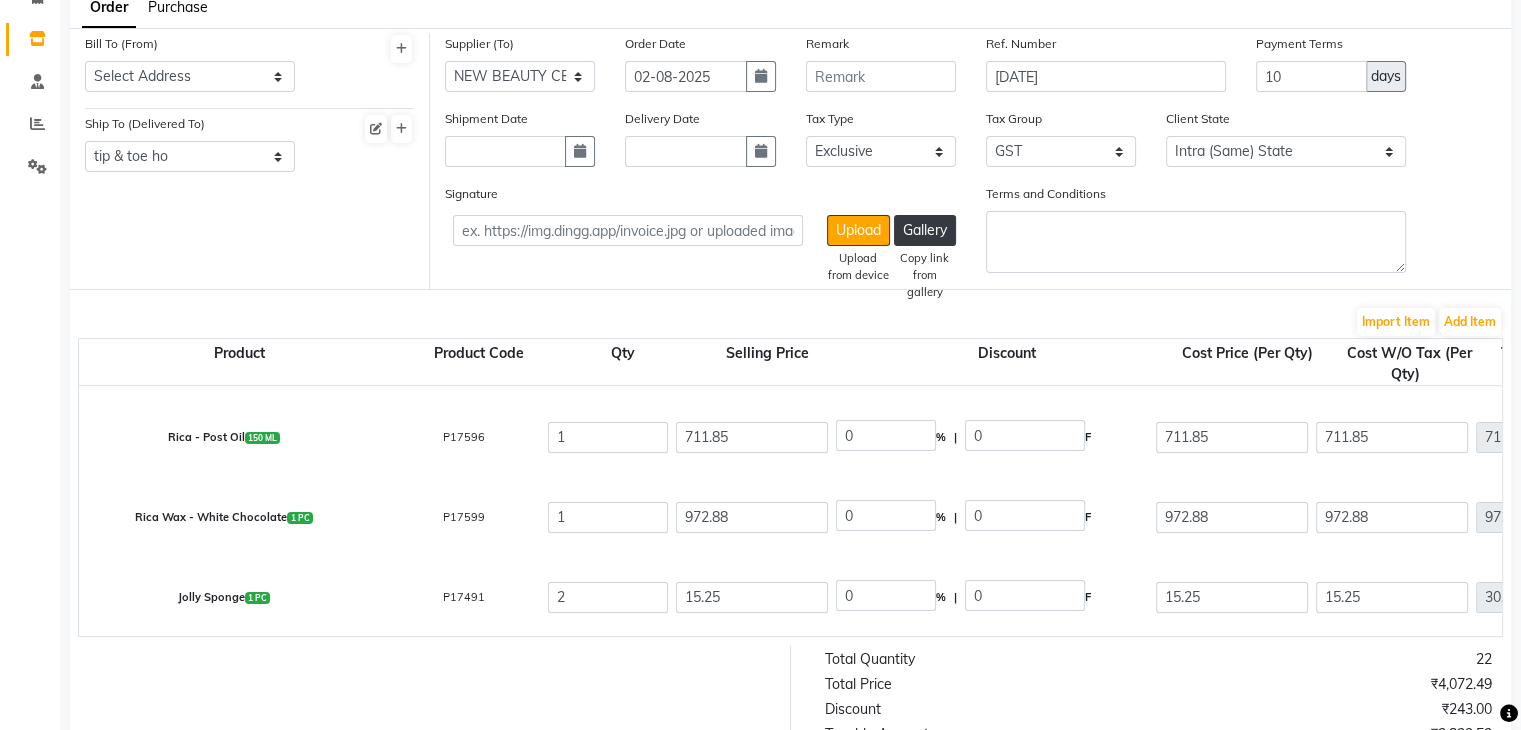 scroll, scrollTop: 147, scrollLeft: 0, axis: vertical 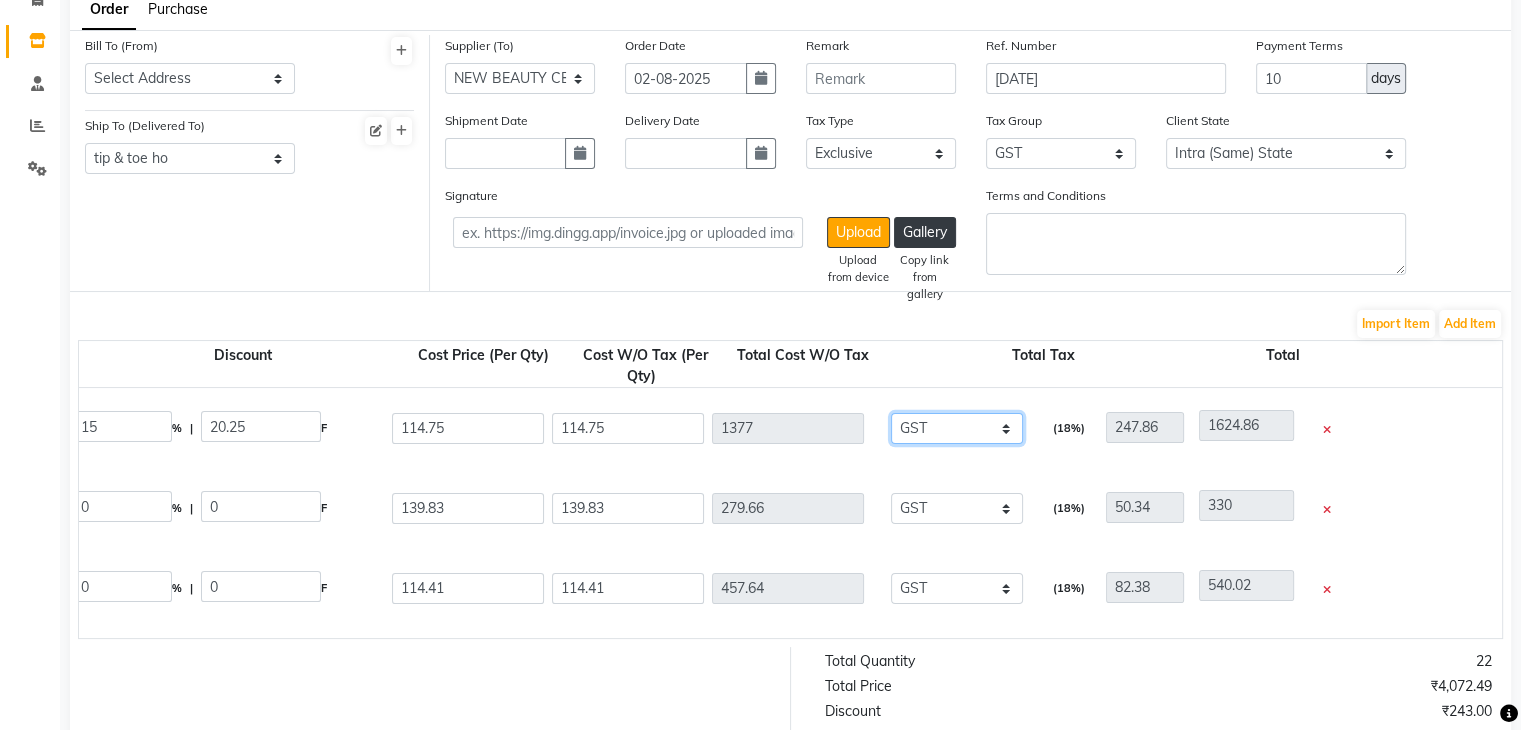 click on "None GST GST GST" 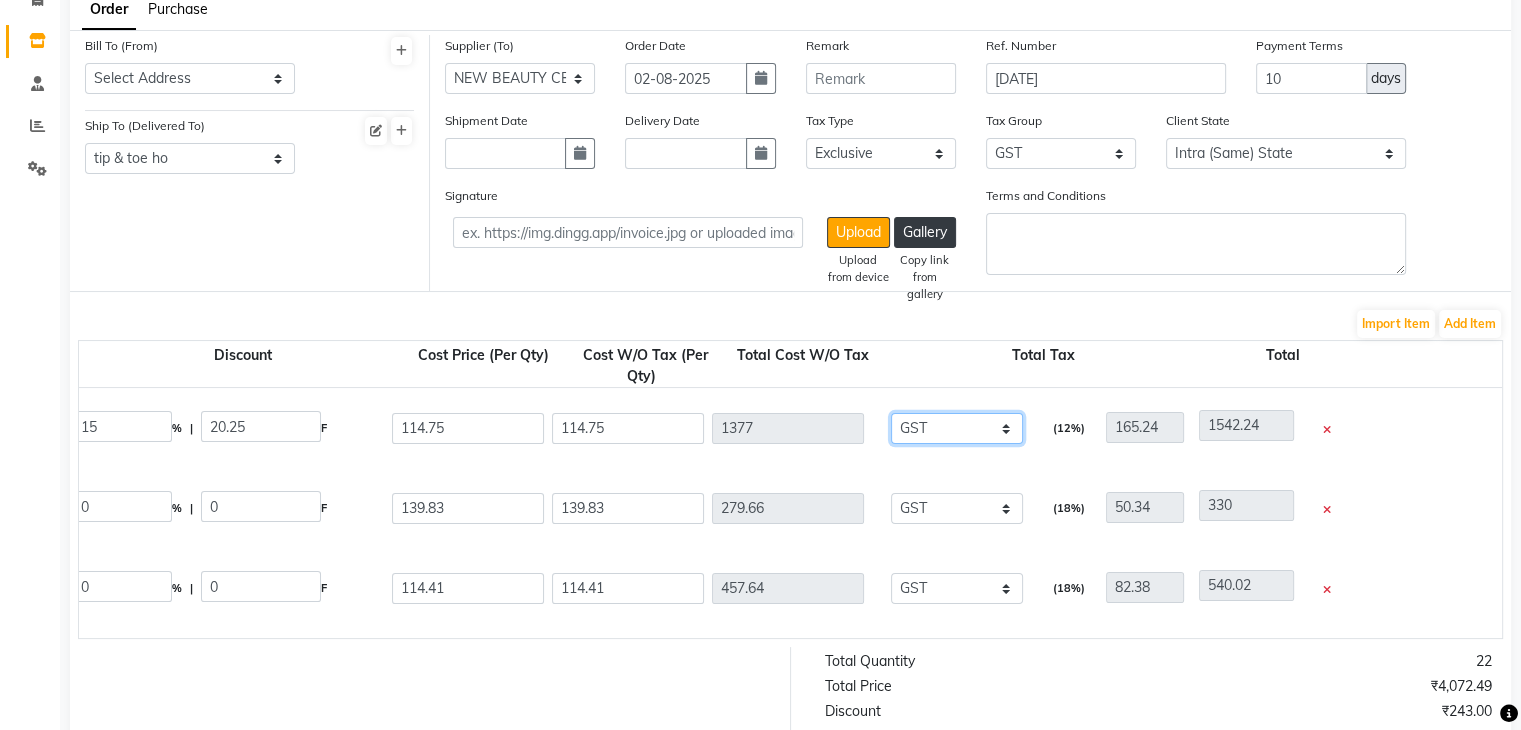 scroll, scrollTop: 229, scrollLeft: 0, axis: vertical 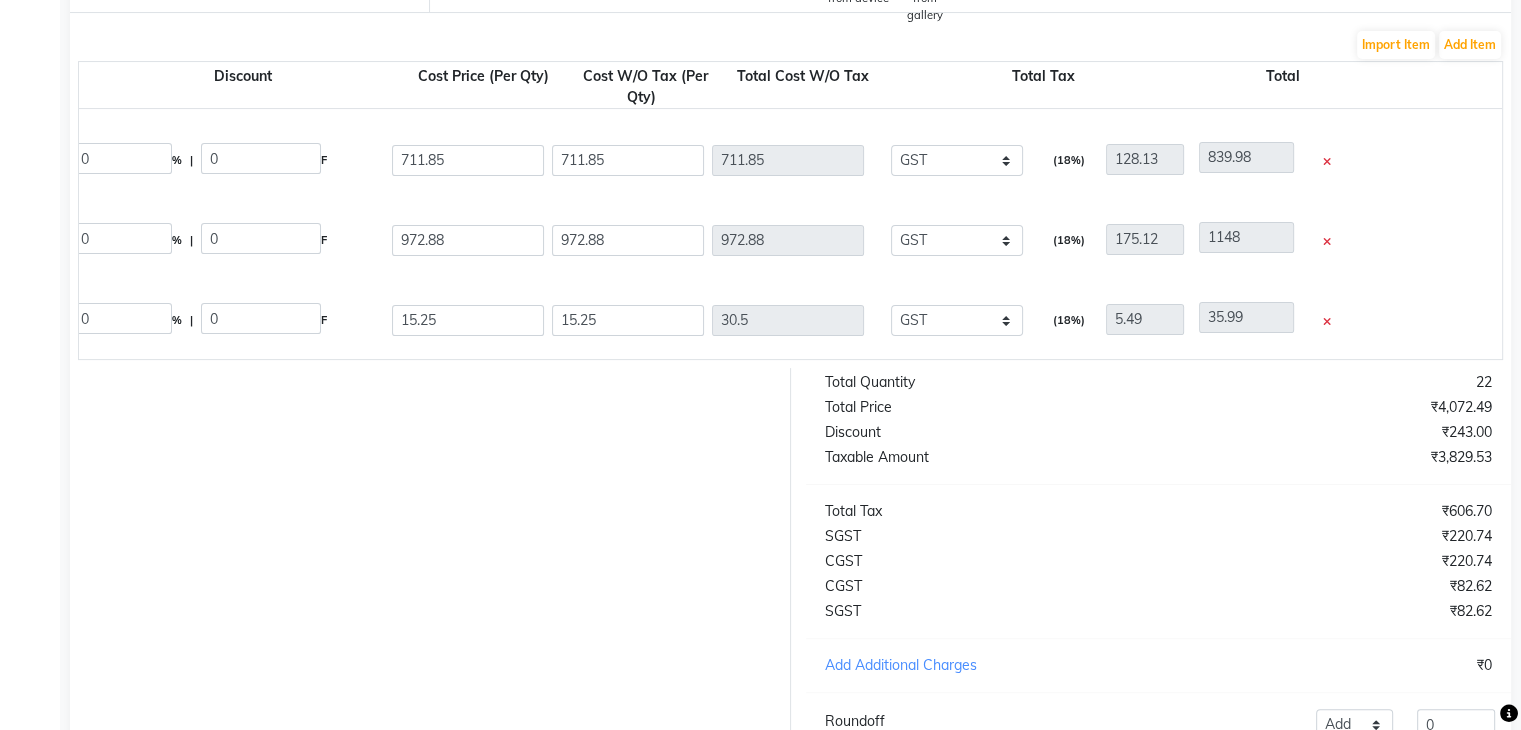 click on "Total Quantity   22   Total Price   [PRICE]   Discount   [PRICE]   Taxable Amount   [PRICE]   Total Tax   [PRICE]   SGST   [PRICE]   CGST   [PRICE]   CGST   [PRICE]   SGST   [PRICE]   Add Additional Charges   [PRICE]  Roundoff Add Reduce [PRICE]  Total Amount   [PRICE]" 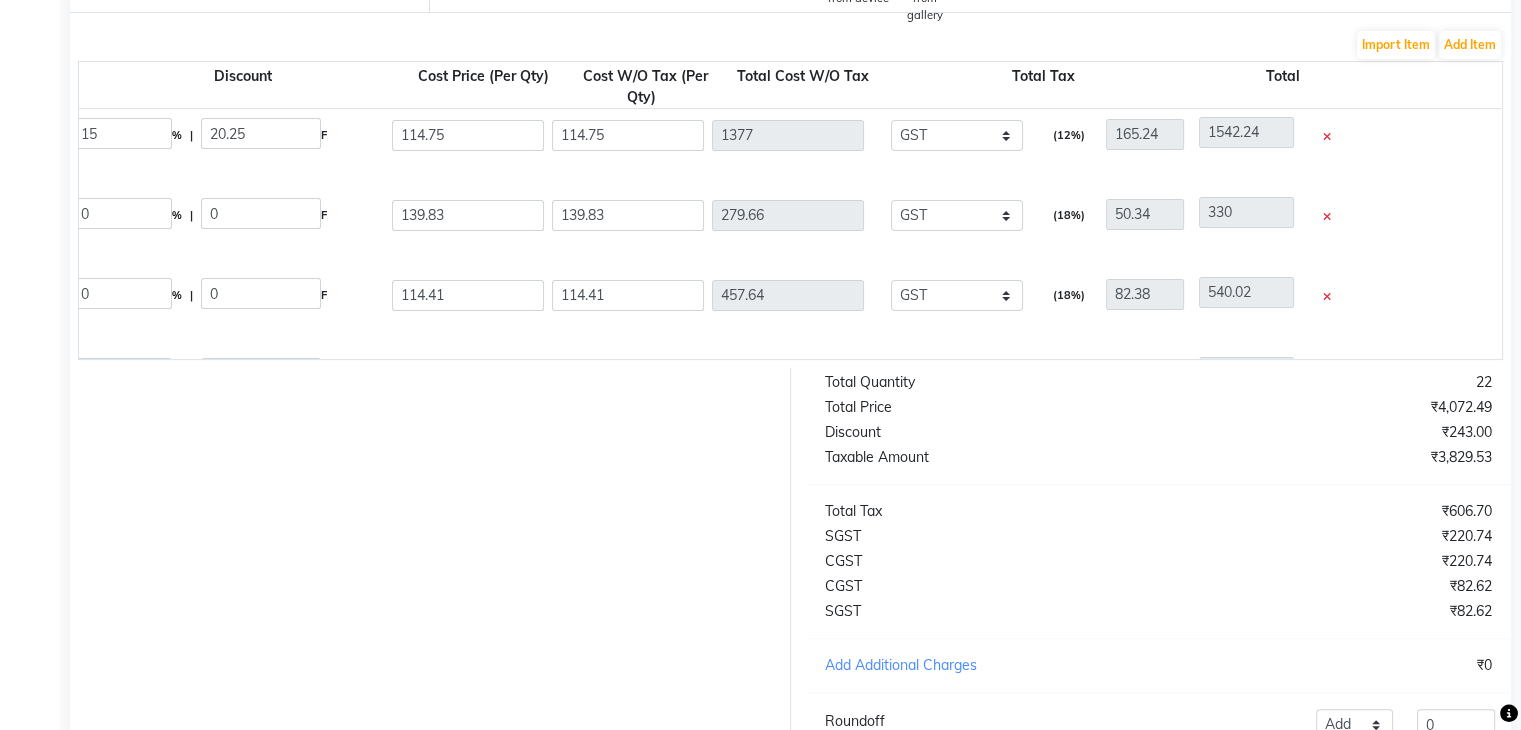 scroll, scrollTop: 0, scrollLeft: 0, axis: both 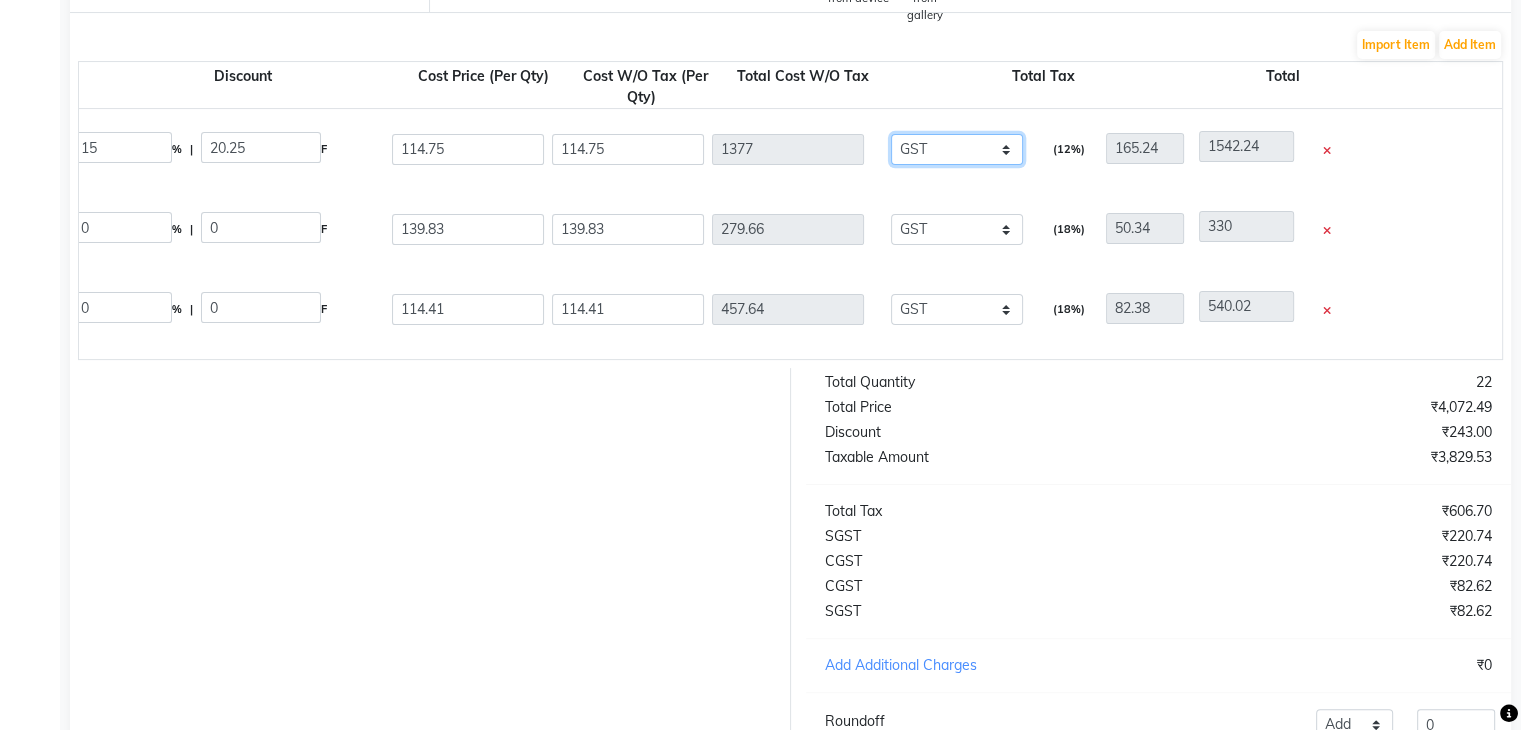 click on "None GST GST GST" 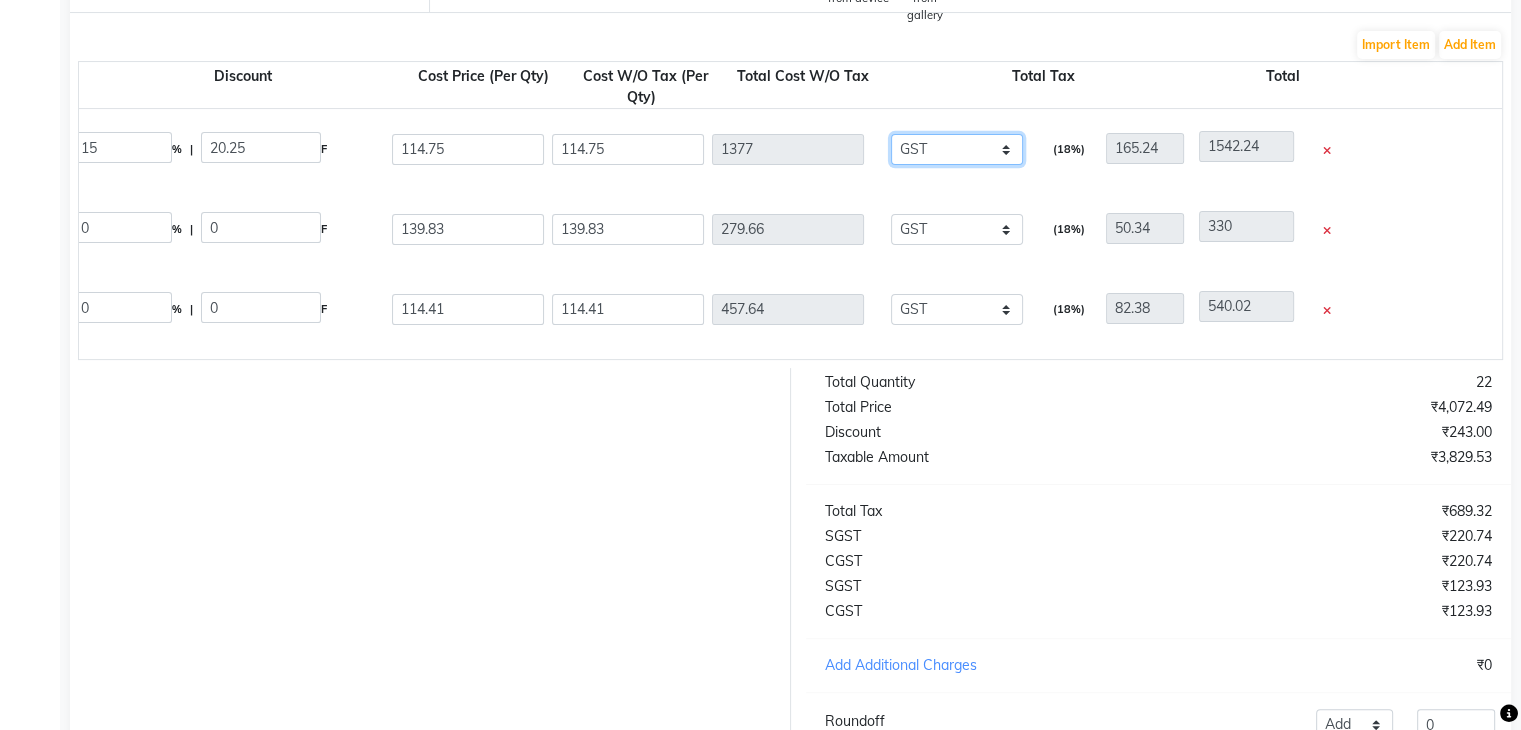 type on "247.86" 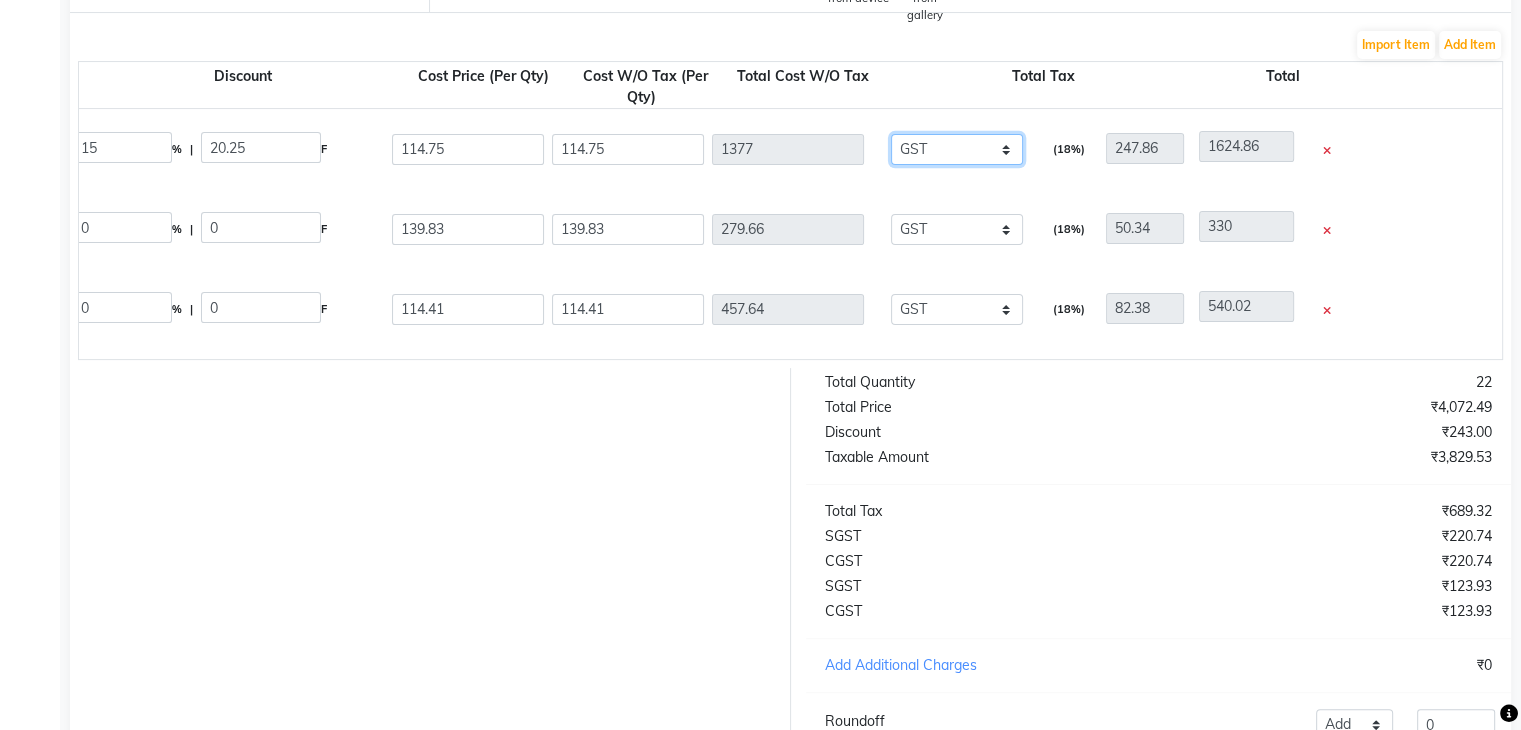 scroll, scrollTop: 0, scrollLeft: 0, axis: both 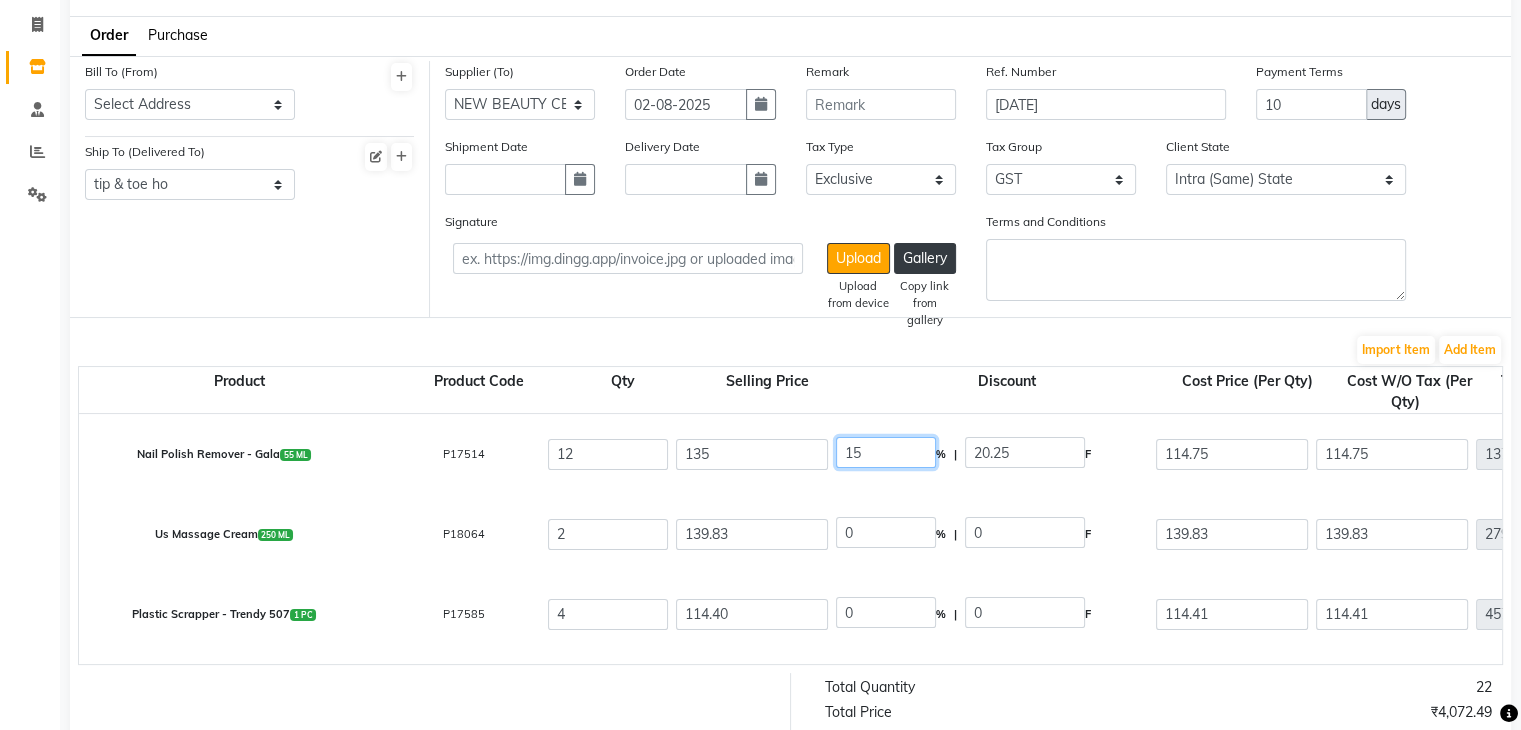 click on "15" 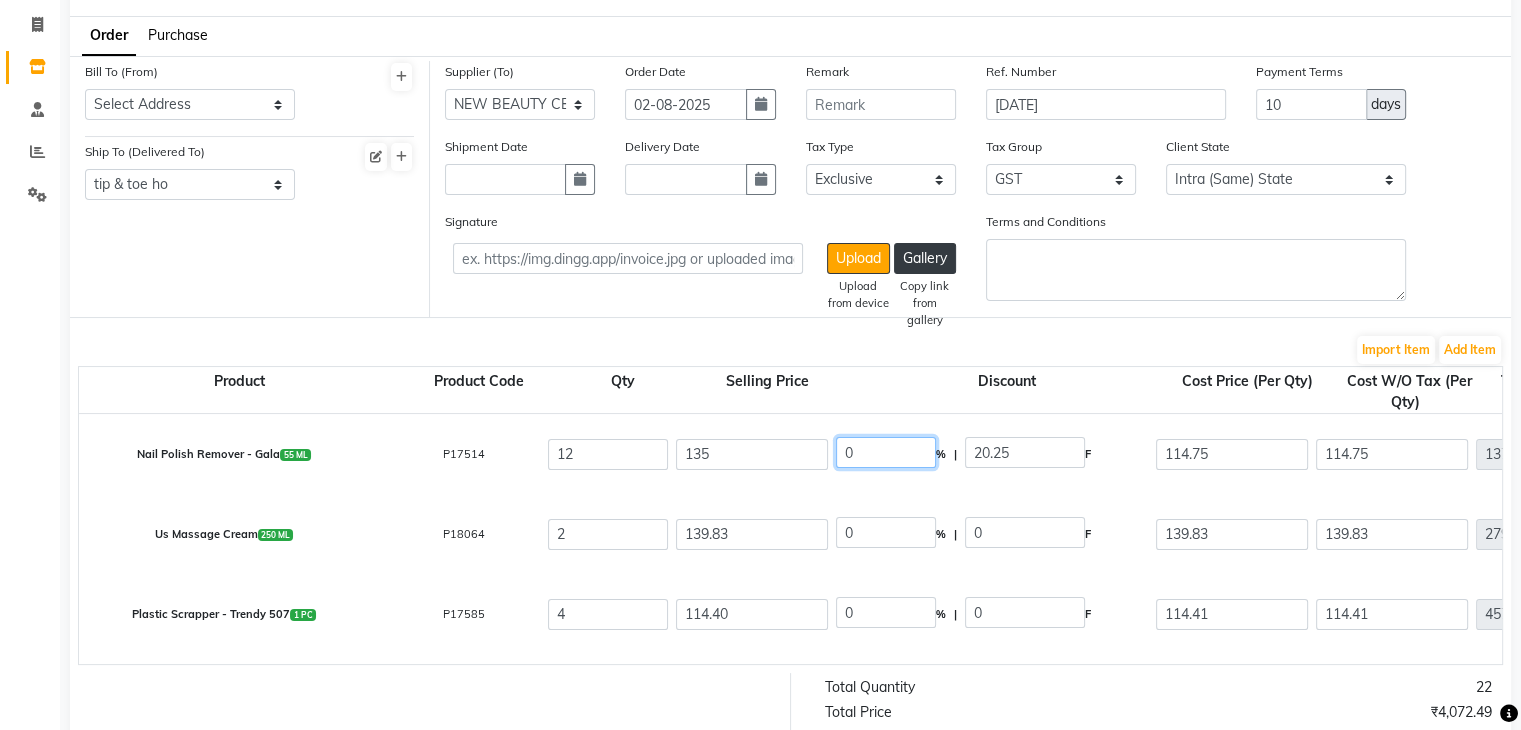 type on "0" 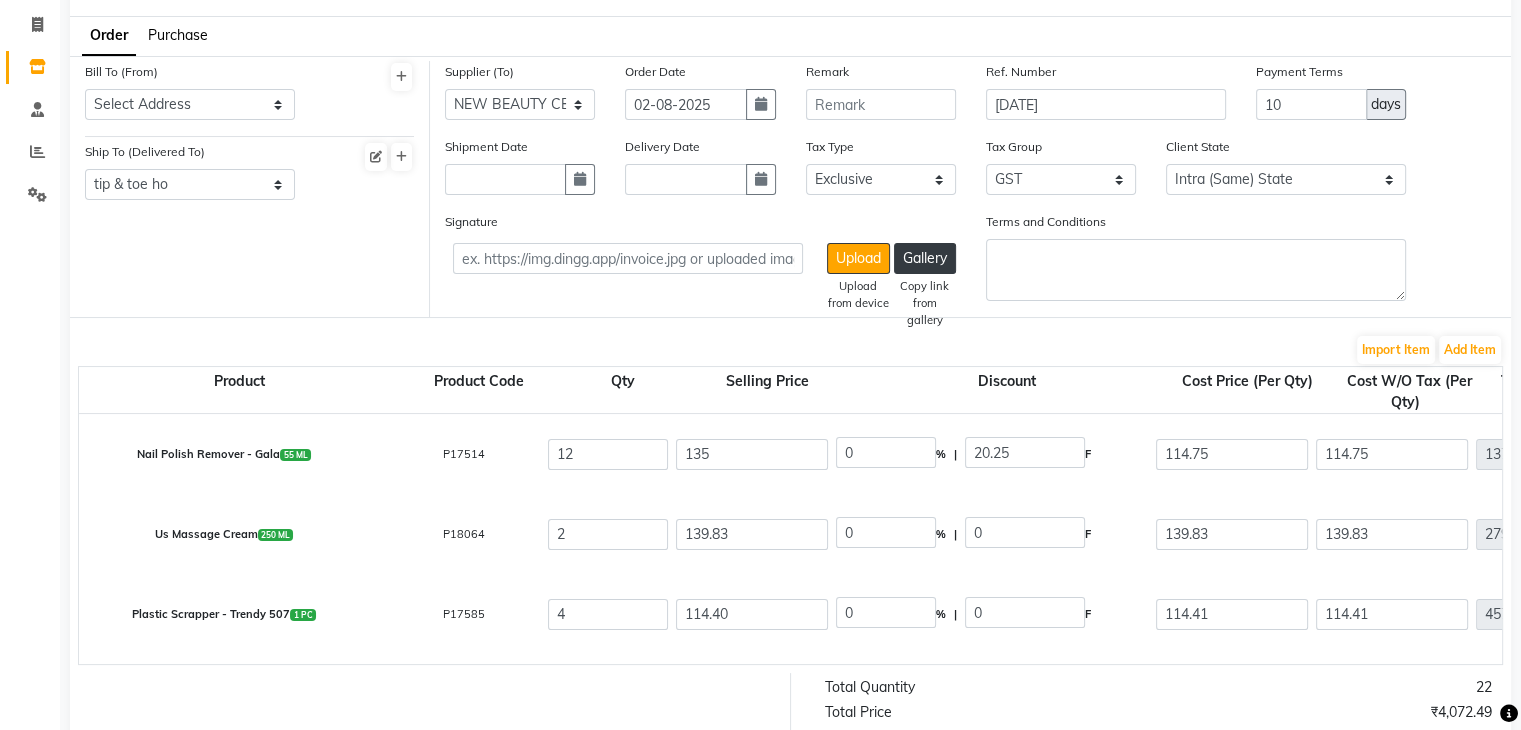 type on "0" 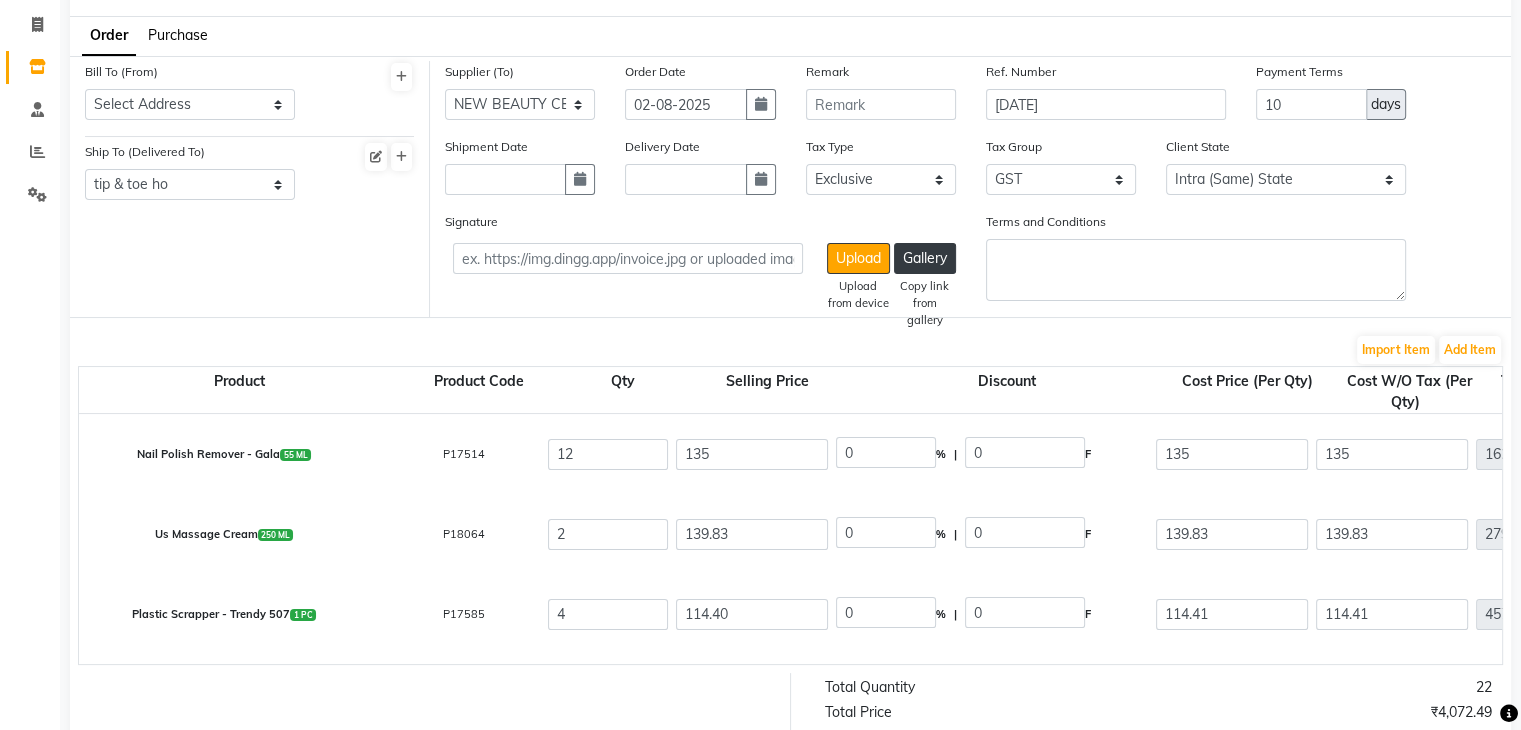 click on "Us Massage Cream  250 ML  P18064  2 139.83 0 % | 0 F 139.83 139.83 279.66 None GST GST GST  (18%)  50.34 330" 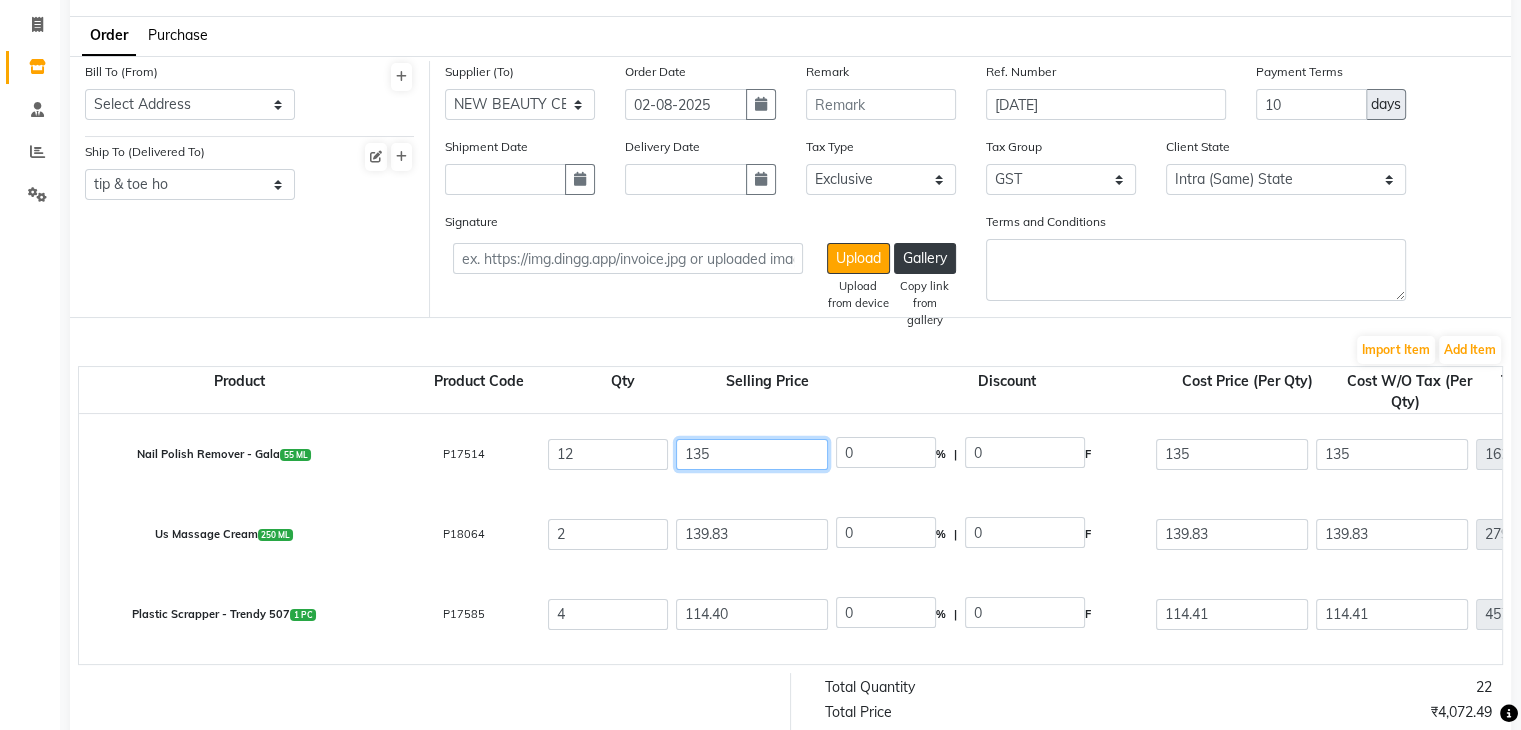 click on "135" 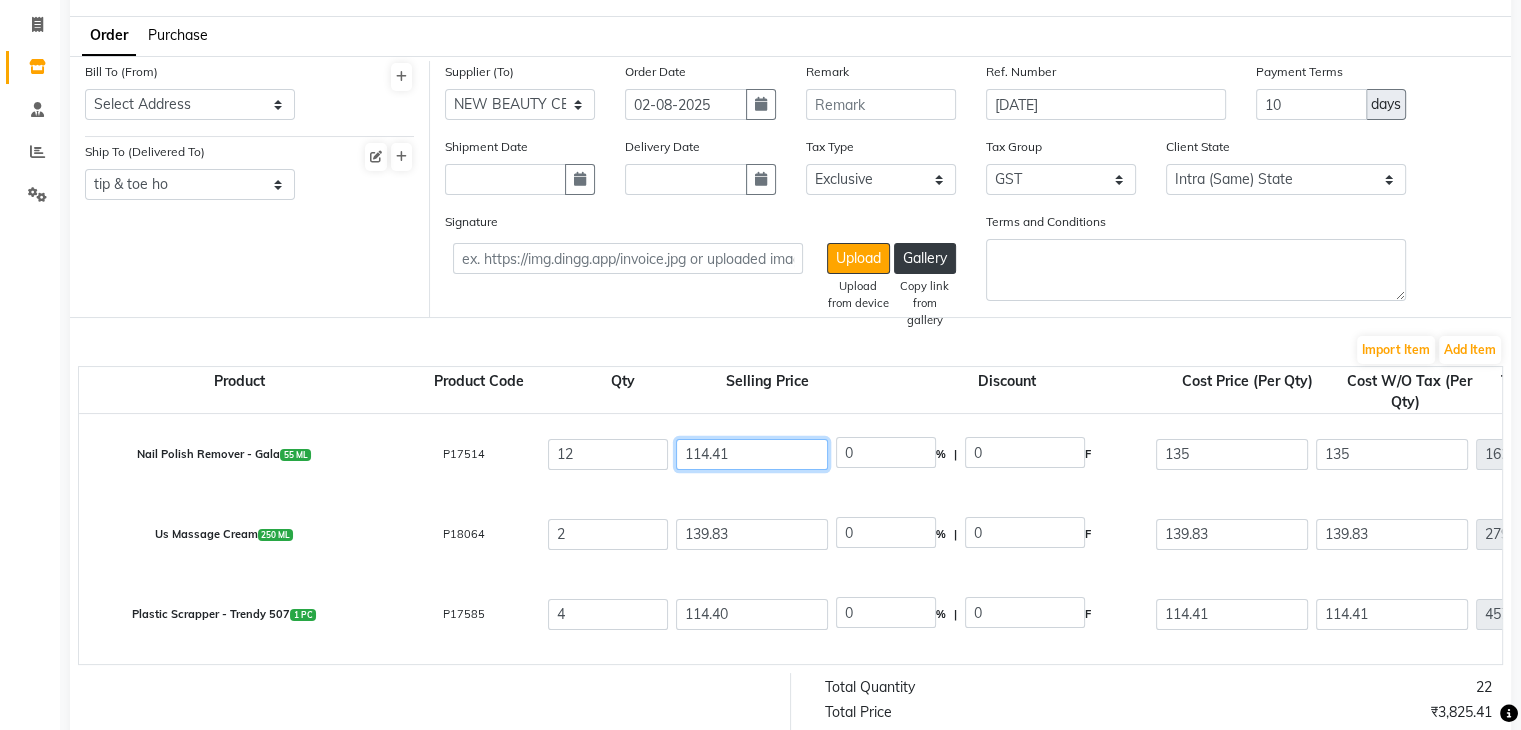 type on "114.41" 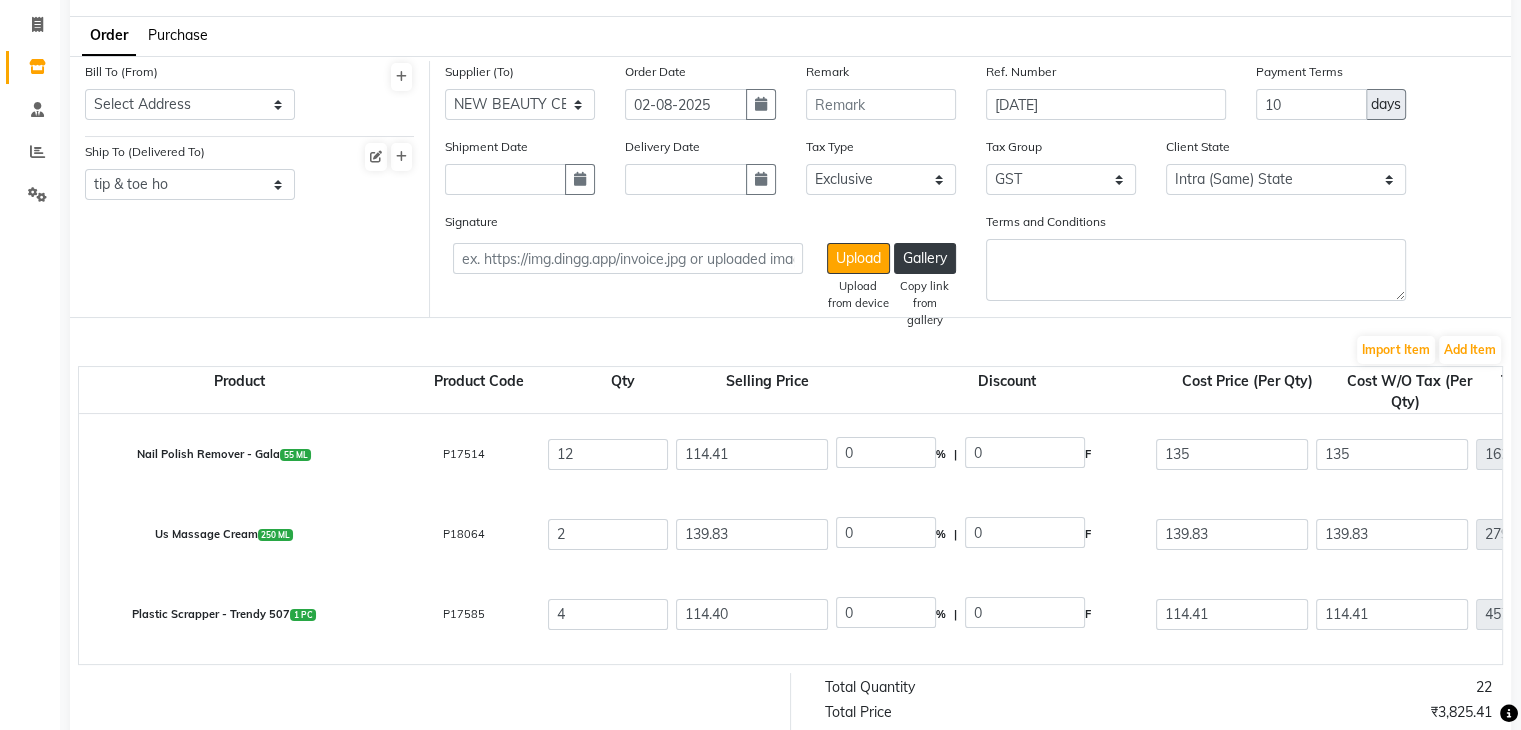 click on "Us Massage Cream  250 ML  P18064  2 139.83 0 % | 0 F 139.83 139.83 279.66 None GST GST GST  (18%)  50.34 330" 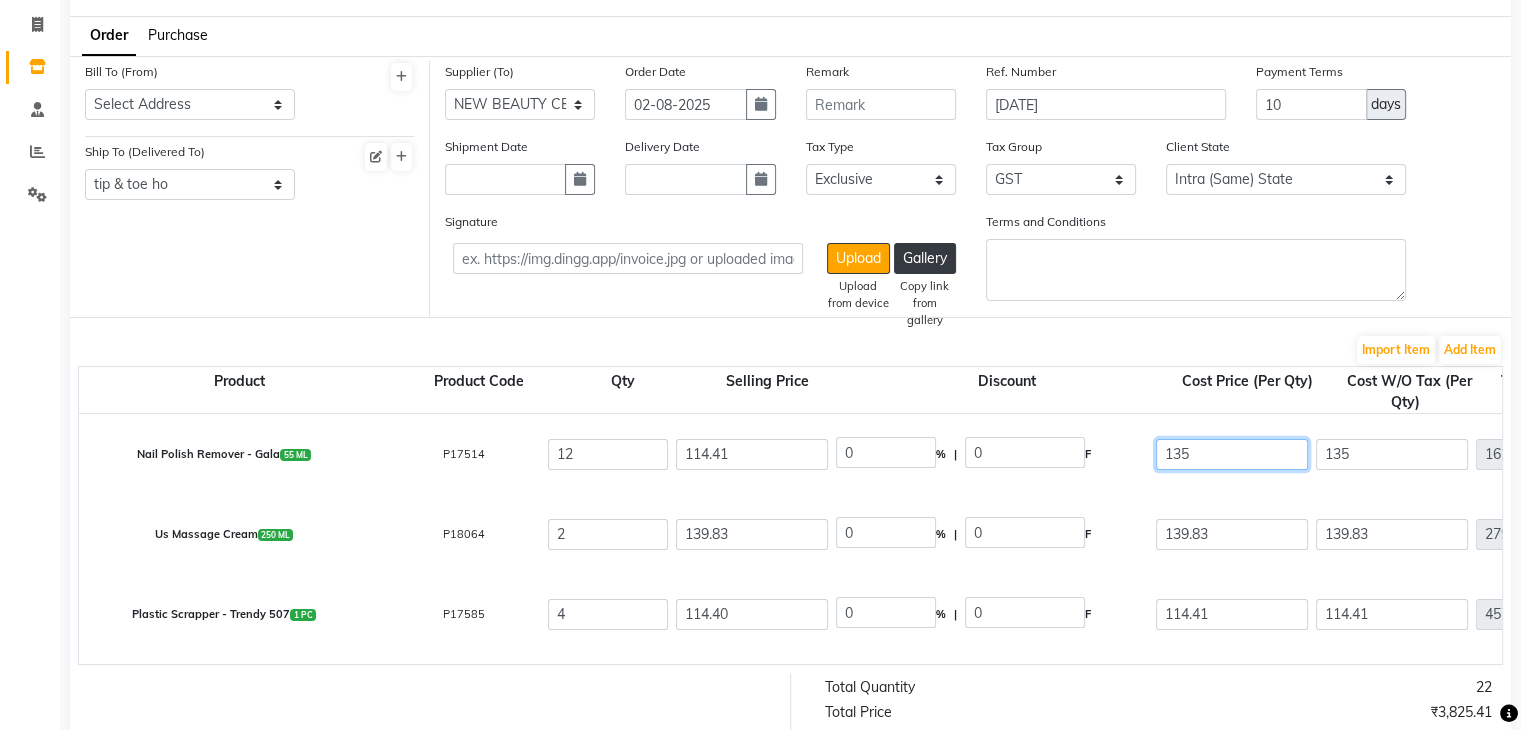 click on "135" 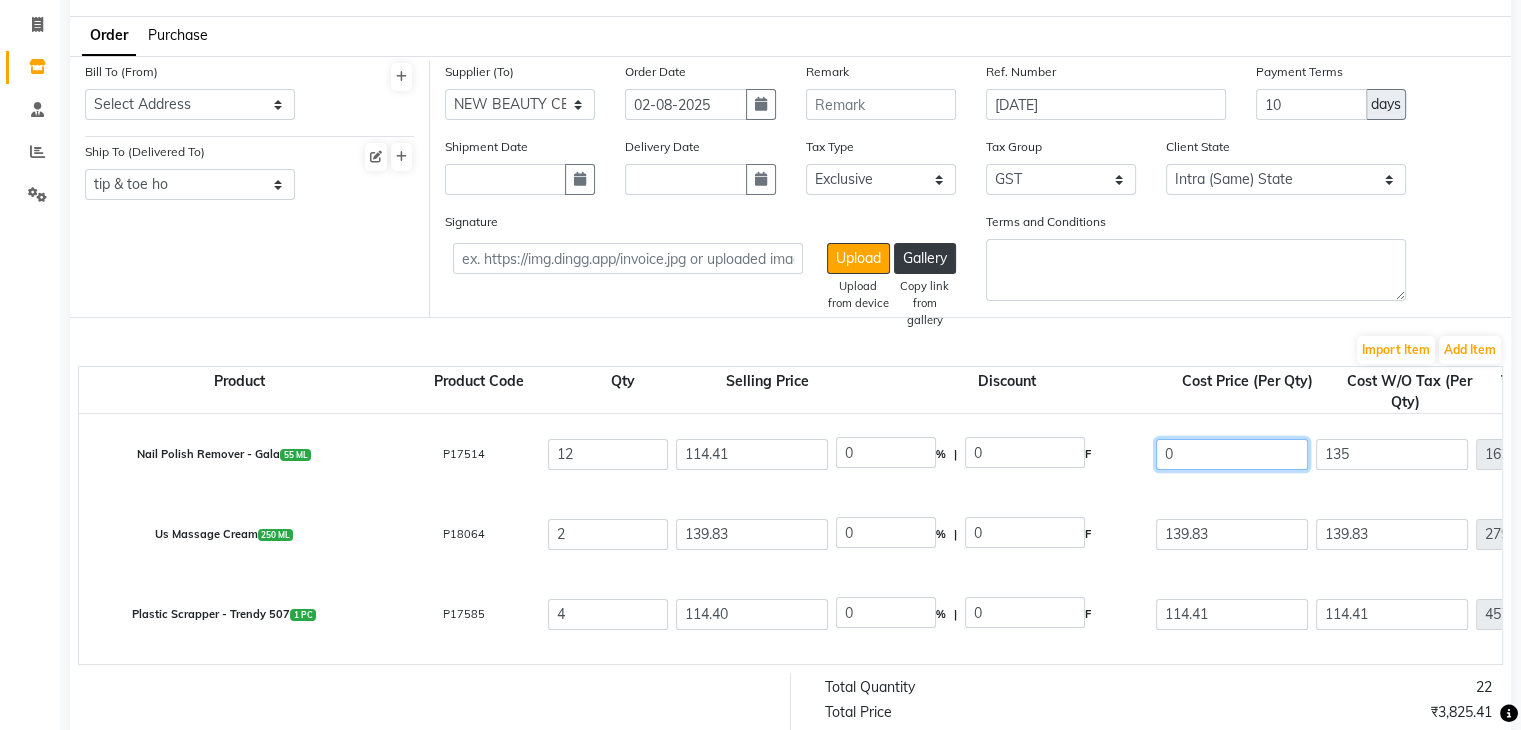 type on "0" 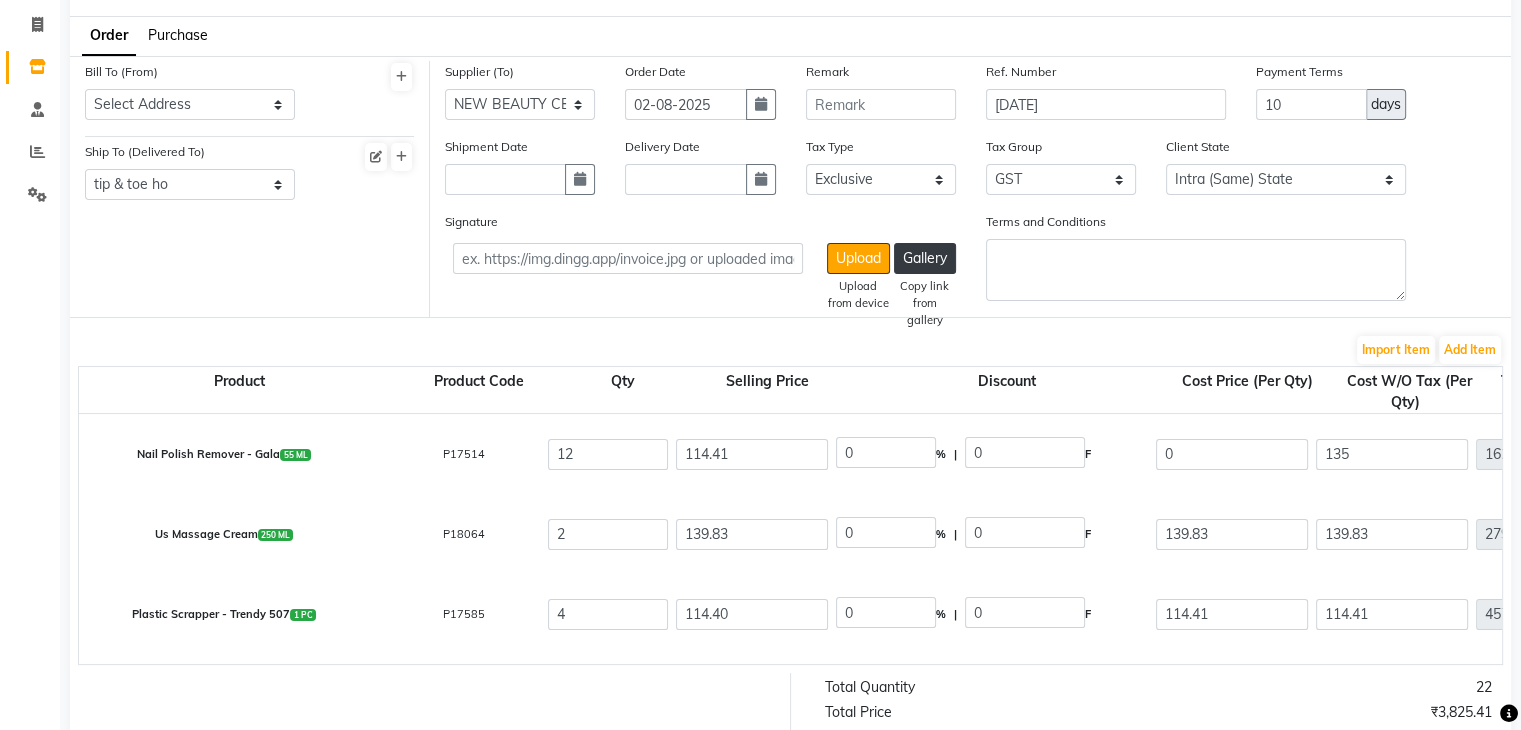 type on "100" 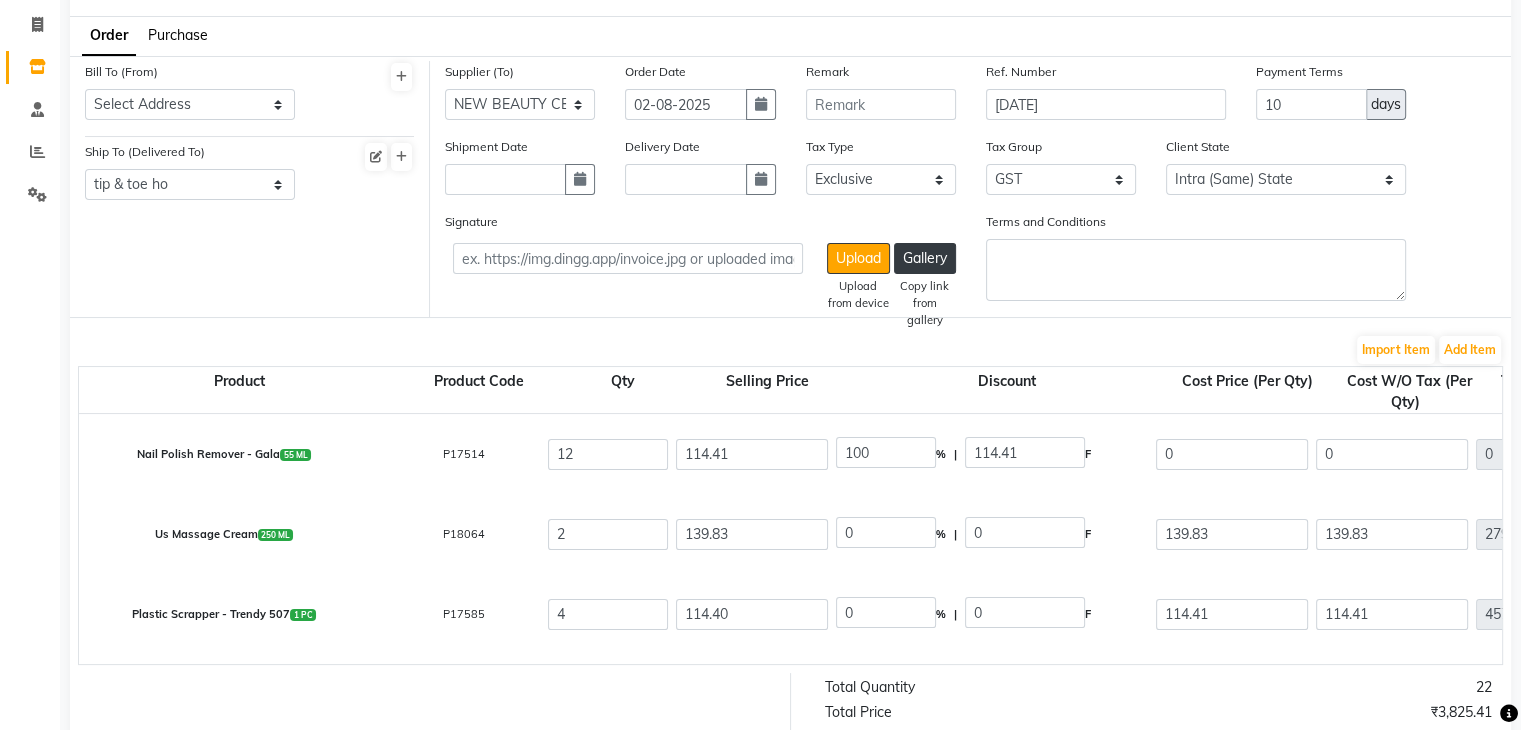 click on "Discount" 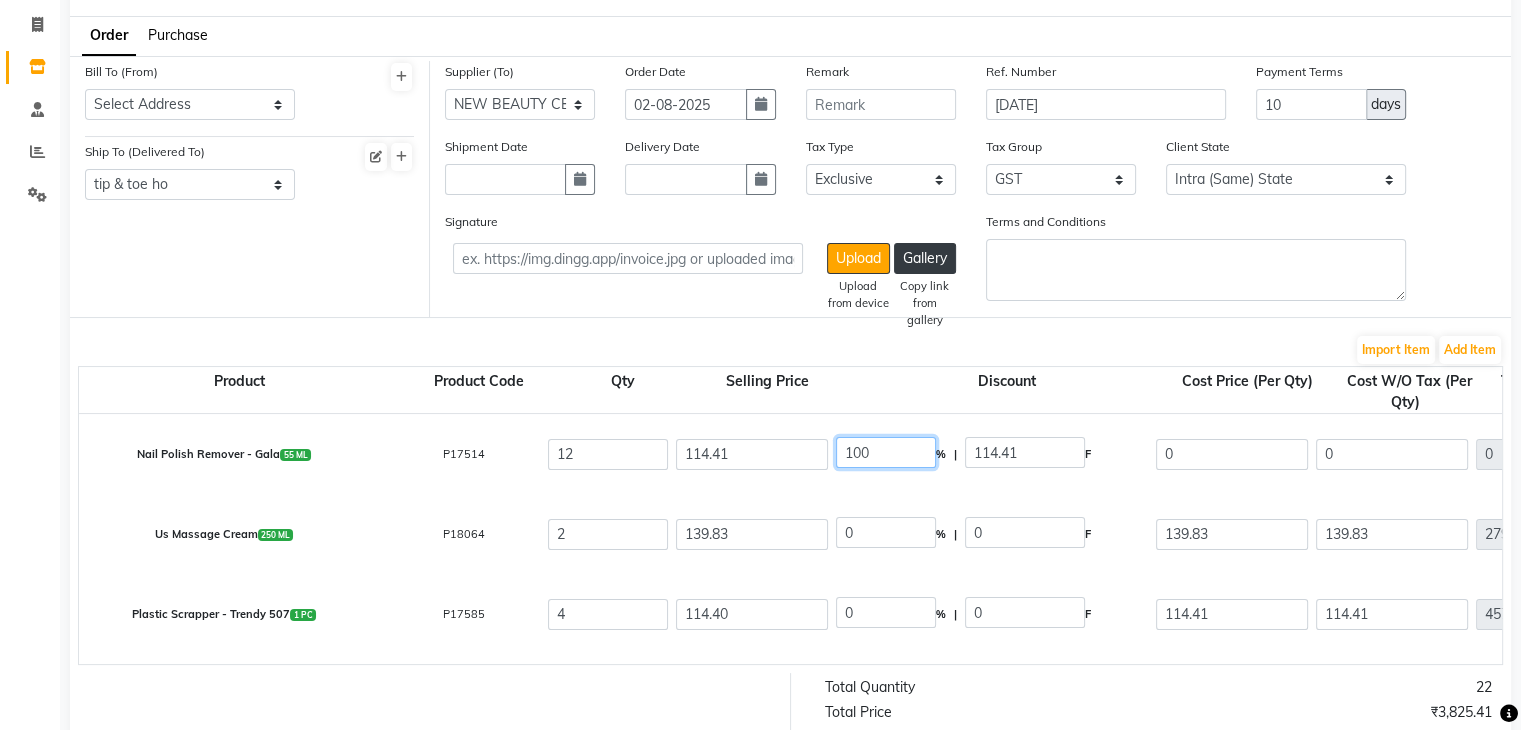click on "100" 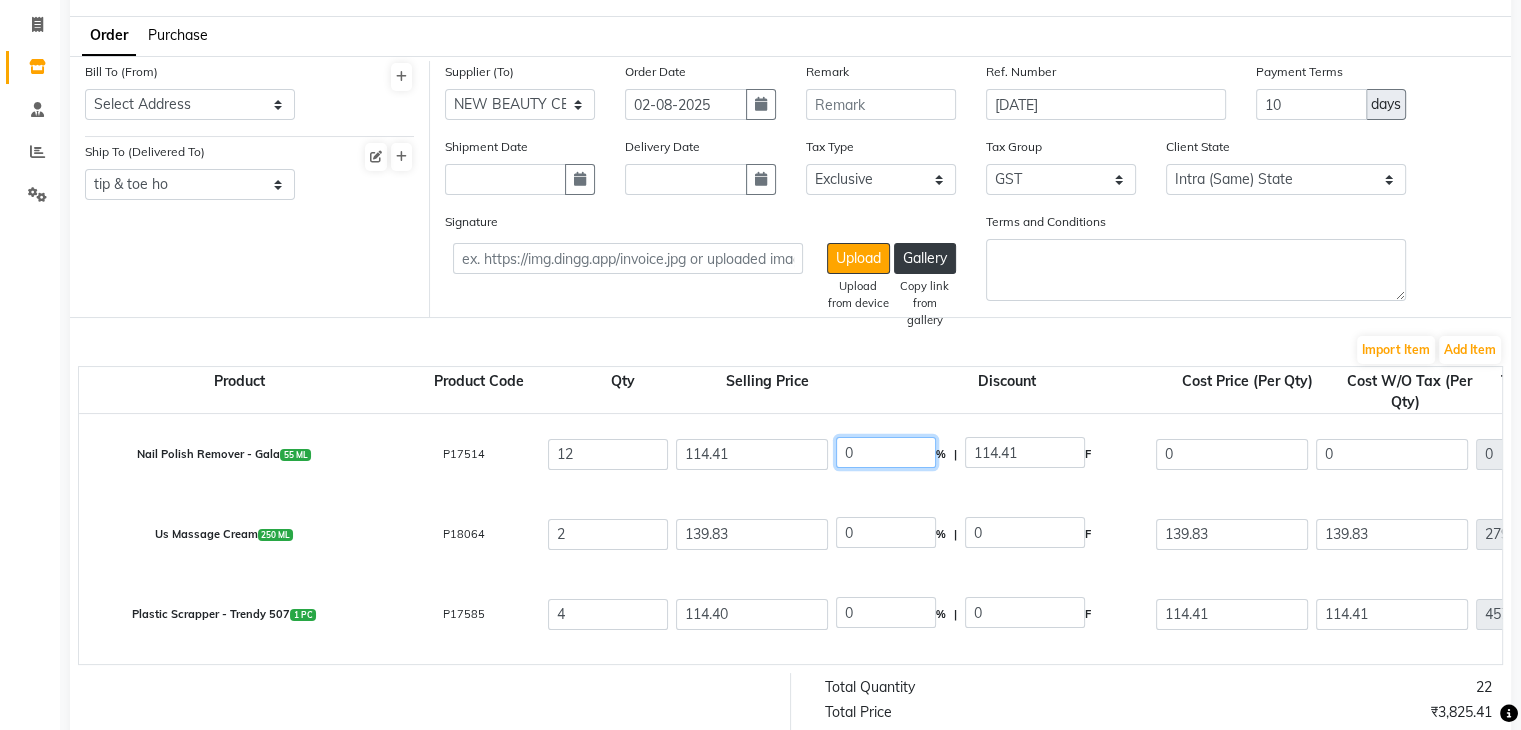 type on "0" 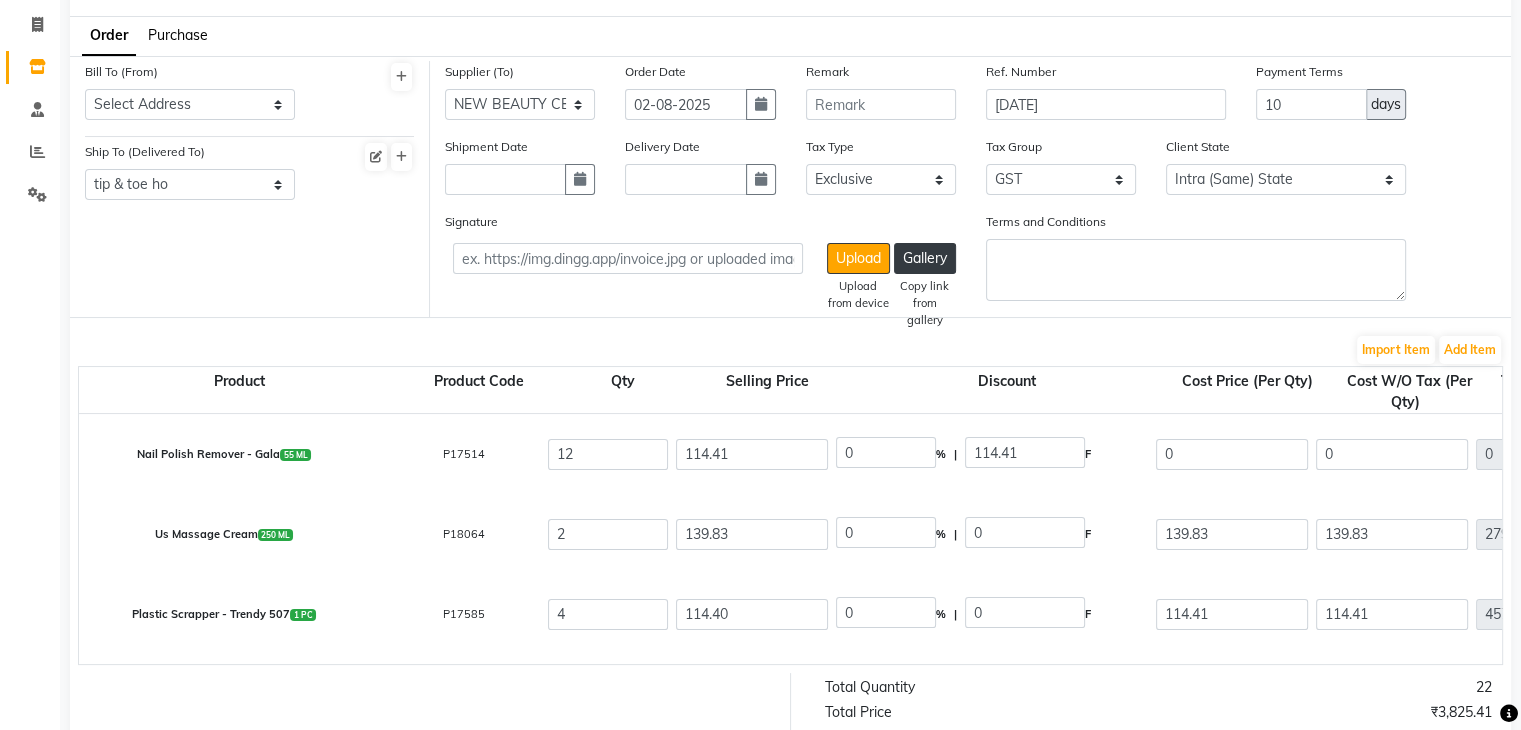 type on "0" 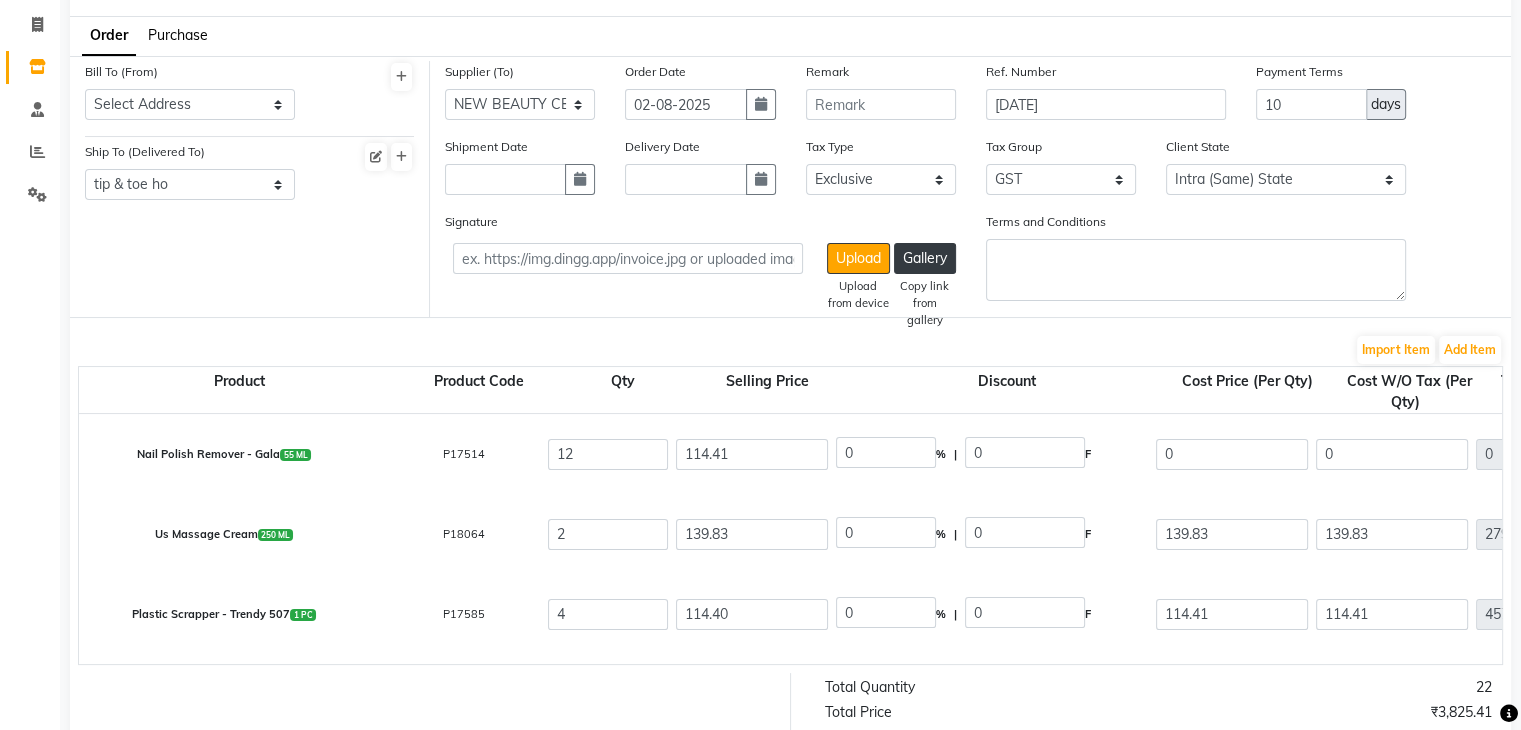 type on "114.41" 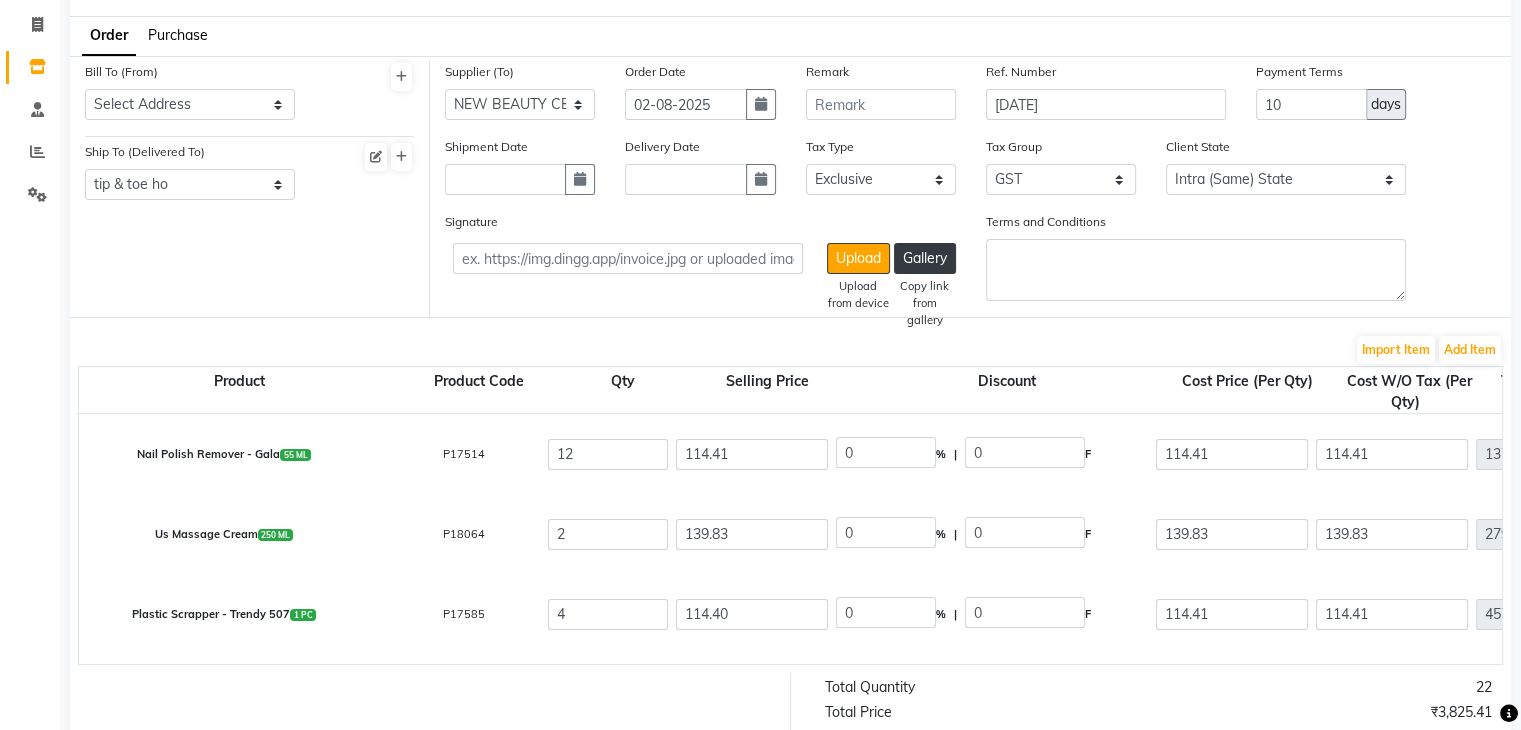 click on "Nail Polish Remover - Gala  55 ML  P17514  12 114.41 0 % | 0 F 114.41 114.41 1372.92 None GST GST GST  (18%)  247.13 1620.05" 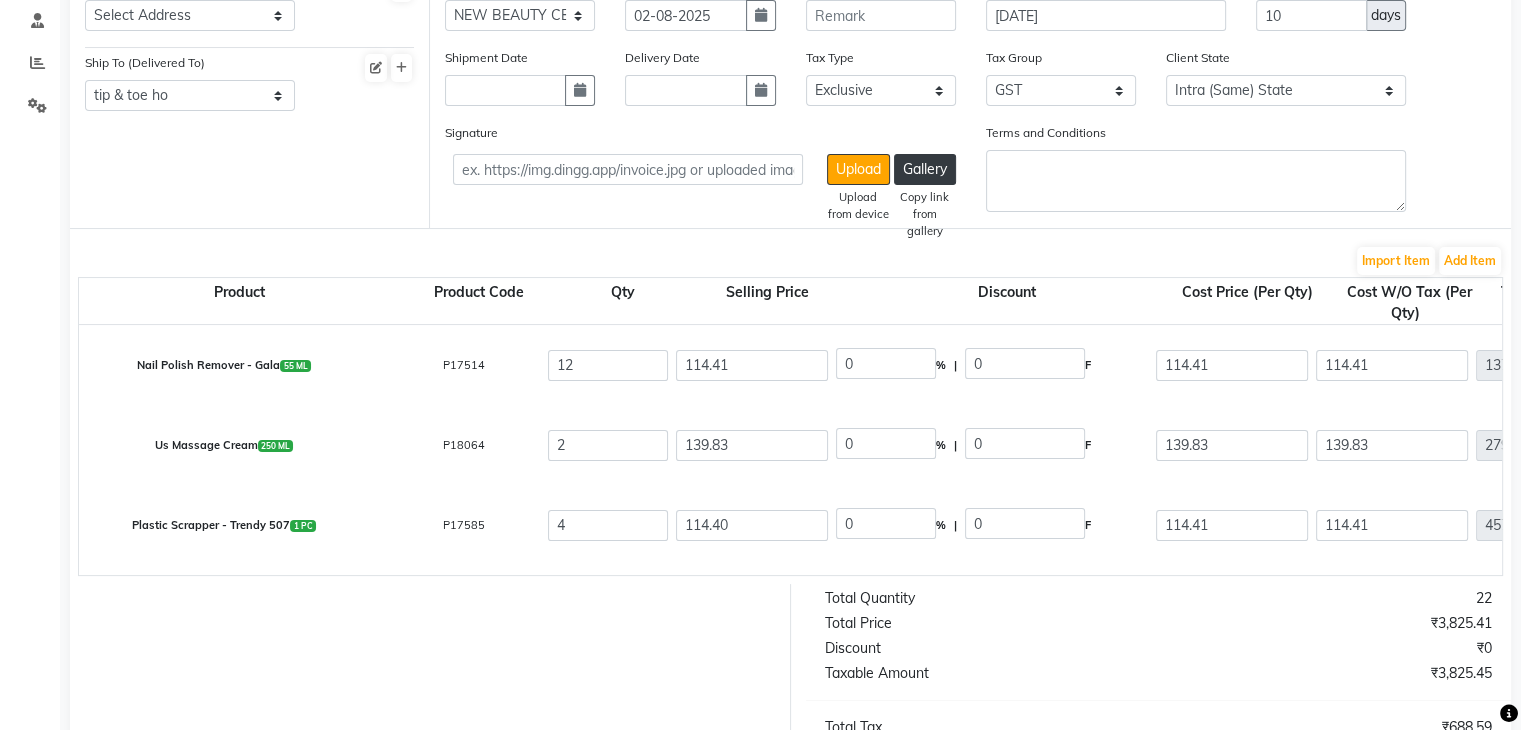 scroll, scrollTop: 0, scrollLeft: 0, axis: both 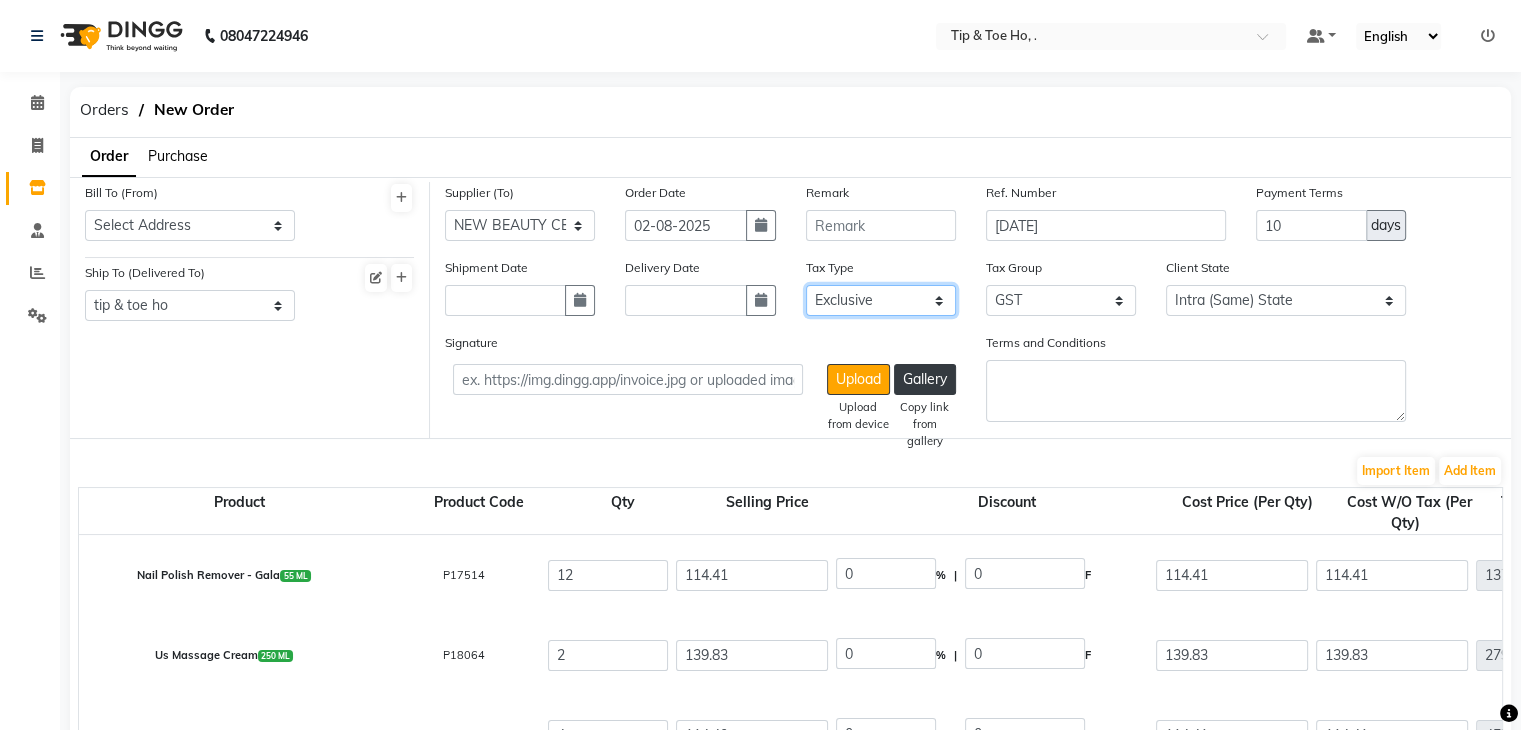 click on "Select Inclusive Exclusive" 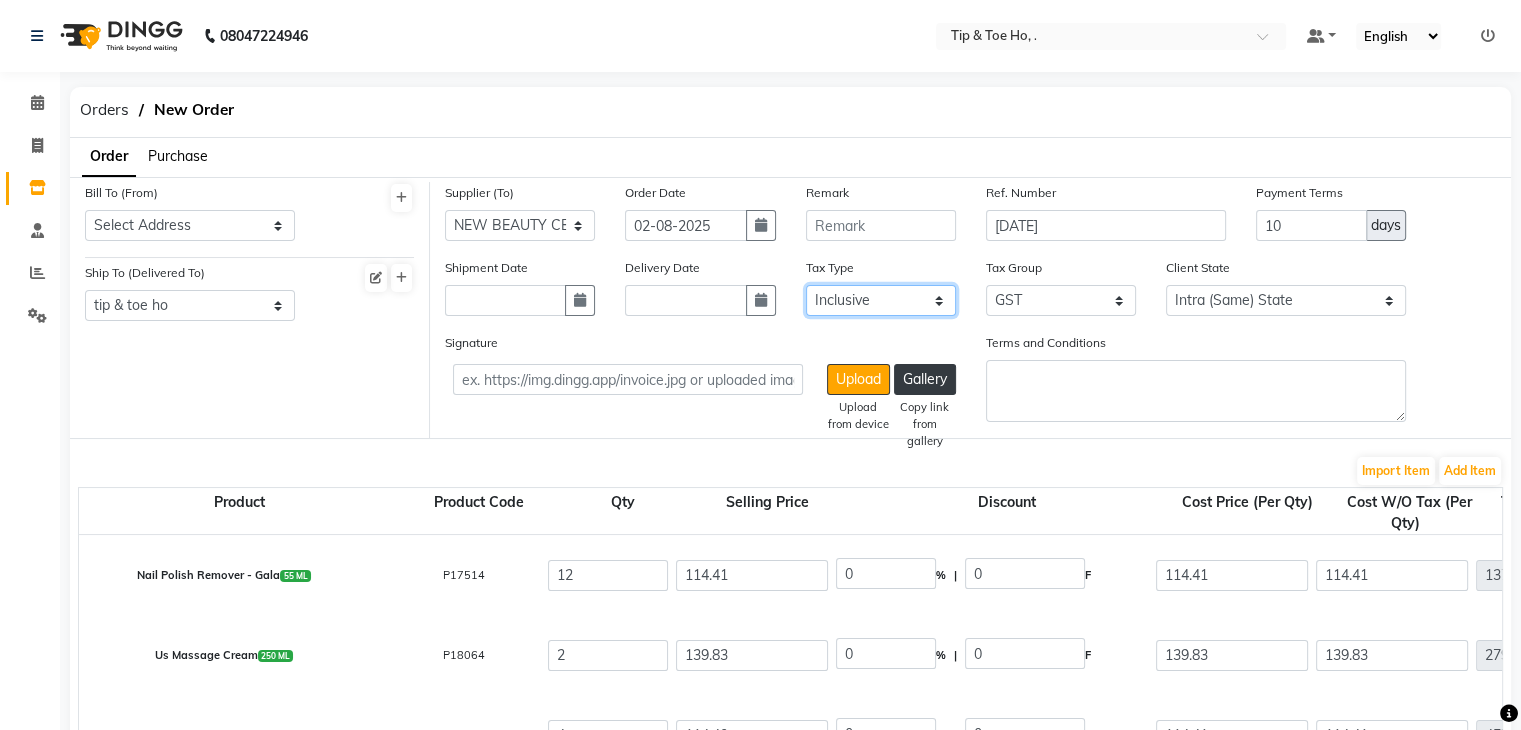 click on "Select Inclusive Exclusive" 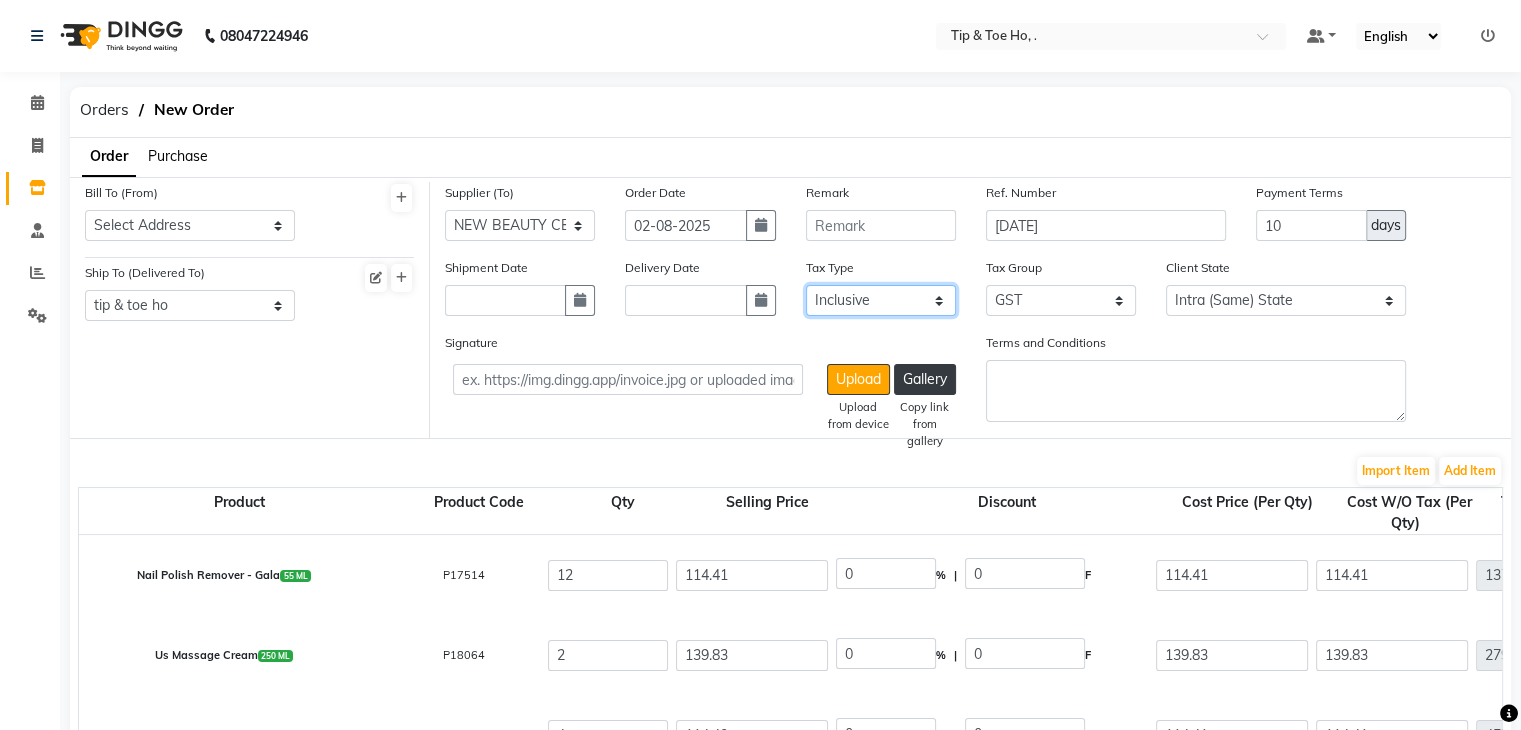 type on "96.96" 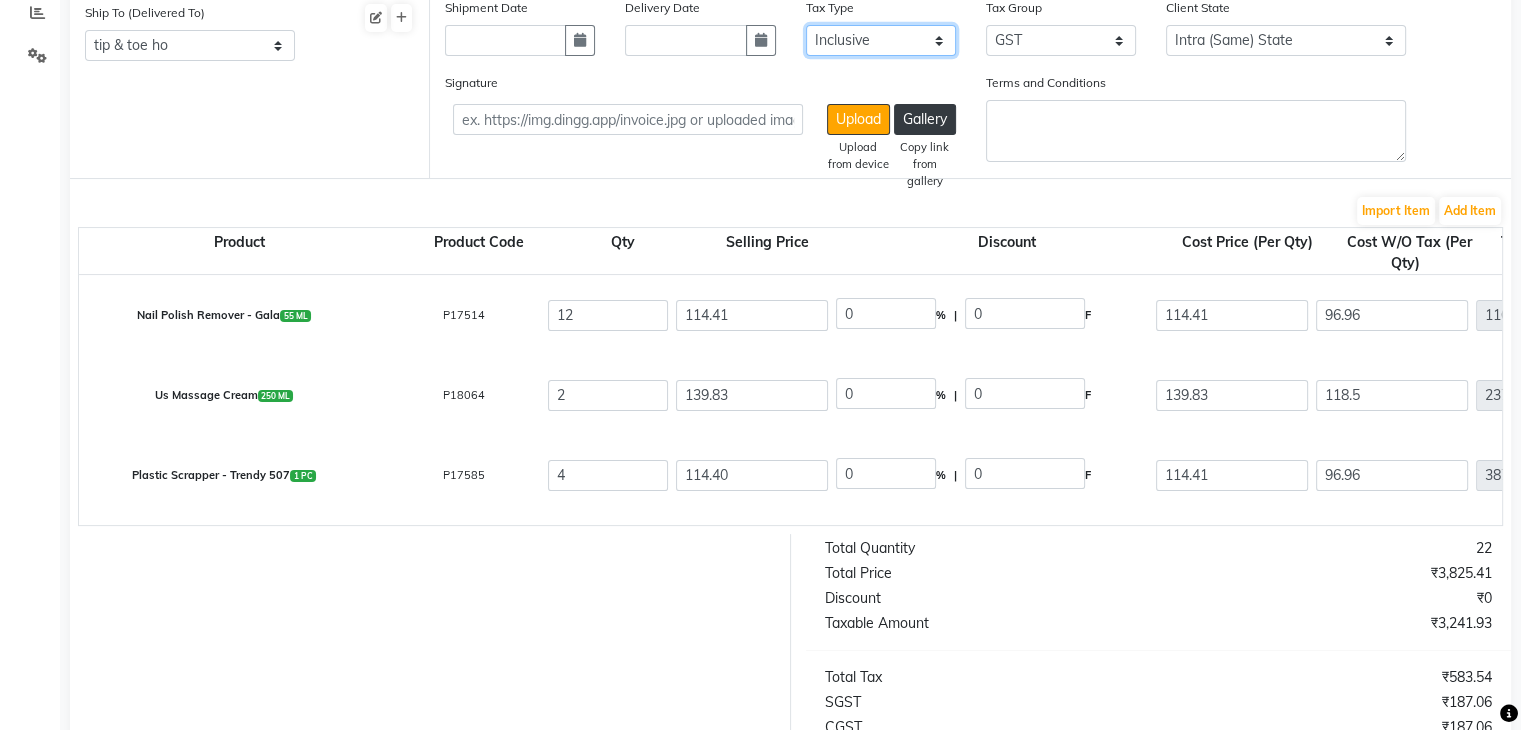scroll, scrollTop: 240, scrollLeft: 0, axis: vertical 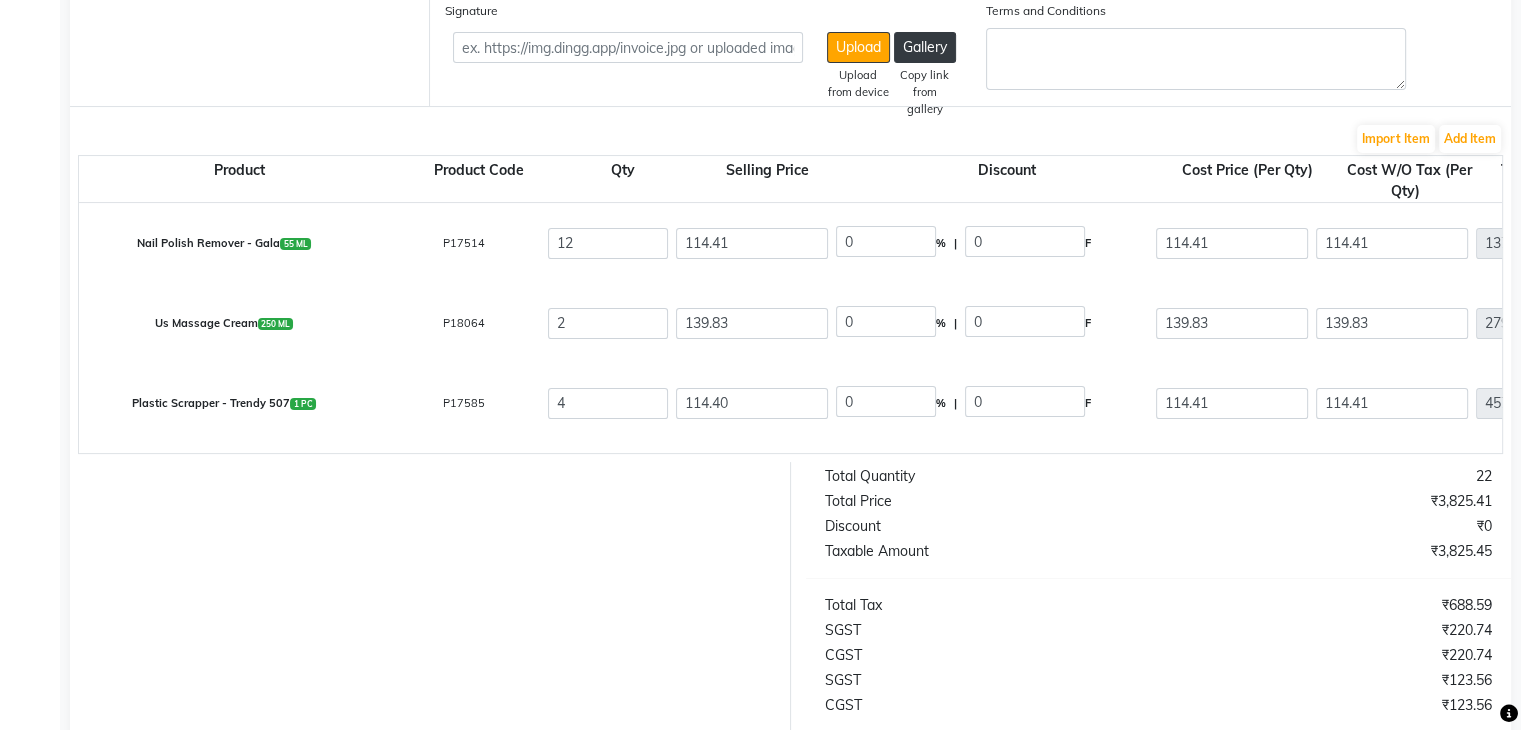 click on "Discount" 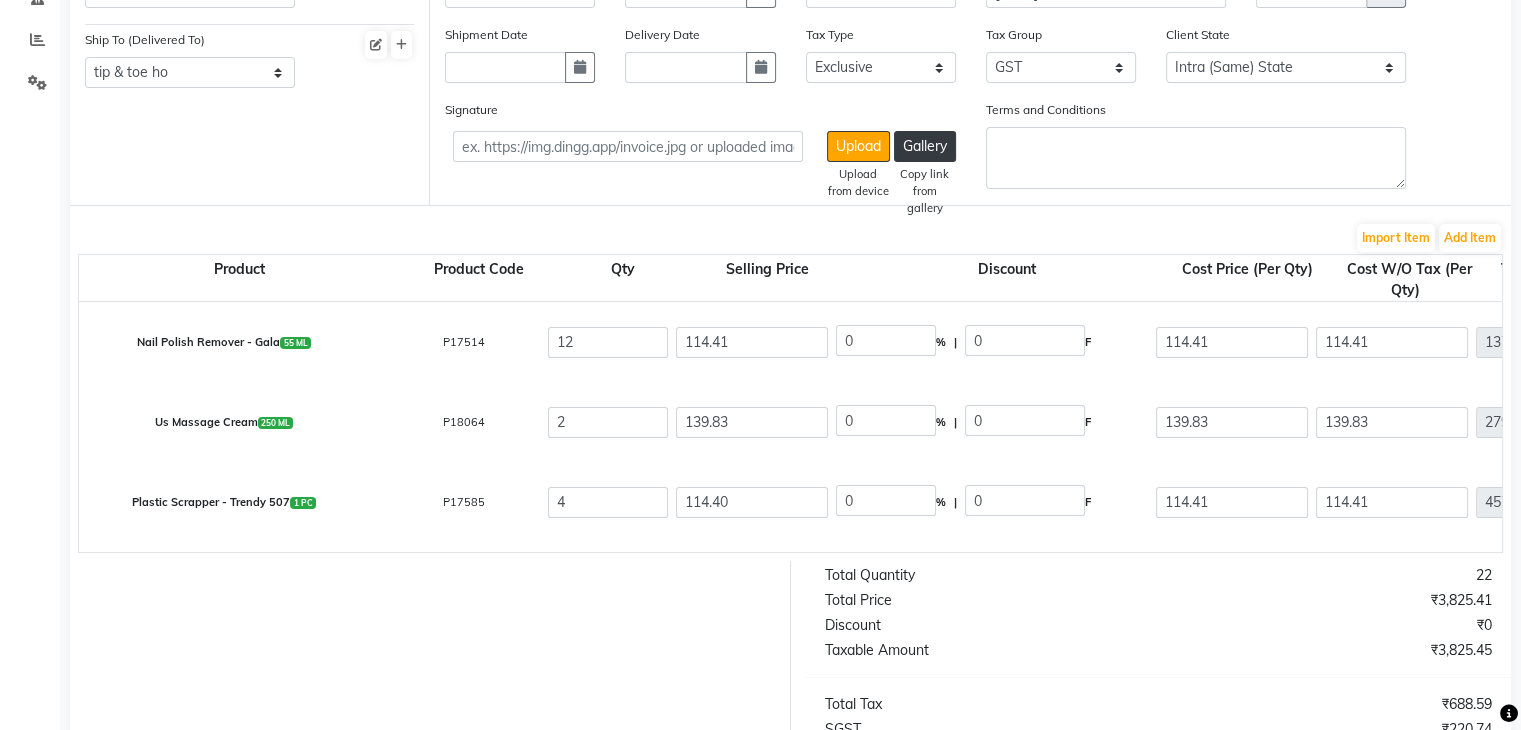 scroll, scrollTop: 234, scrollLeft: 0, axis: vertical 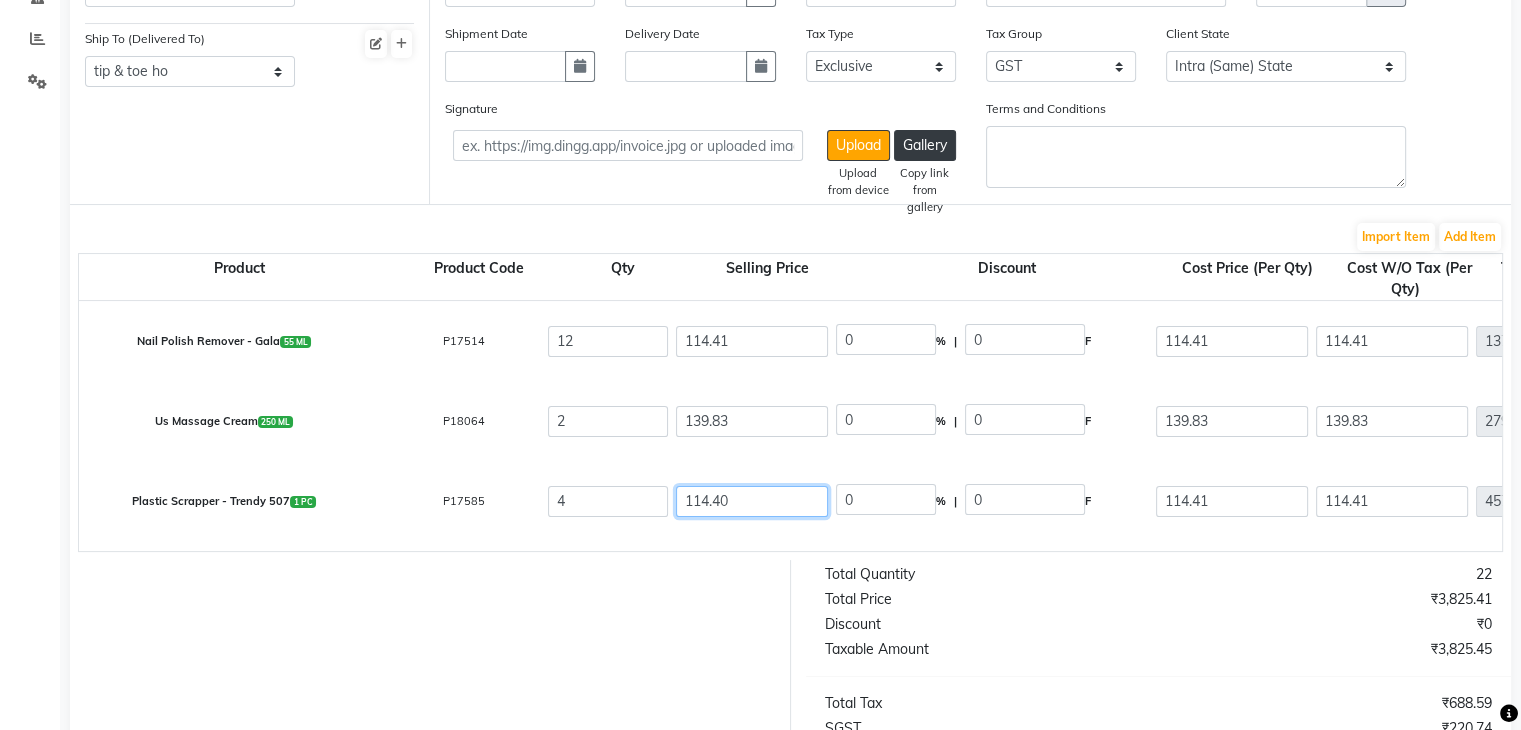click on "114.40" 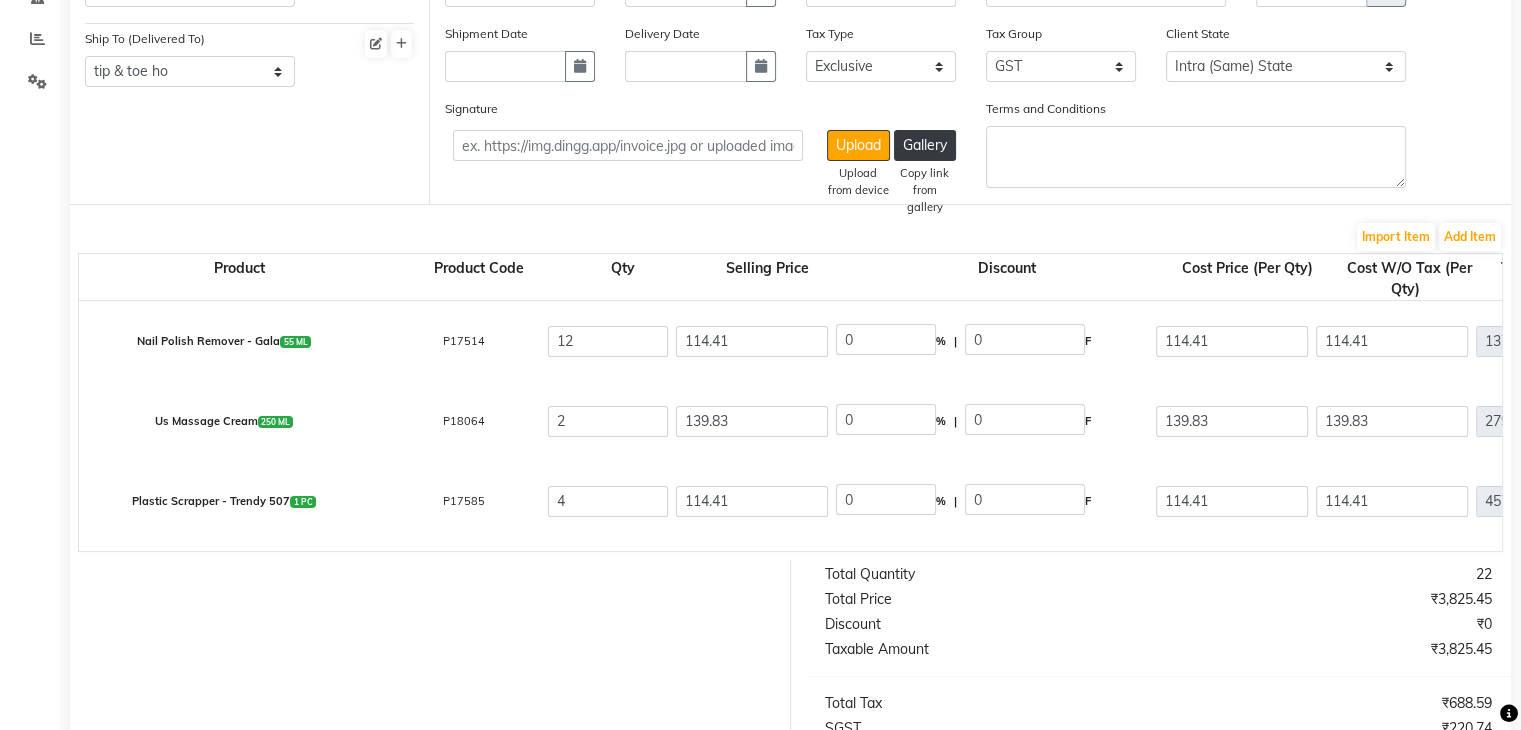 click on "0 % | 0 F" 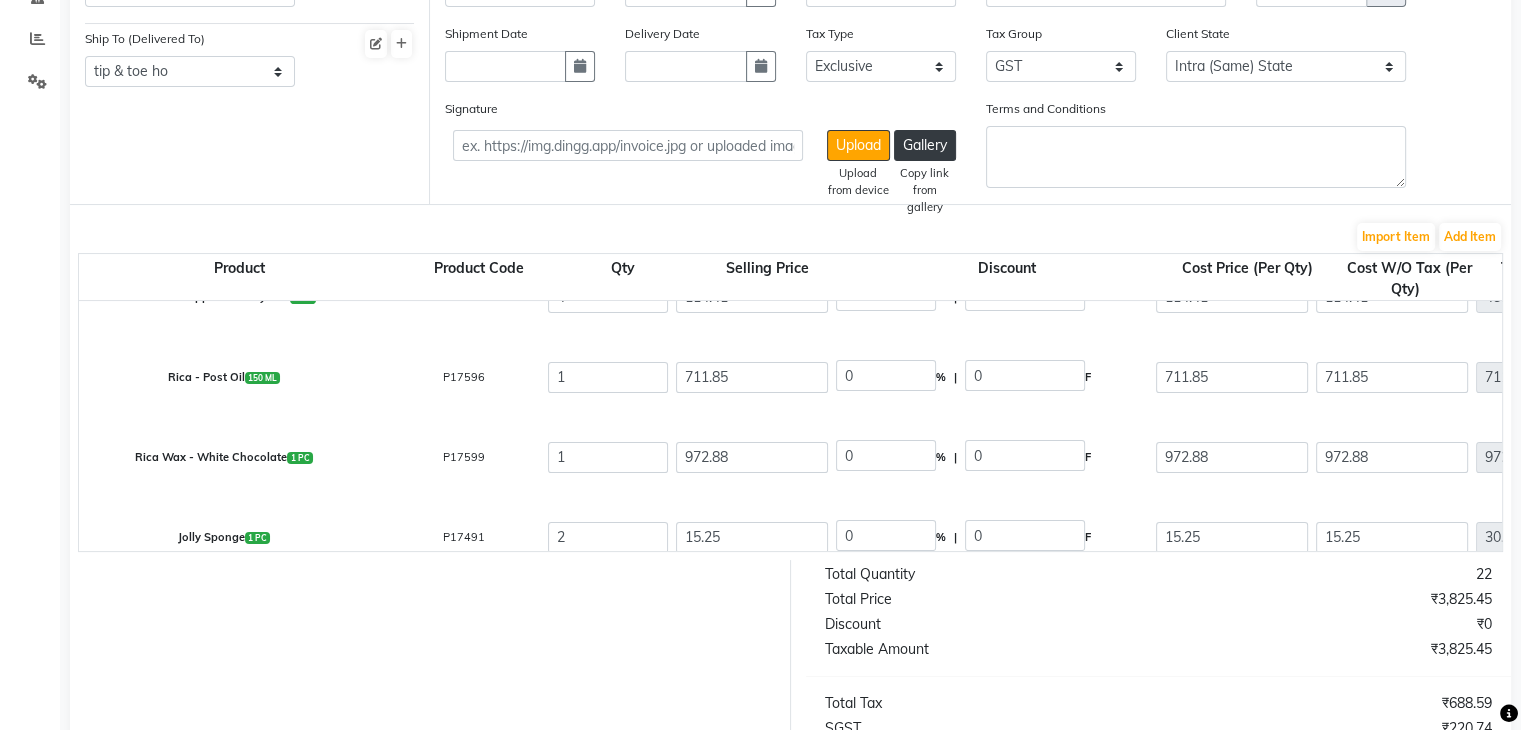 scroll, scrollTop: 229, scrollLeft: 0, axis: vertical 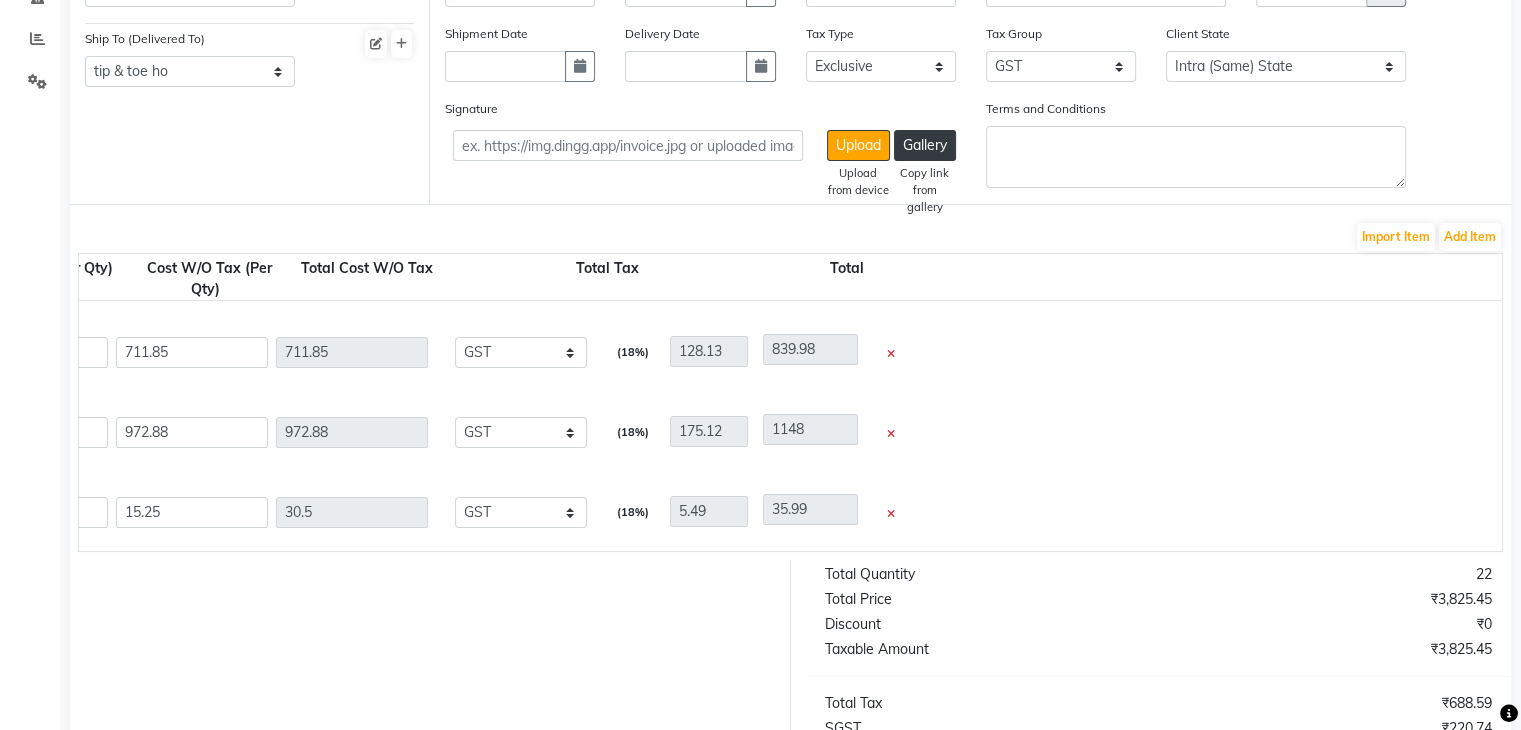 click on "Rica Wax  - White Chocolate  1 PC  P17599  1 972.88 0 % | 0 F 972.88 972.88 972.88 None GST GST GST  (18%)  175.12 1148" 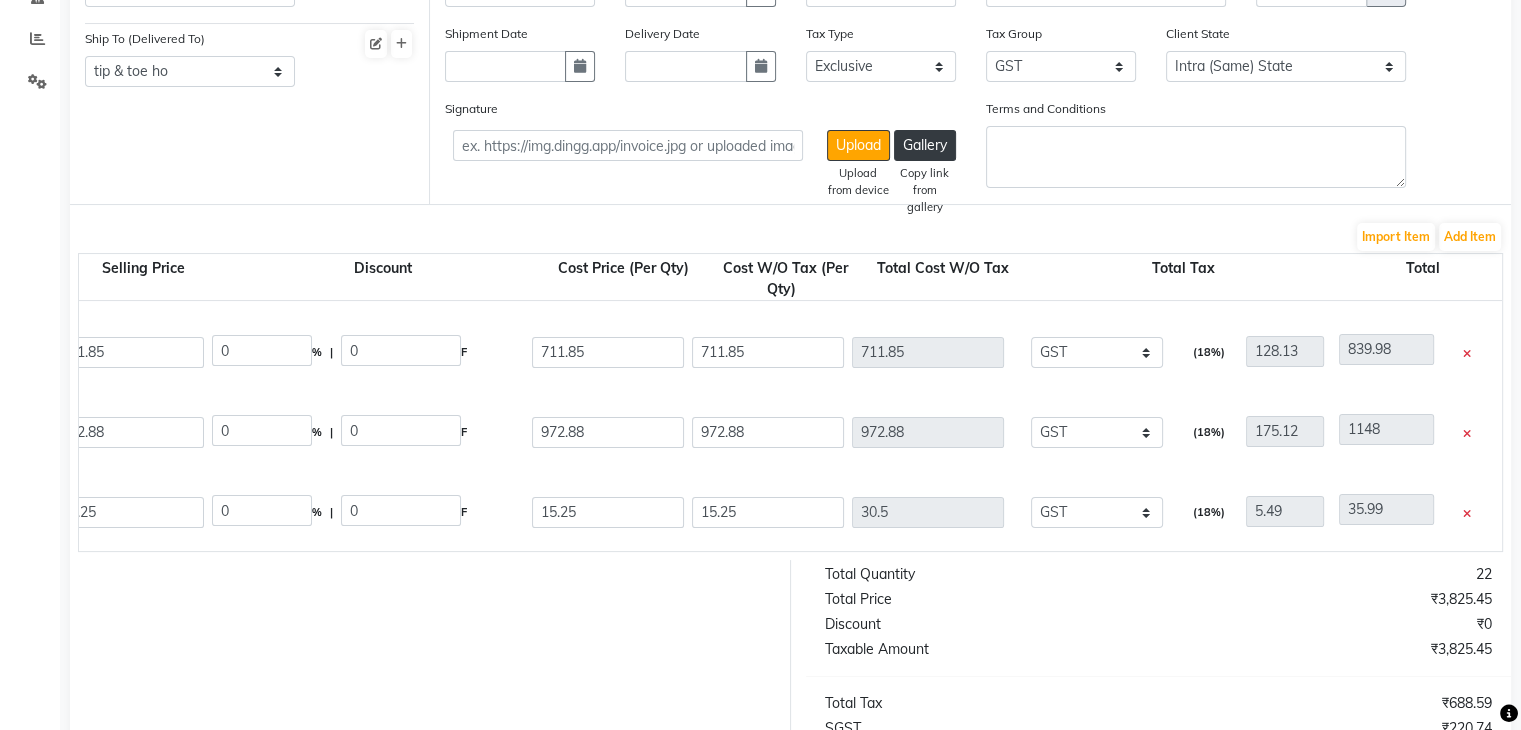 scroll, scrollTop: 0, scrollLeft: 588, axis: horizontal 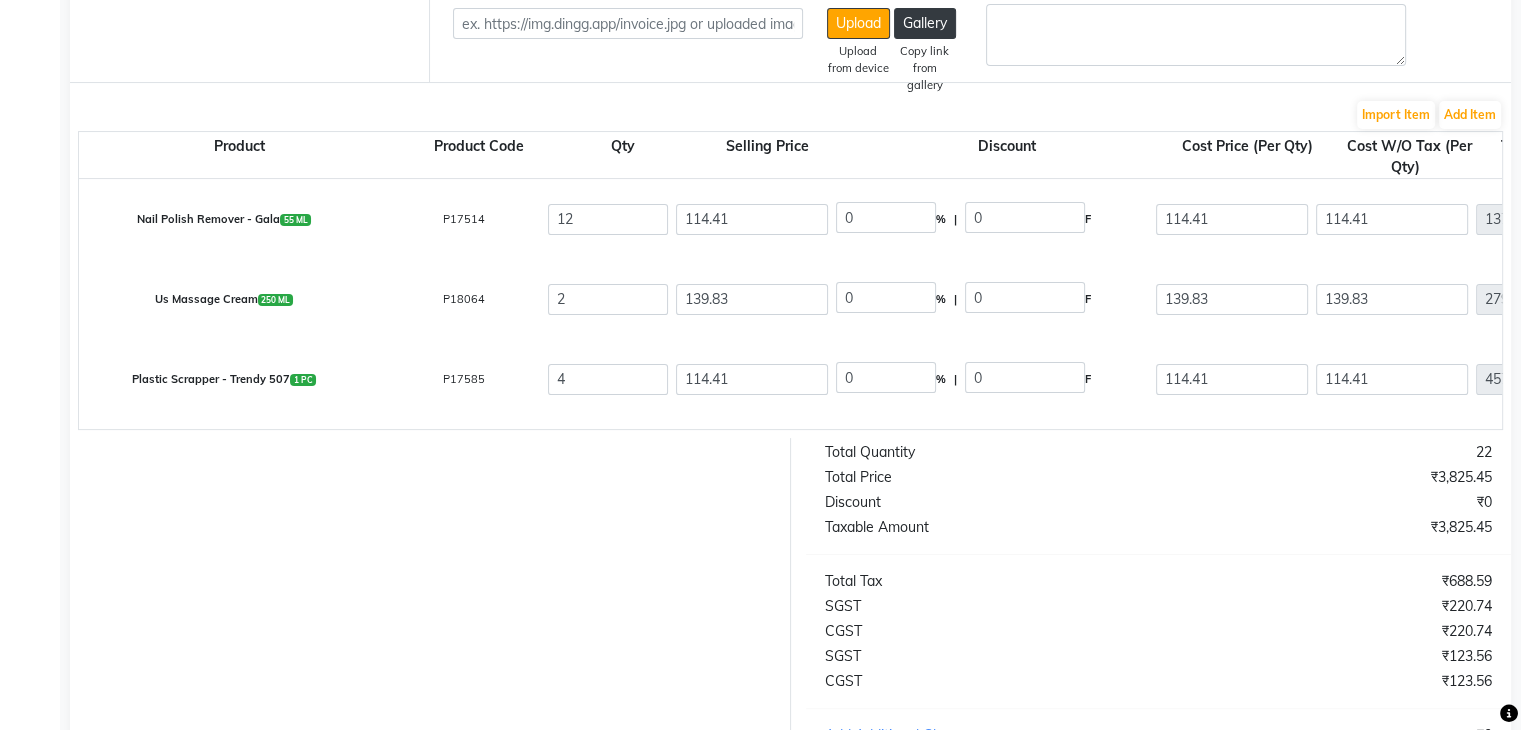 click on "0 % | 0 F" 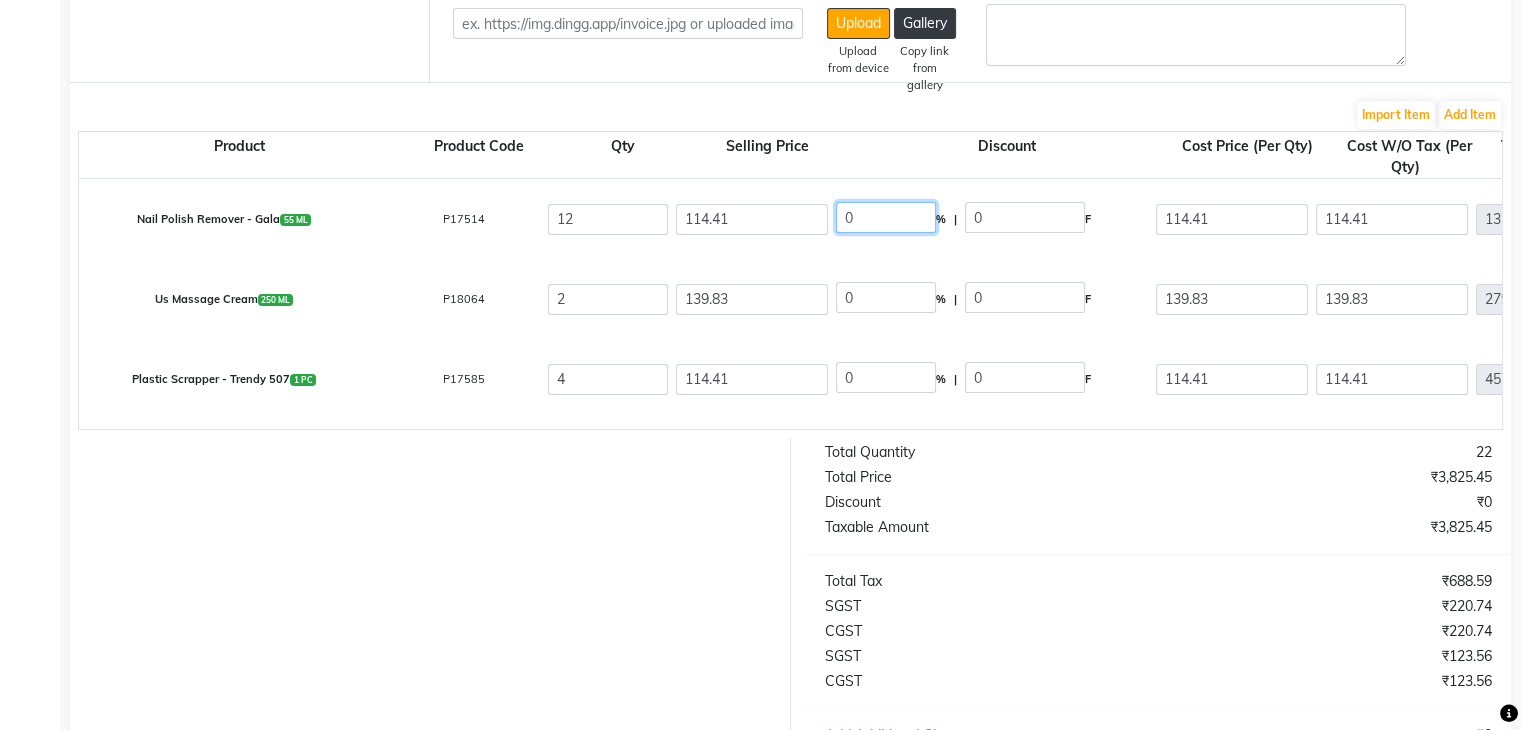 drag, startPoint x: 878, startPoint y: 201, endPoint x: 876, endPoint y: 215, distance: 14.142136 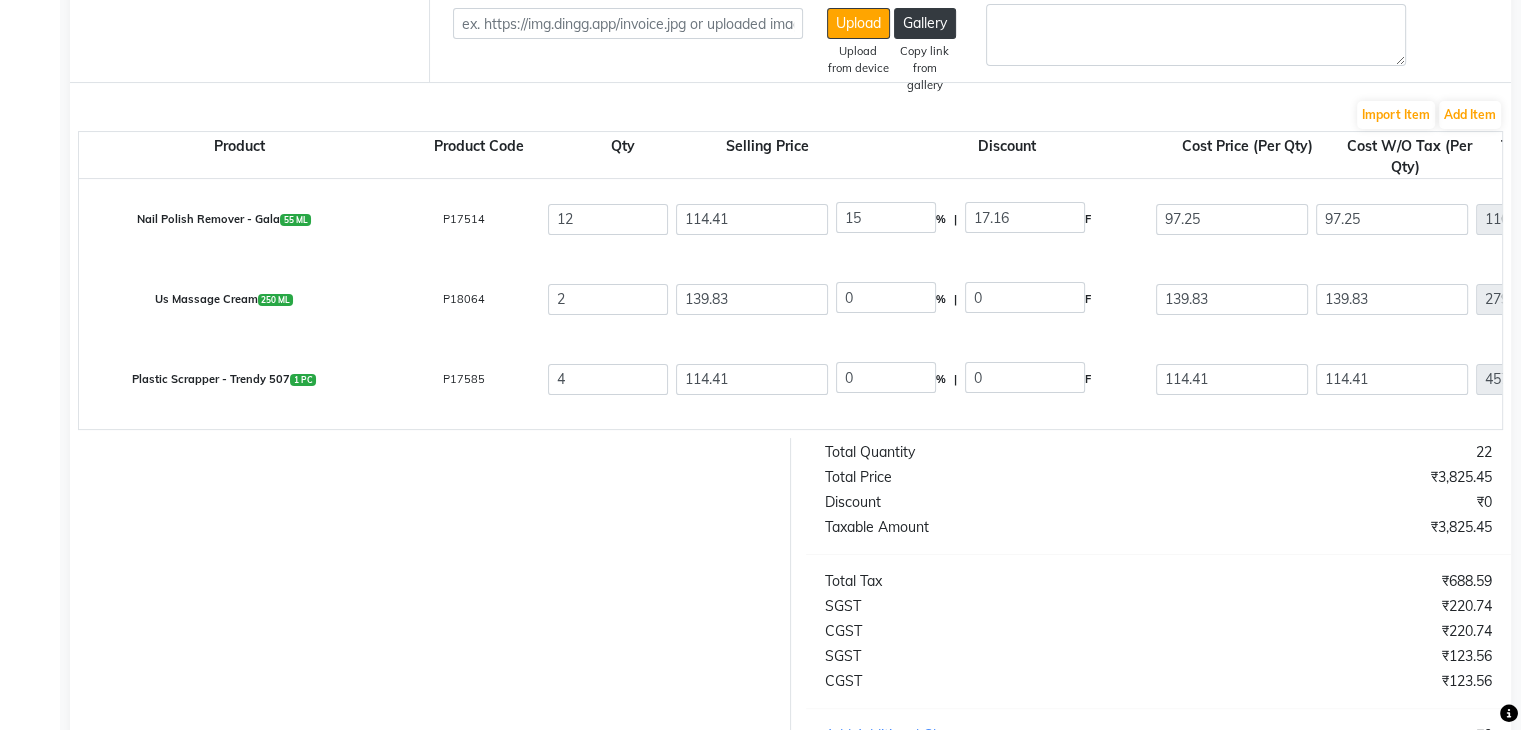 click on "Nail Polish Remover - Gala  55 ML  P17514  12 114.41 15 % | 17.16 F 97.25 97.25 1167 None GST GST GST  (18%)  210.06 1377.06" 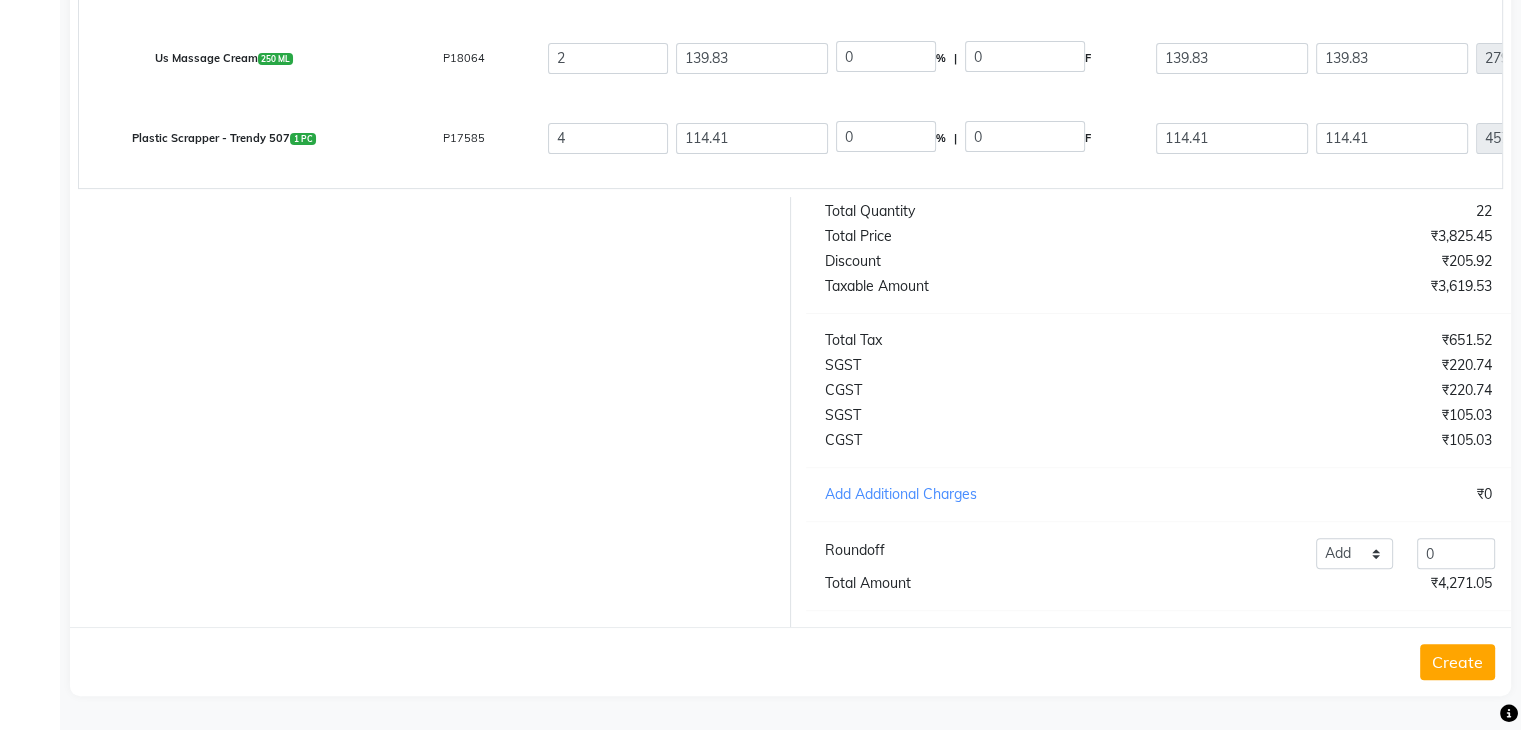 scroll, scrollTop: 612, scrollLeft: 0, axis: vertical 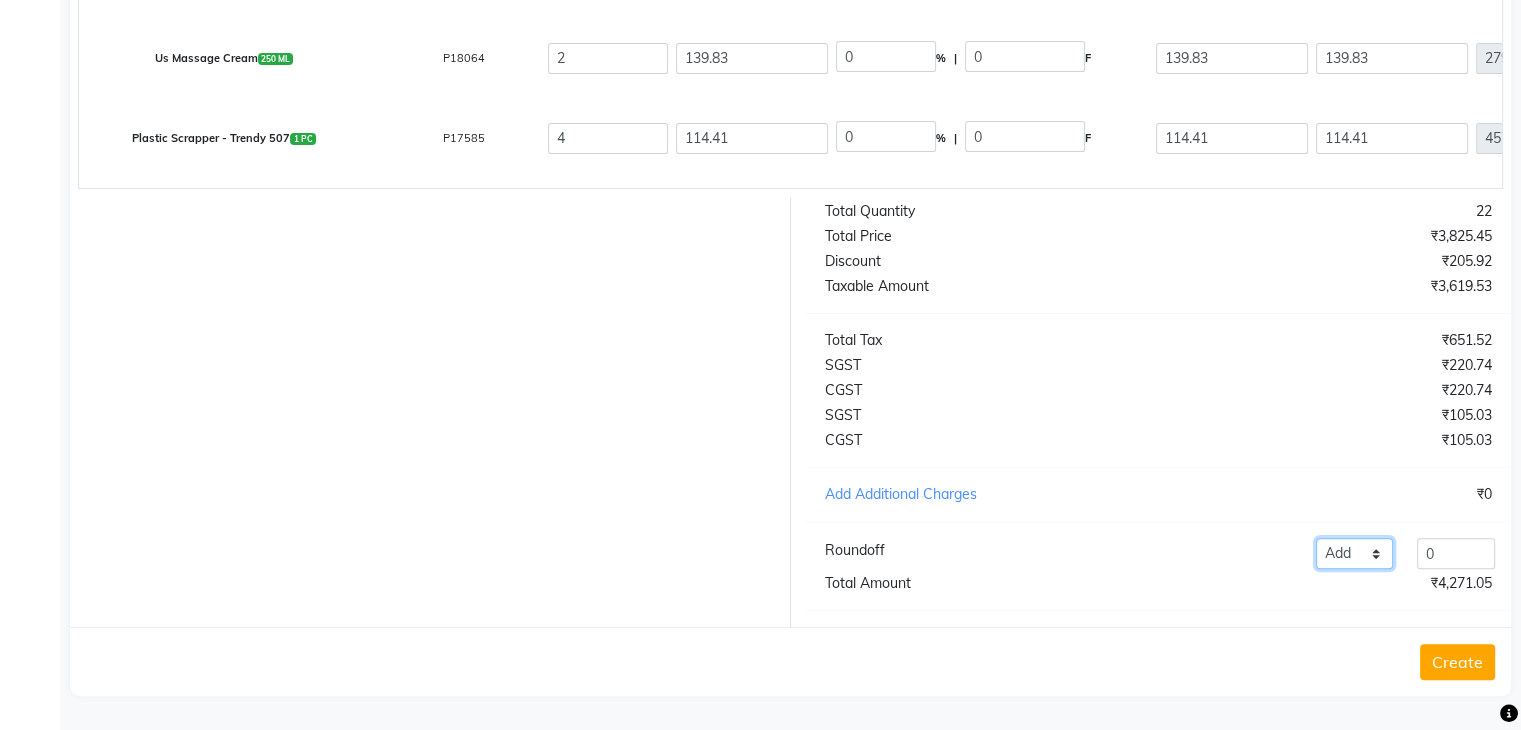 click on "Add Reduce" 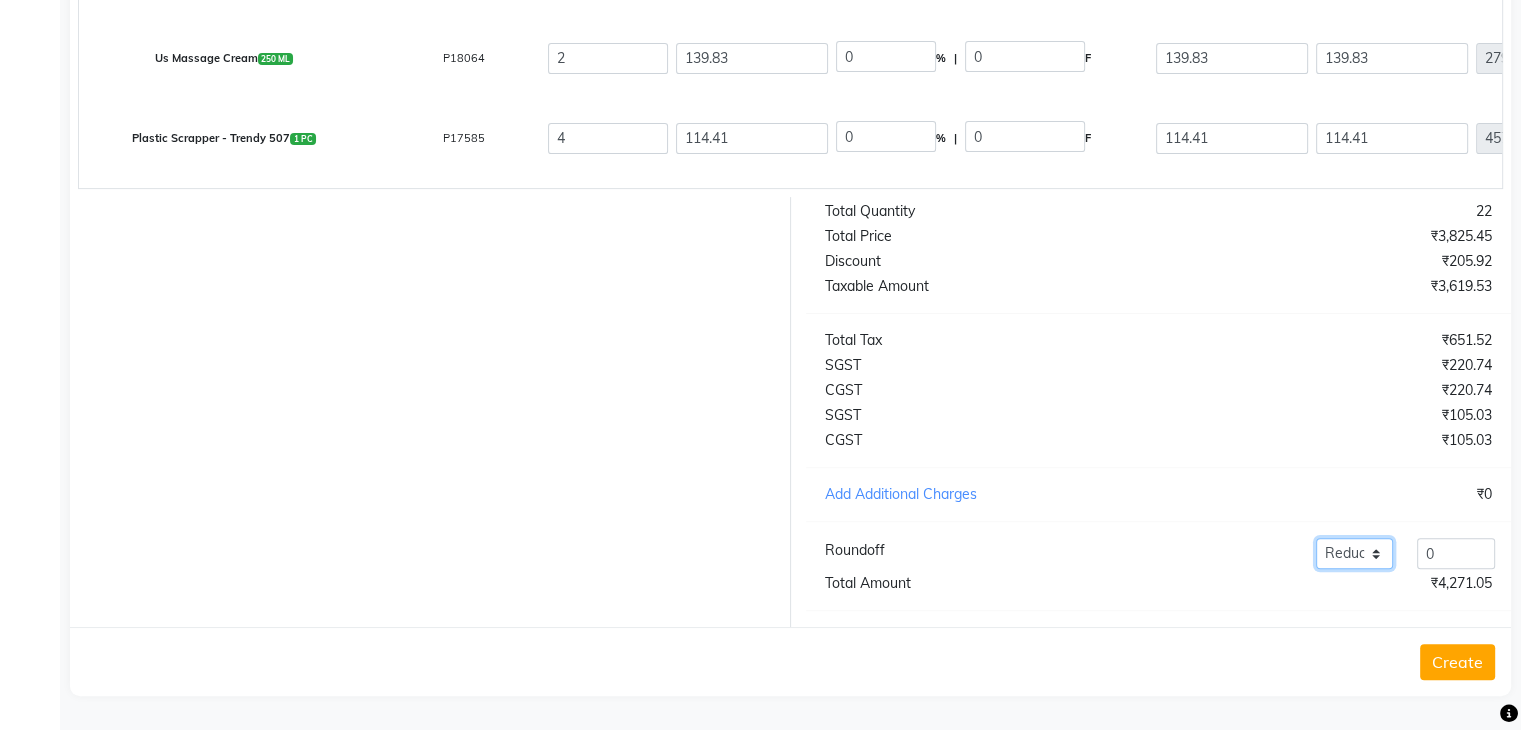 click on "Add Reduce" 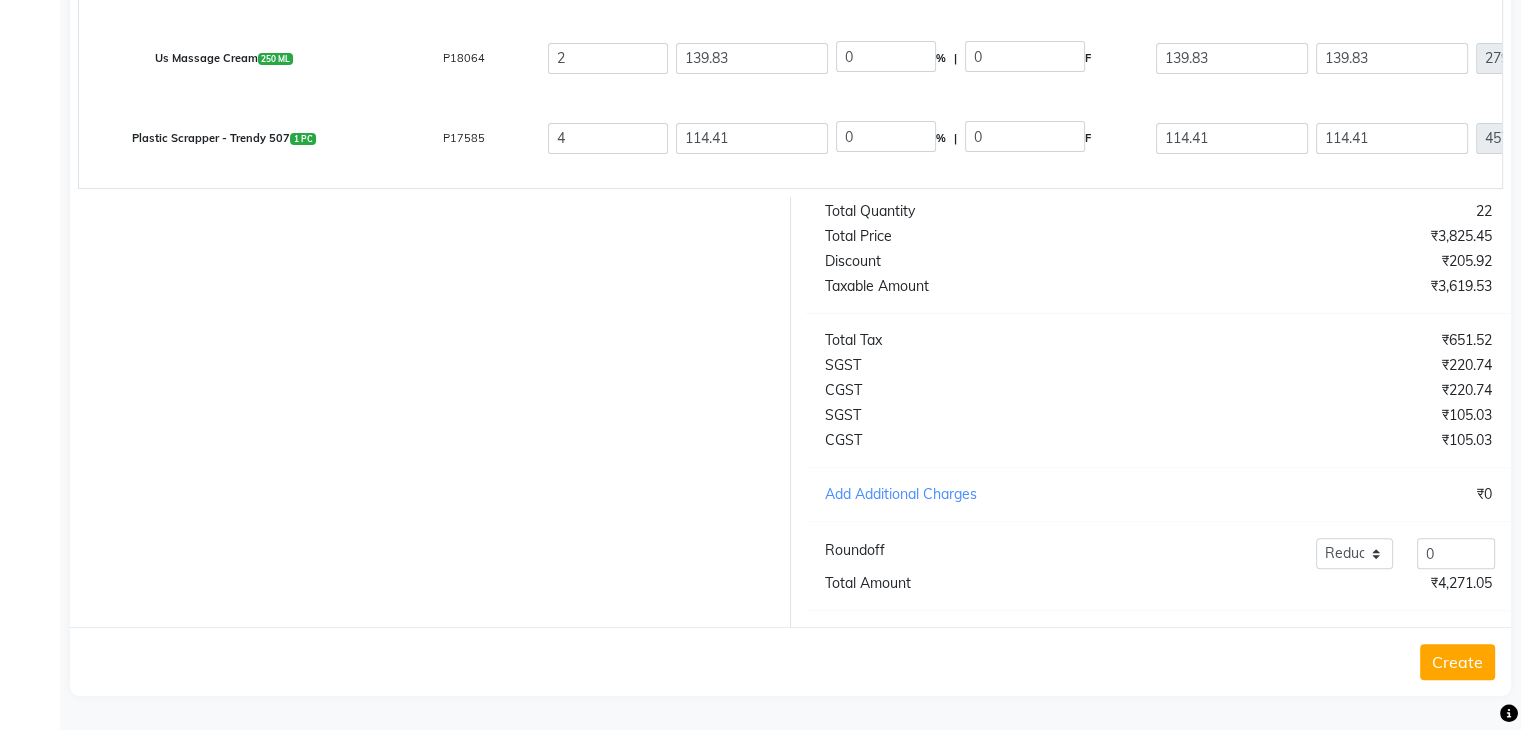 click on "Total Quantity   22   Total Price   [PRICE]   Discount   [PRICE]   Taxable Amount   [PRICE]   Total Tax   [PRICE]   SGST   [PRICE]   CGST   [PRICE]   SGST   [PRICE]   CGST   [PRICE]   Add Additional Charges   [PRICE]  Roundoff Add Reduce [PRICE]  Total Amount   [PRICE]" 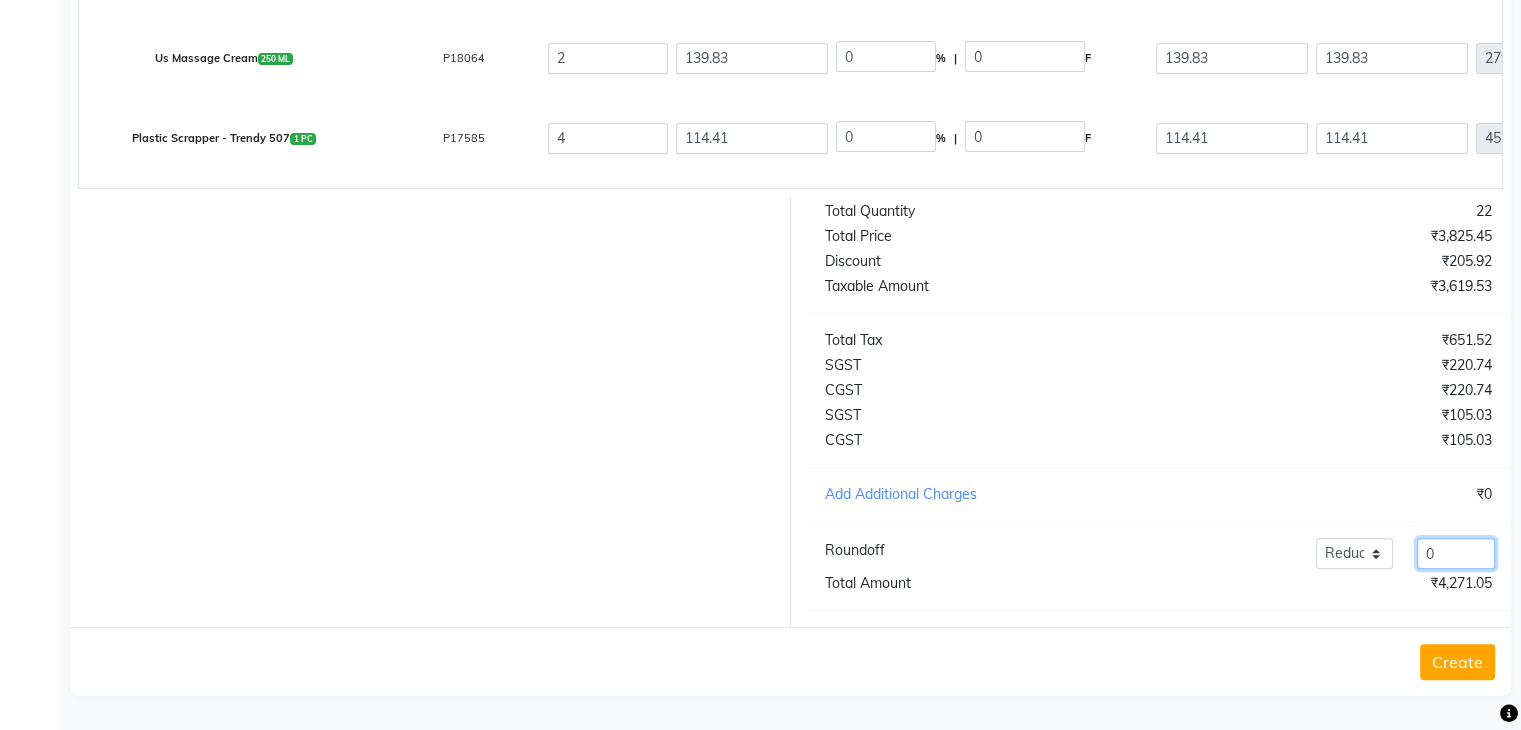 click on "0" 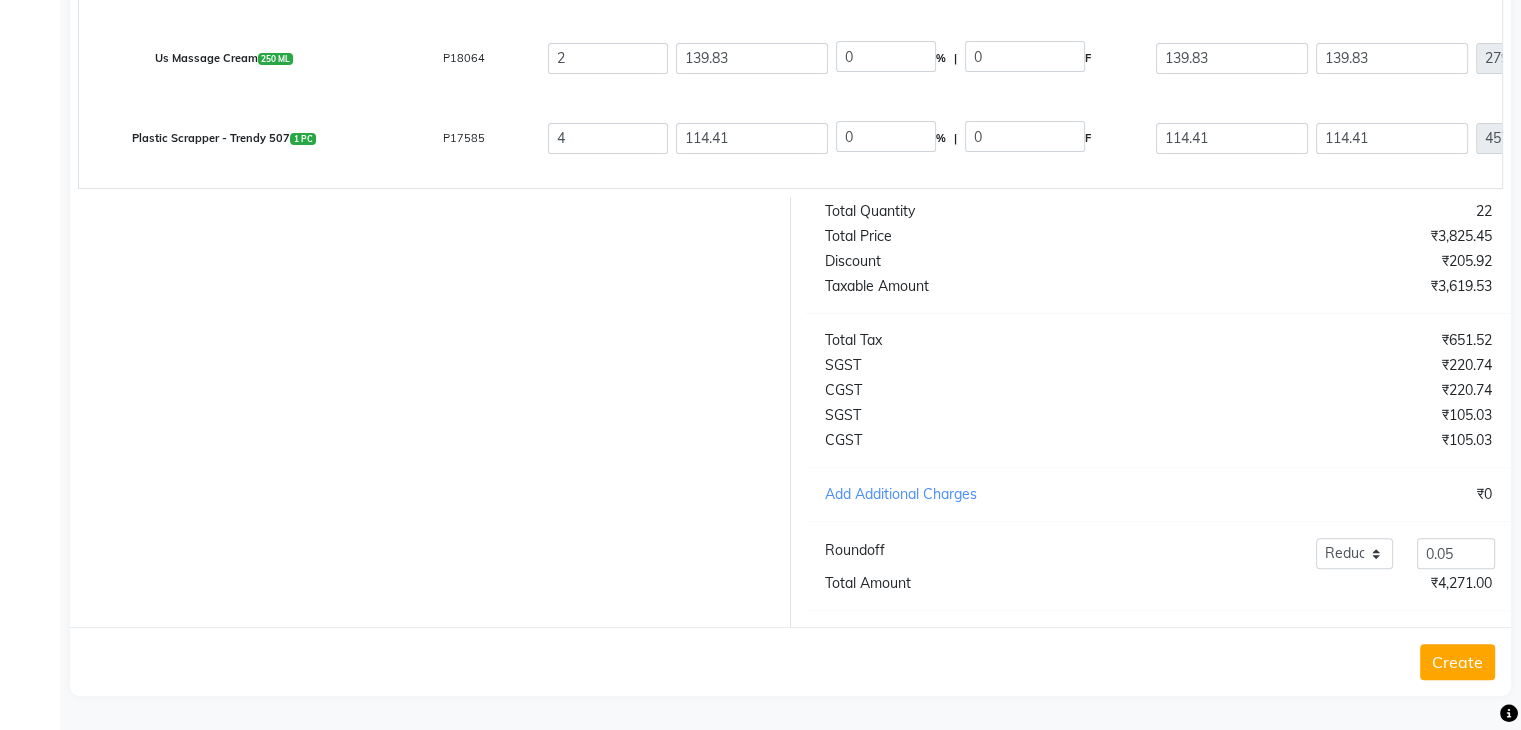 click on "Create" 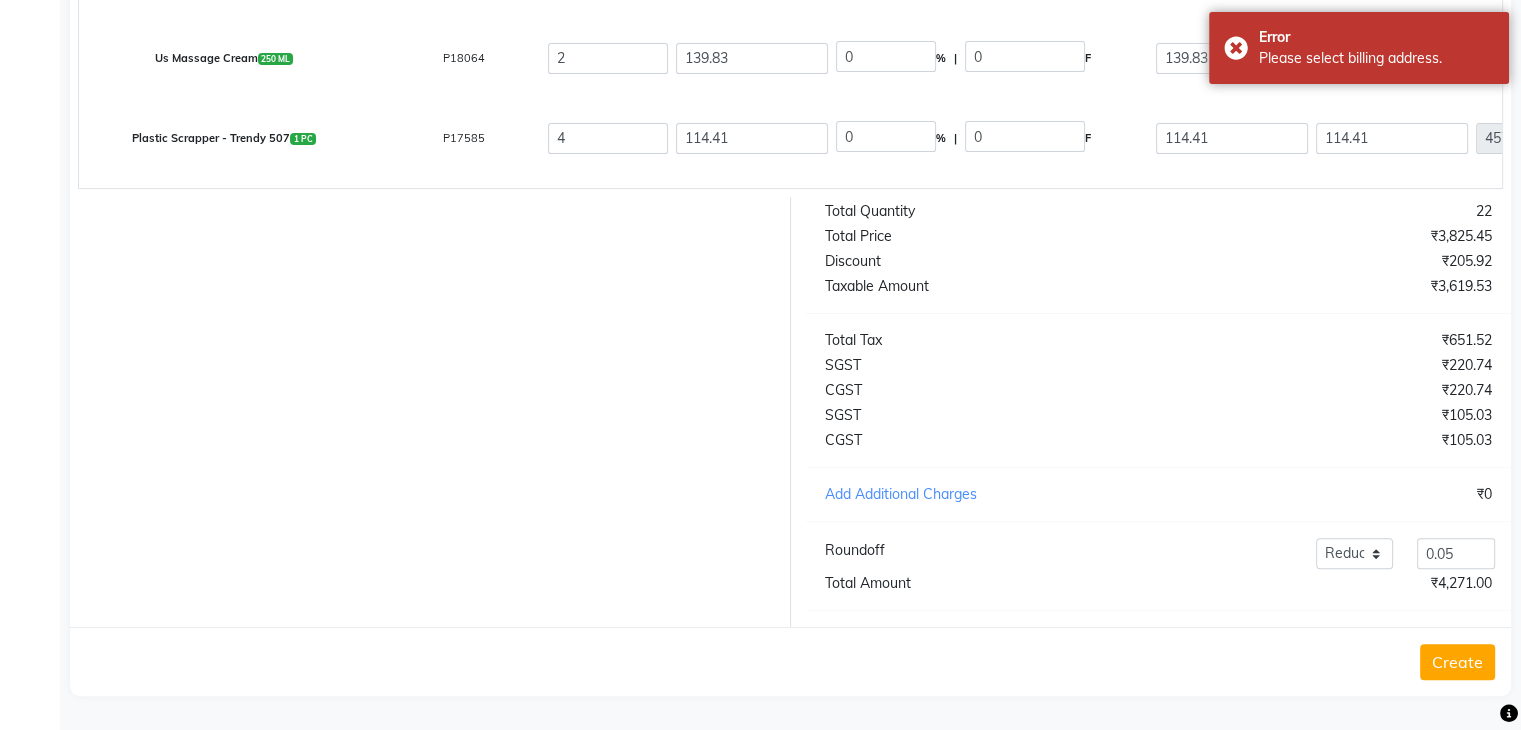 scroll, scrollTop: 0, scrollLeft: 0, axis: both 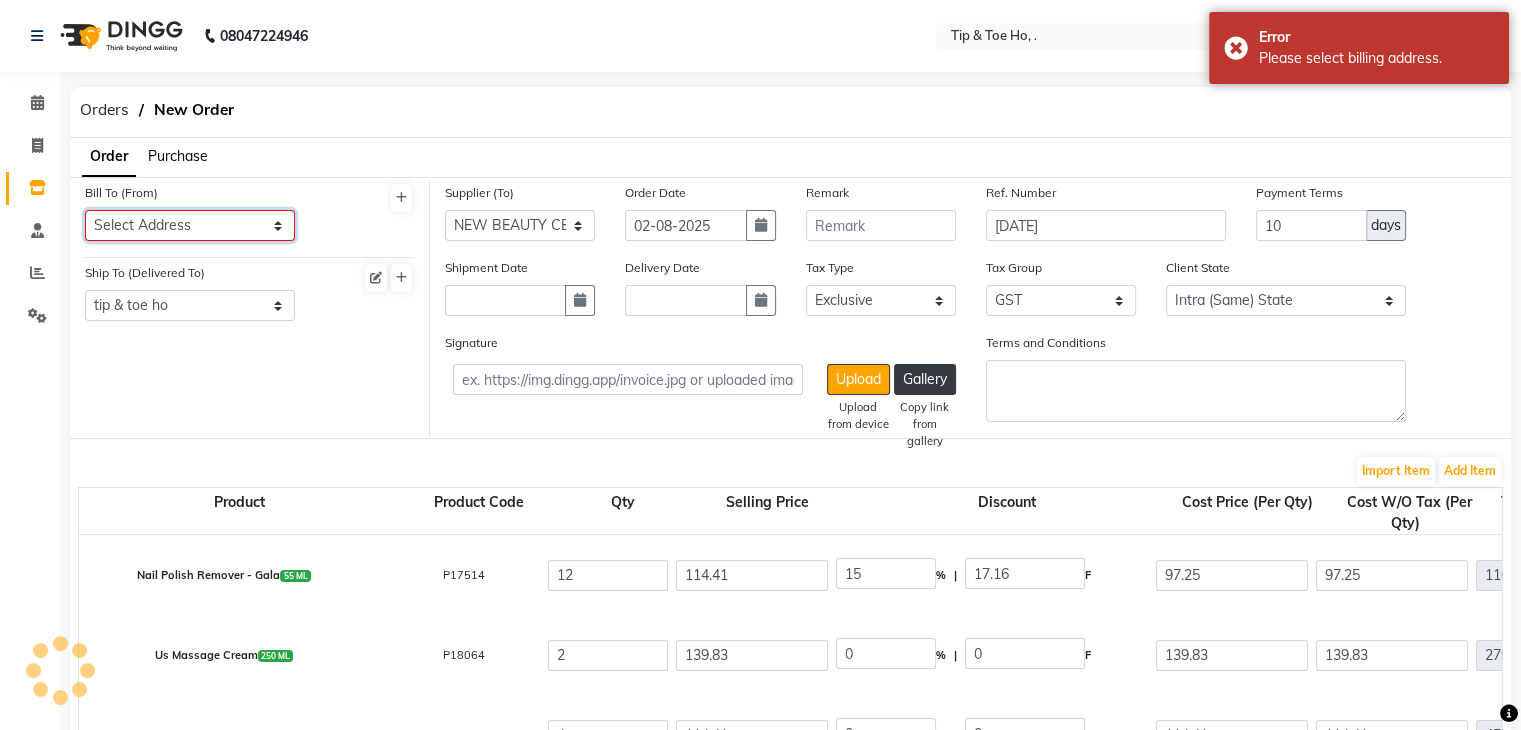 click on "Select Address  tip & toe ho   Grey Trendy Professionals Pvt Ltd
[ADDRESS], [CITY] - [POSTAL_CODE]" 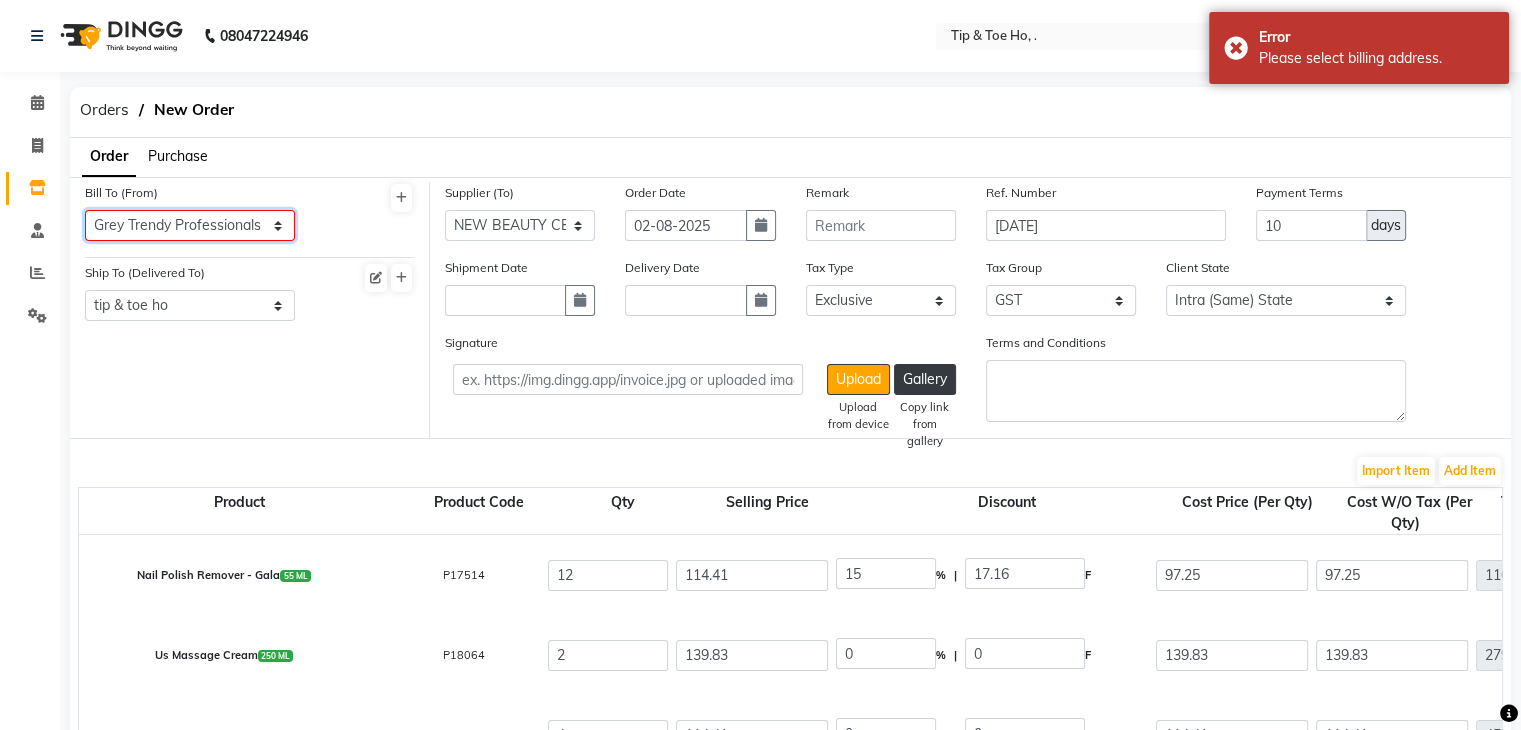 click on "Select Address  tip & toe ho   Grey Trendy Professionals Pvt Ltd
[ADDRESS], [CITY] - [POSTAL_CODE]" 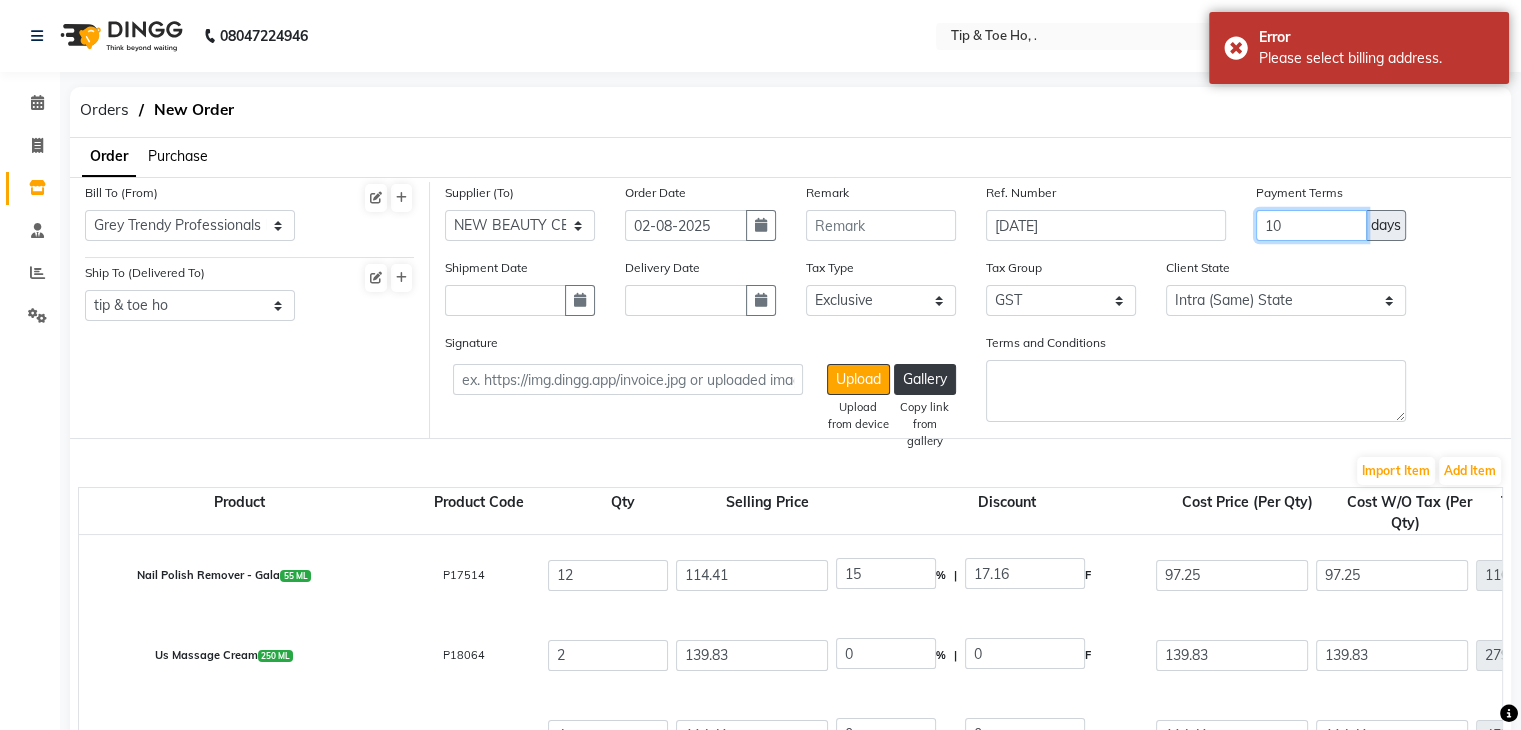 click on "10" 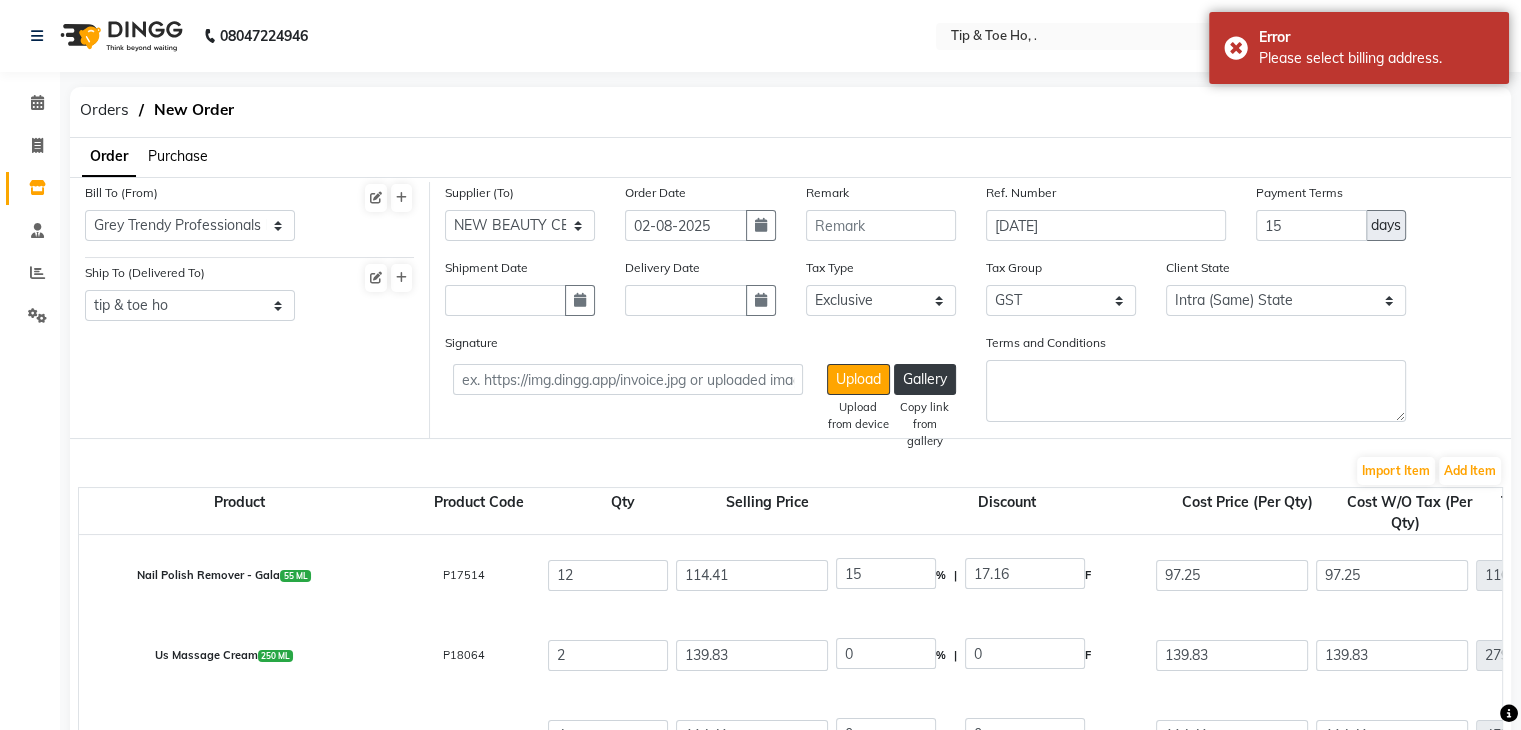 click on "Shipment Date Delivery Date Tax Type Select Inclusive Exclusive Tax Group None GST GST GST Client State Intra (Same) State Inter (Other) State" 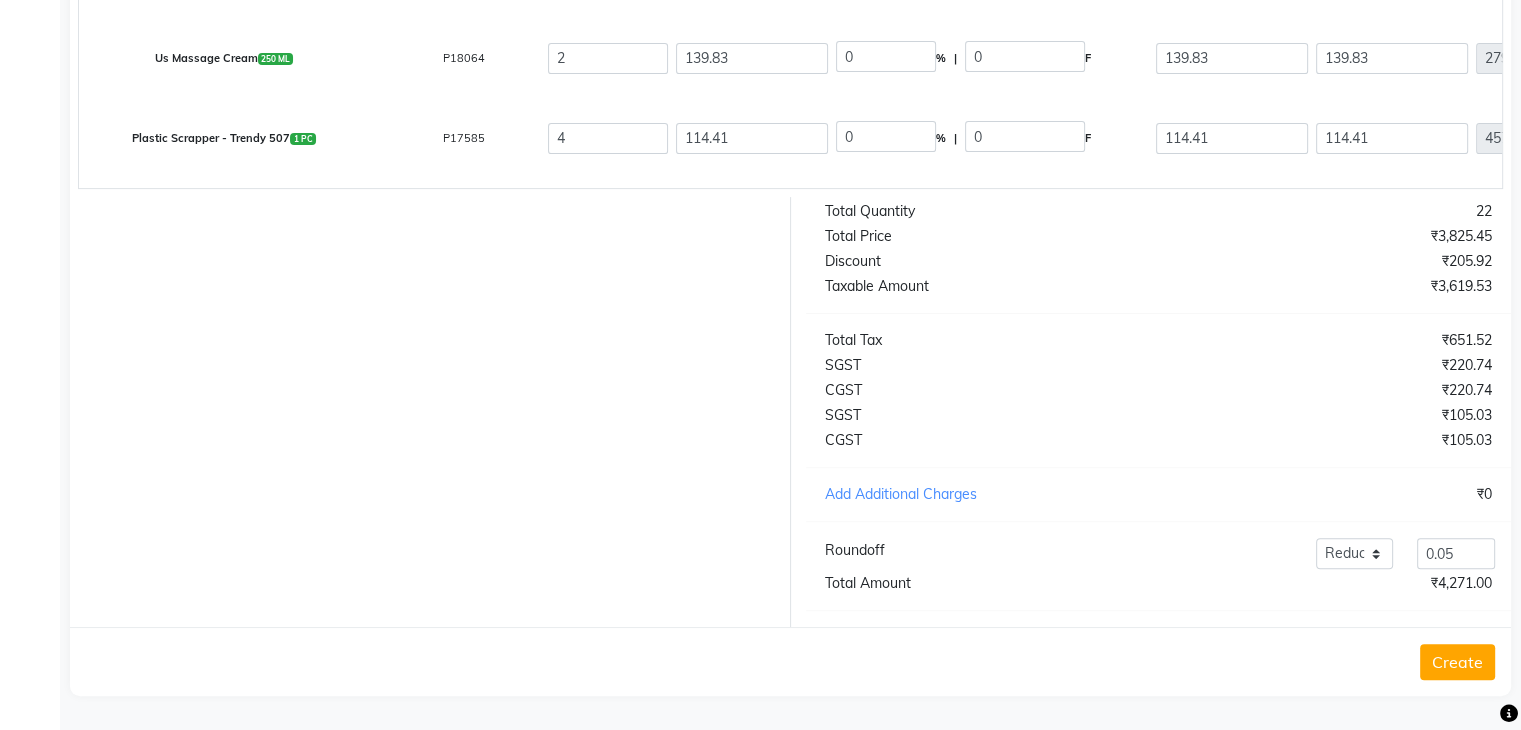 click on "Create" 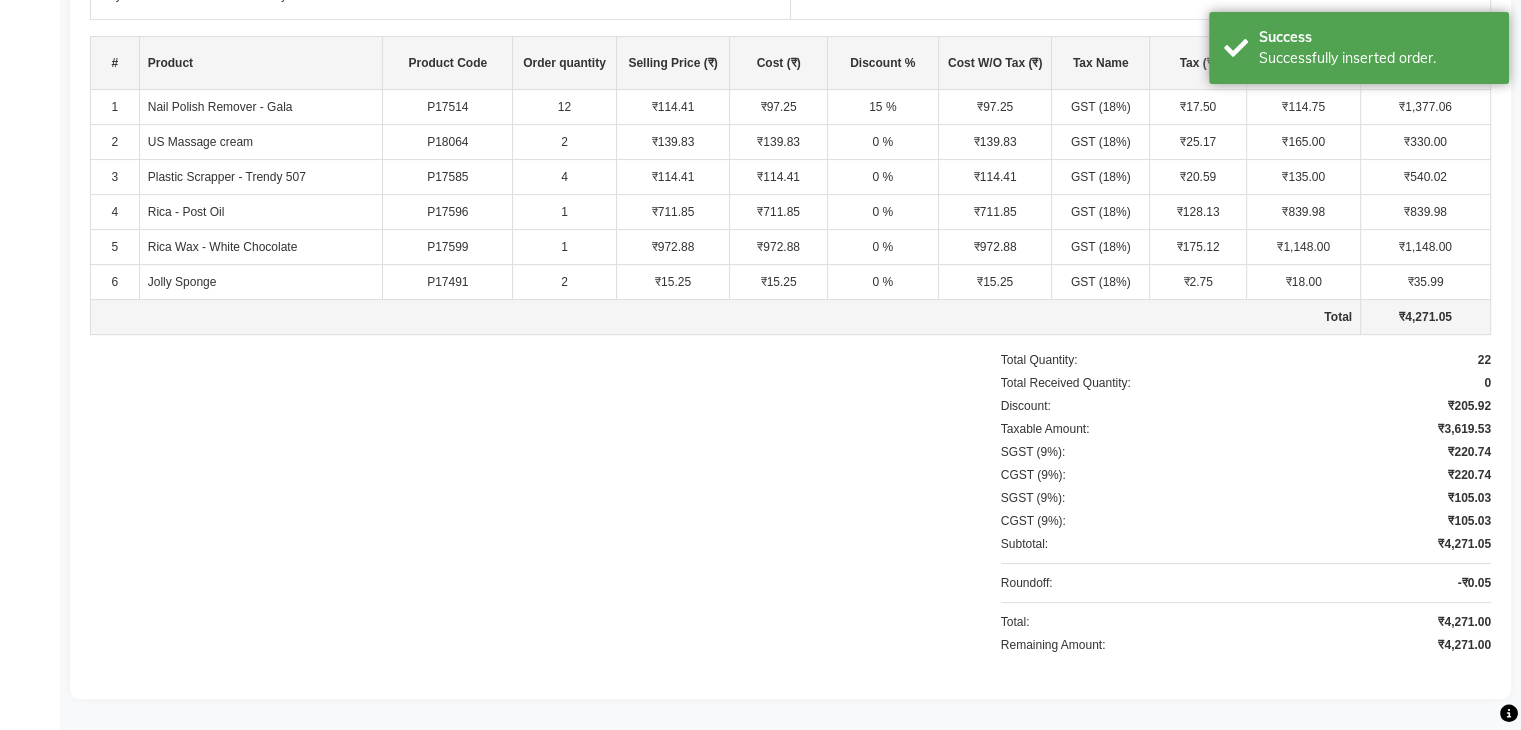 scroll, scrollTop: 0, scrollLeft: 0, axis: both 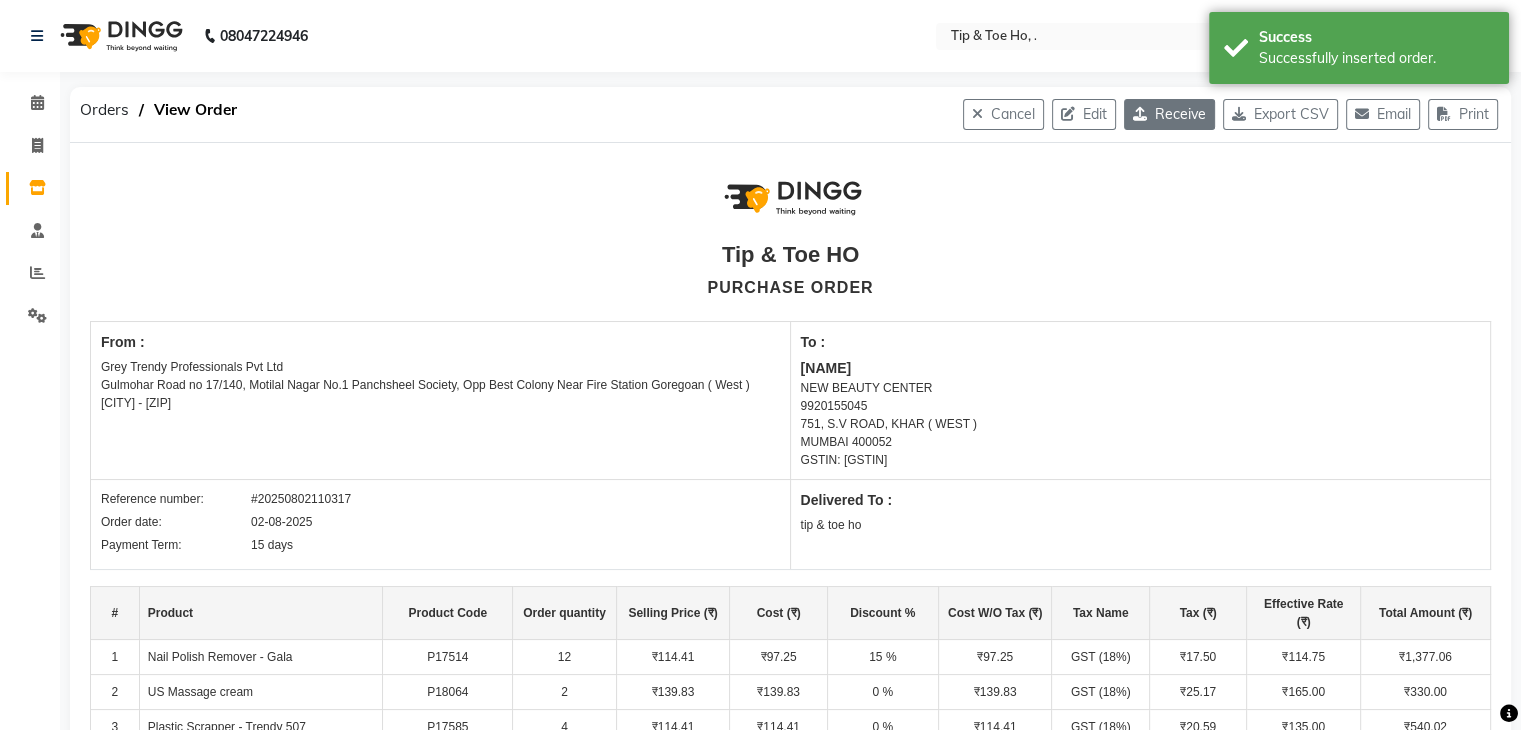 click on "Receive" 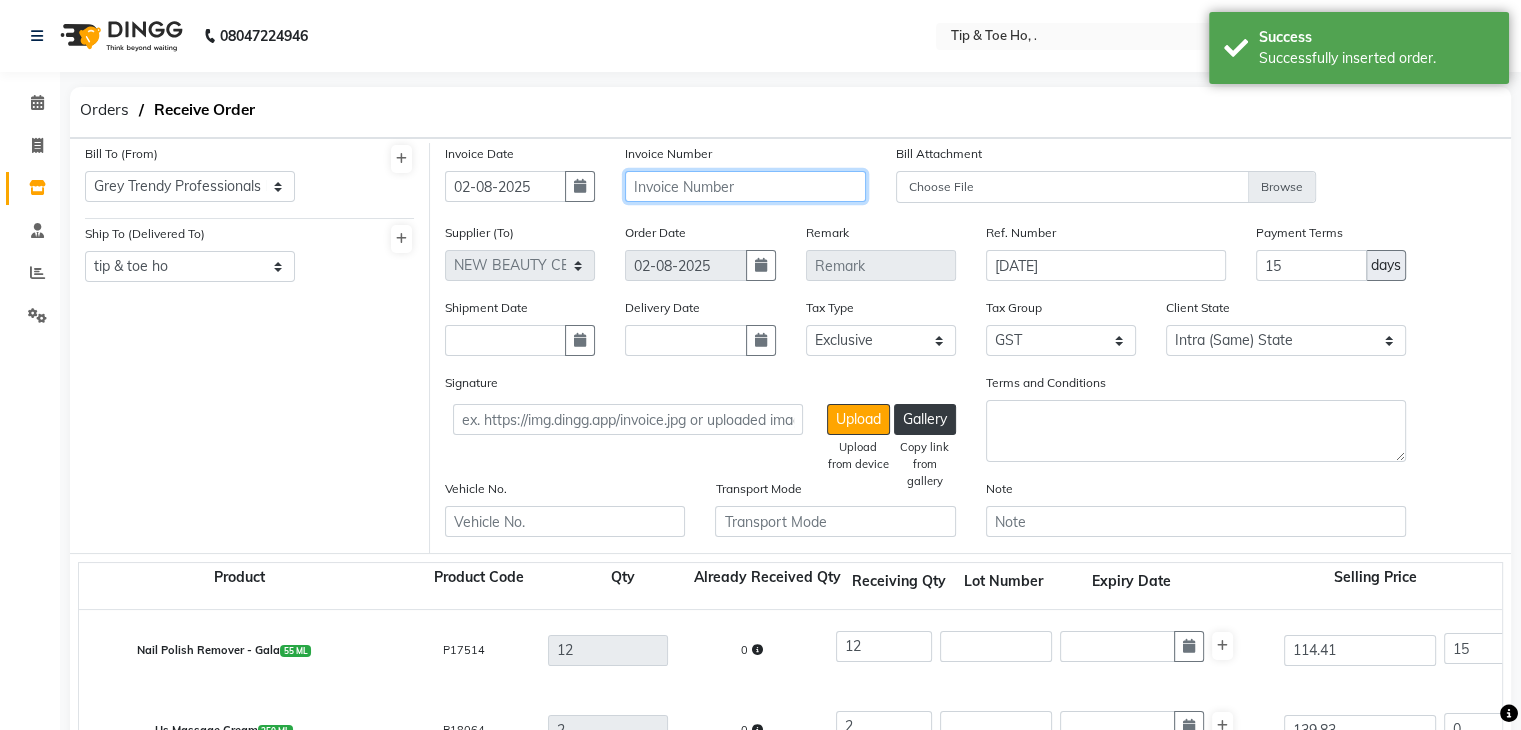 click 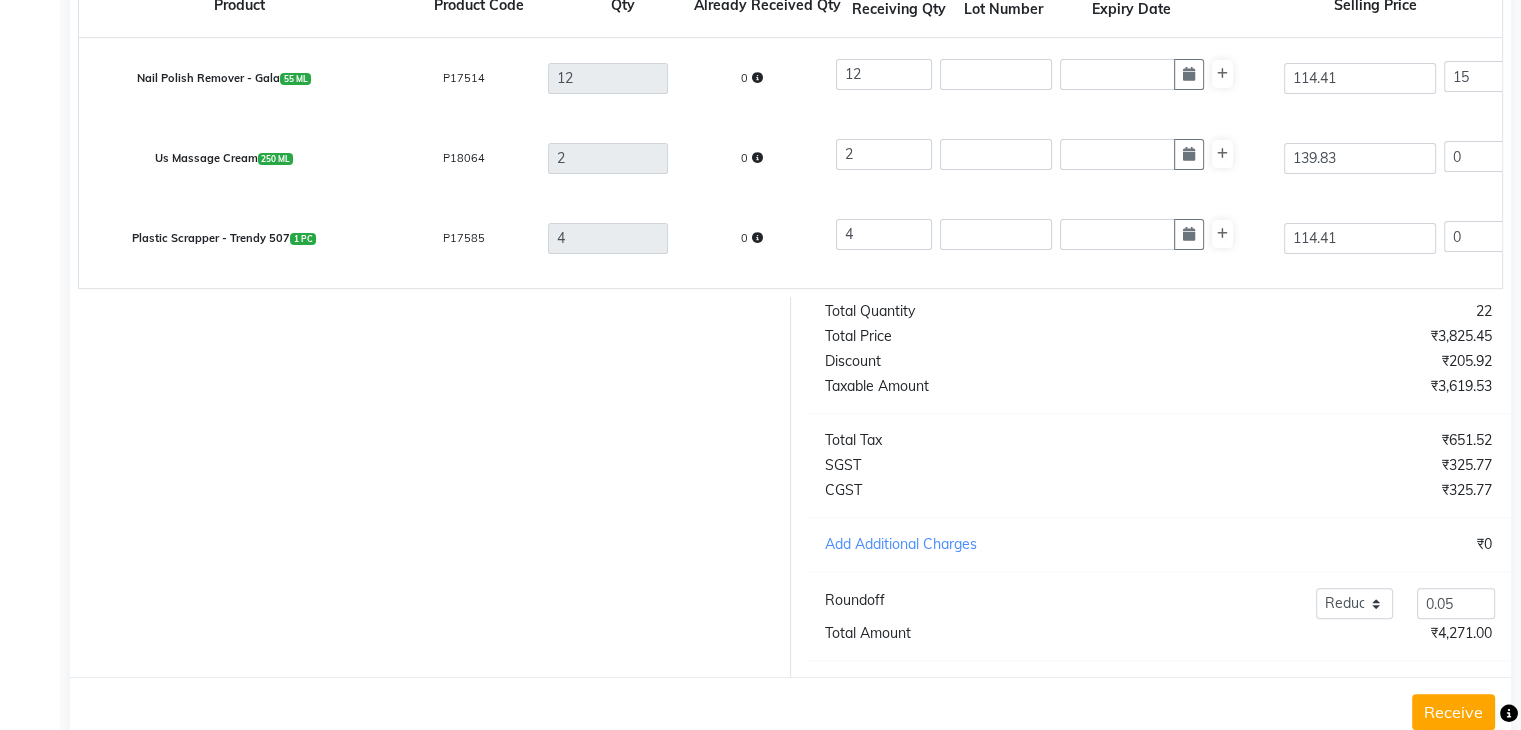scroll, scrollTop: 641, scrollLeft: 0, axis: vertical 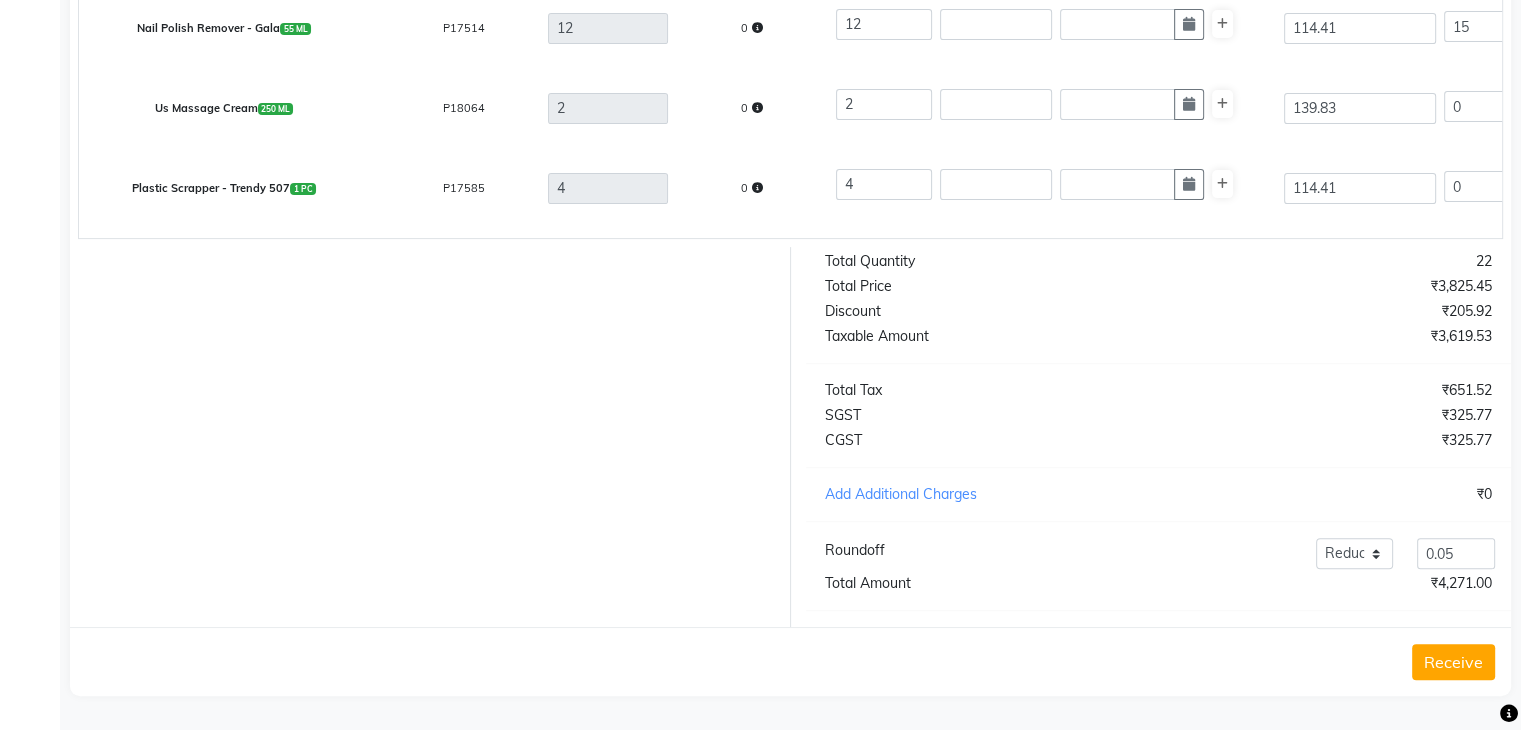 click on "Receive" 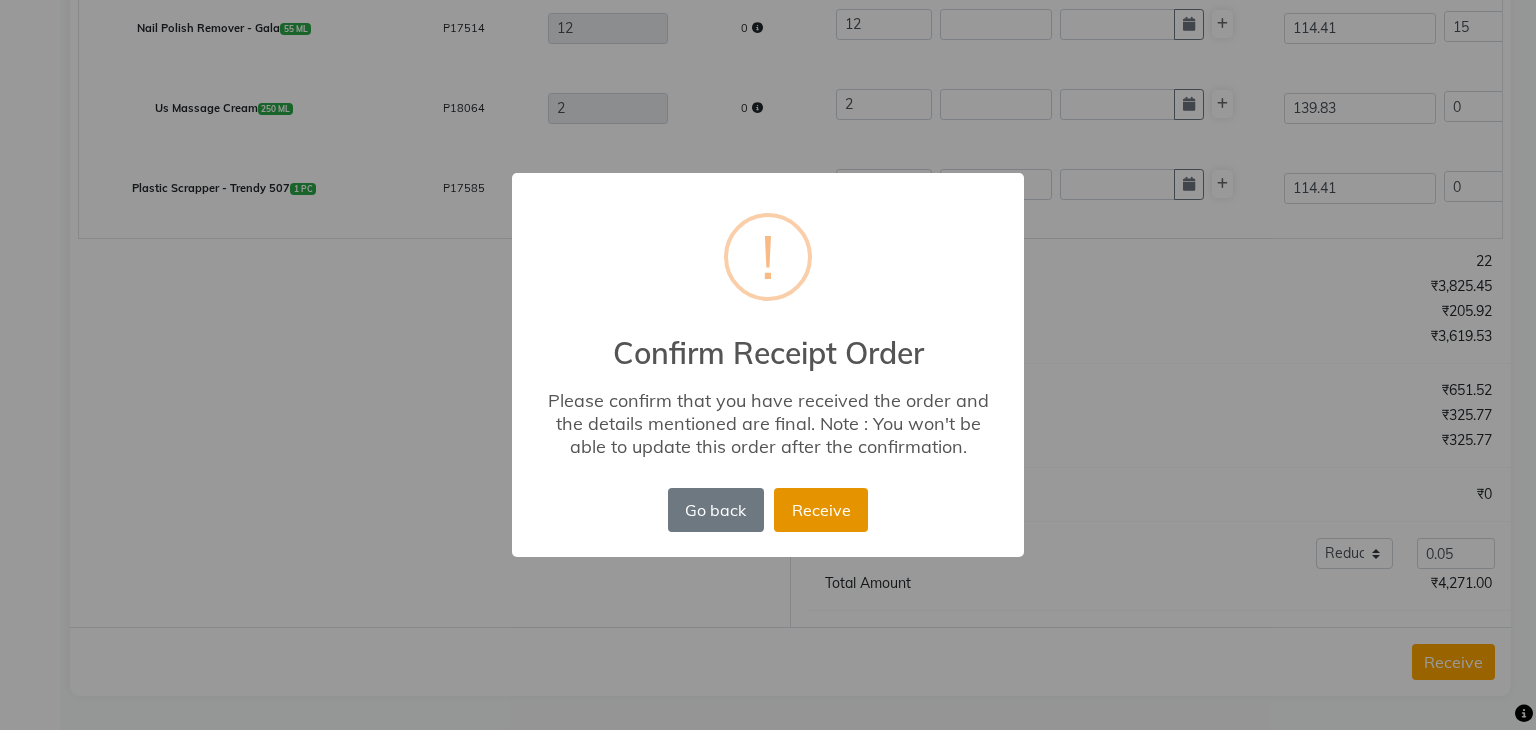 click on "Receive" at bounding box center (821, 510) 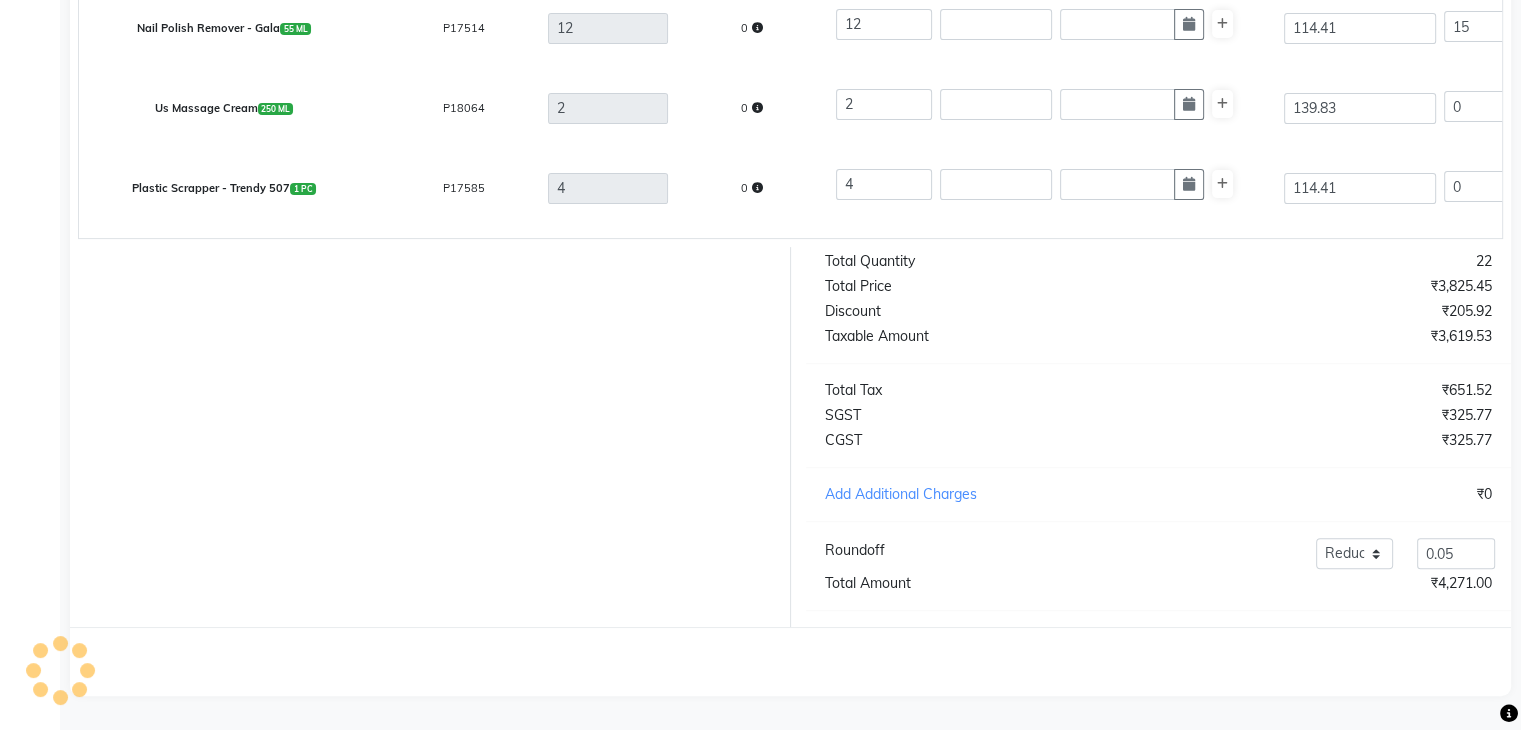 scroll, scrollTop: 0, scrollLeft: 0, axis: both 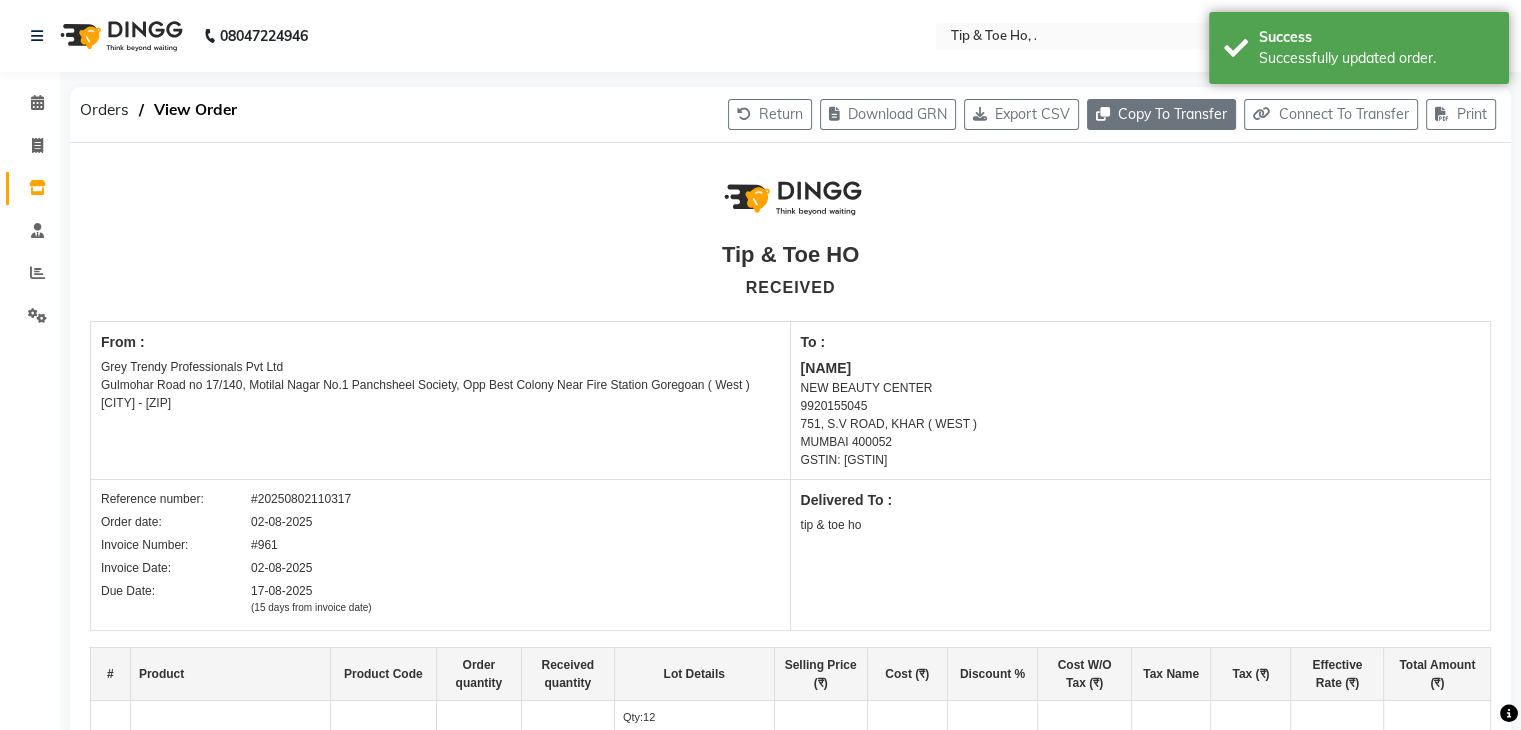 click on "Copy To Transfer" 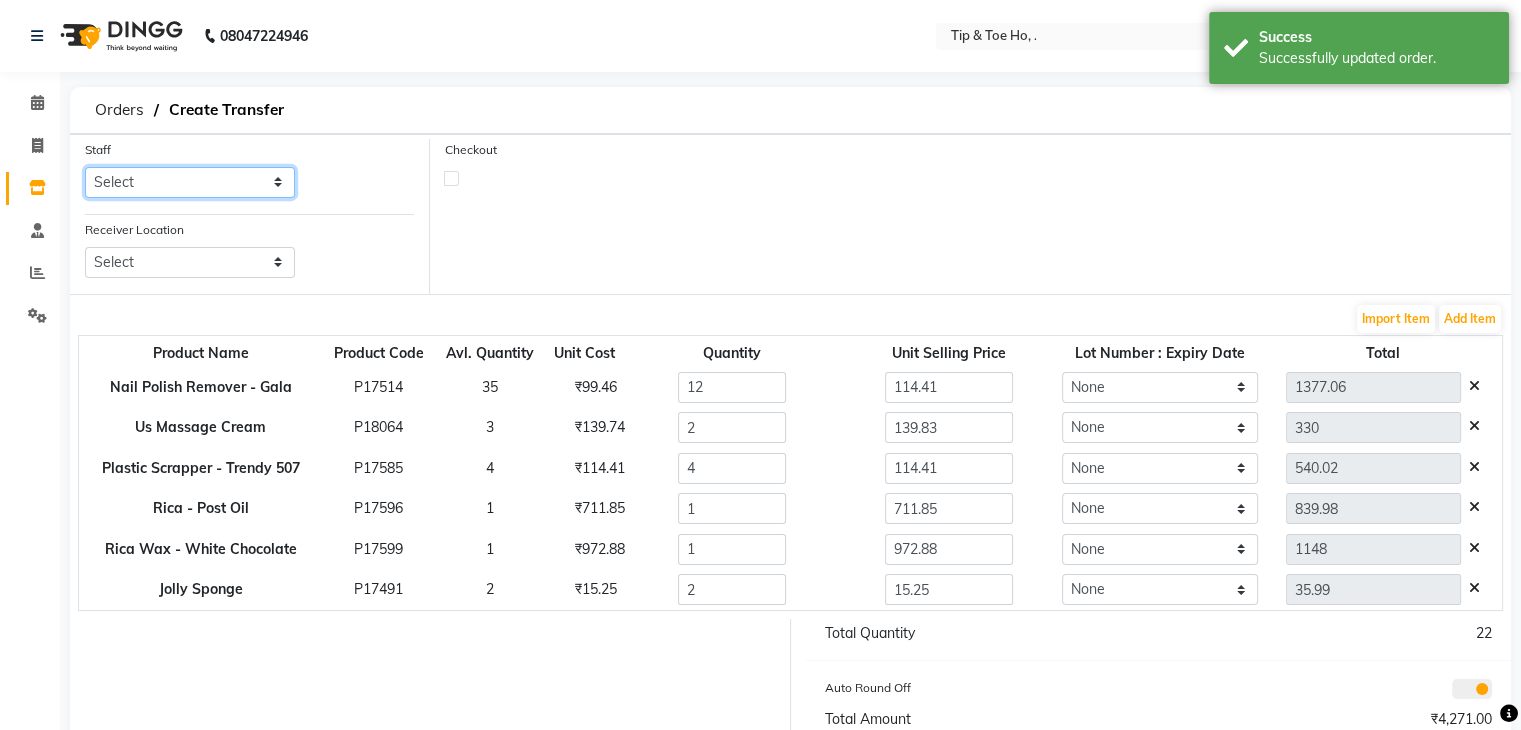 click on "Select Accounts Accounts 2 Accounts 3 CA [NAME] [NAME] [NAME] [NAME] [NAME] [NAME] [NAME] [NAME] [NAME]" at bounding box center (190, 182) 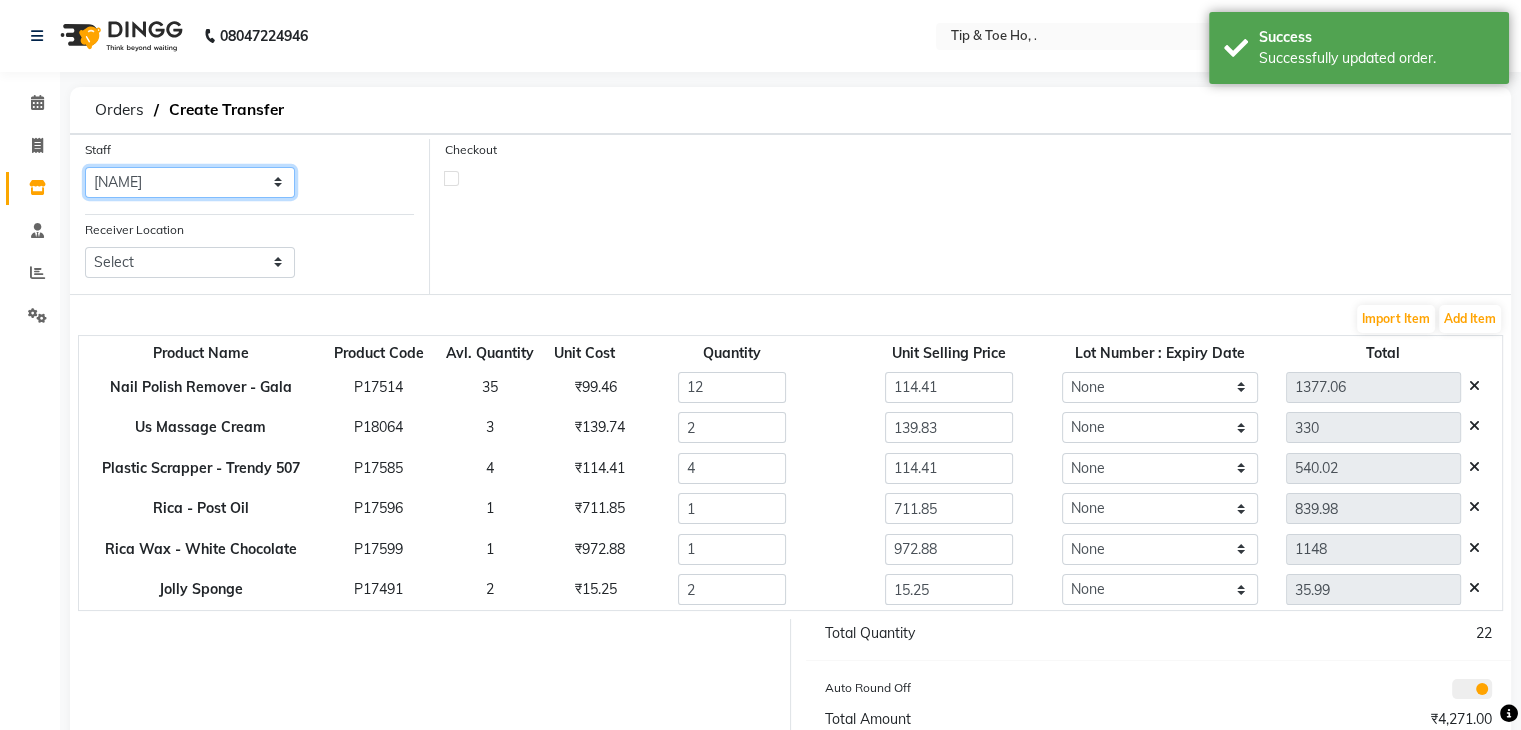 click on "Select Accounts Accounts 2 Accounts 3 CA [NAME] [NAME] [NAME] [NAME] [NAME] [NAME] [NAME] [NAME] [NAME]" at bounding box center (190, 182) 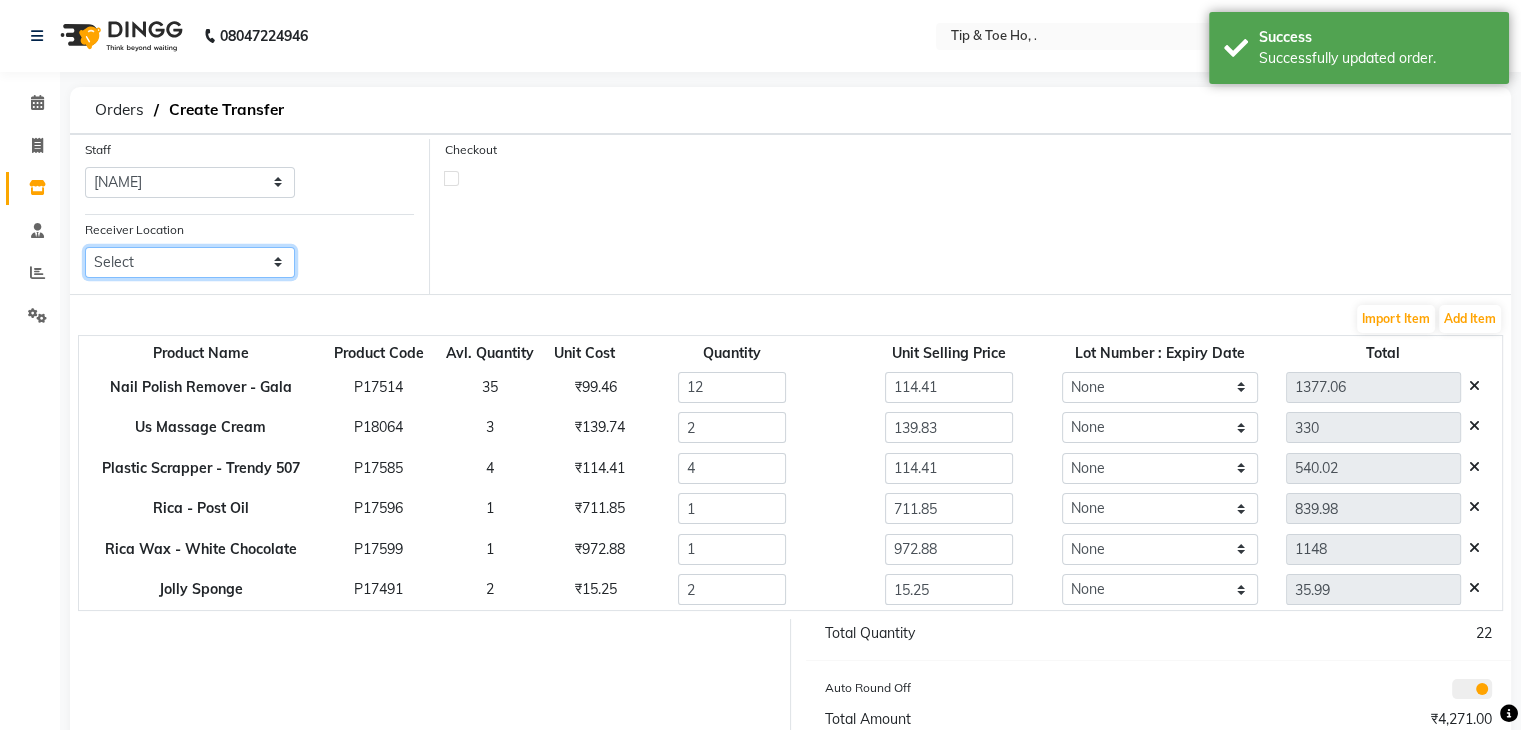 click on "Select Hmx , [CITY] [STATE] Tip & Toe, Ernakulam Tip & Toe, Phoenix Mall Of Asia Tip & Toe, Cbd Belapur Tip & Toe, Bandra West Tip & Toe, Kurla West Tip & Toe, Annanagar East  Tip & Toe , Shahibaug Tip & Toe Thane, Thane Tip & Toe, Peddar Road Tip & Toe  , Dadar Tip & Toe, Malad (W) Tip & Toe , Velachery Tip & Toe, Mohali Tip And Toe, Juhu Tip & Toe, Meharchand Market Tip & Toe, Shimpoli Road Tip & Toe, Iscon Tip & Toe, Kandivali East" at bounding box center (190, 262) 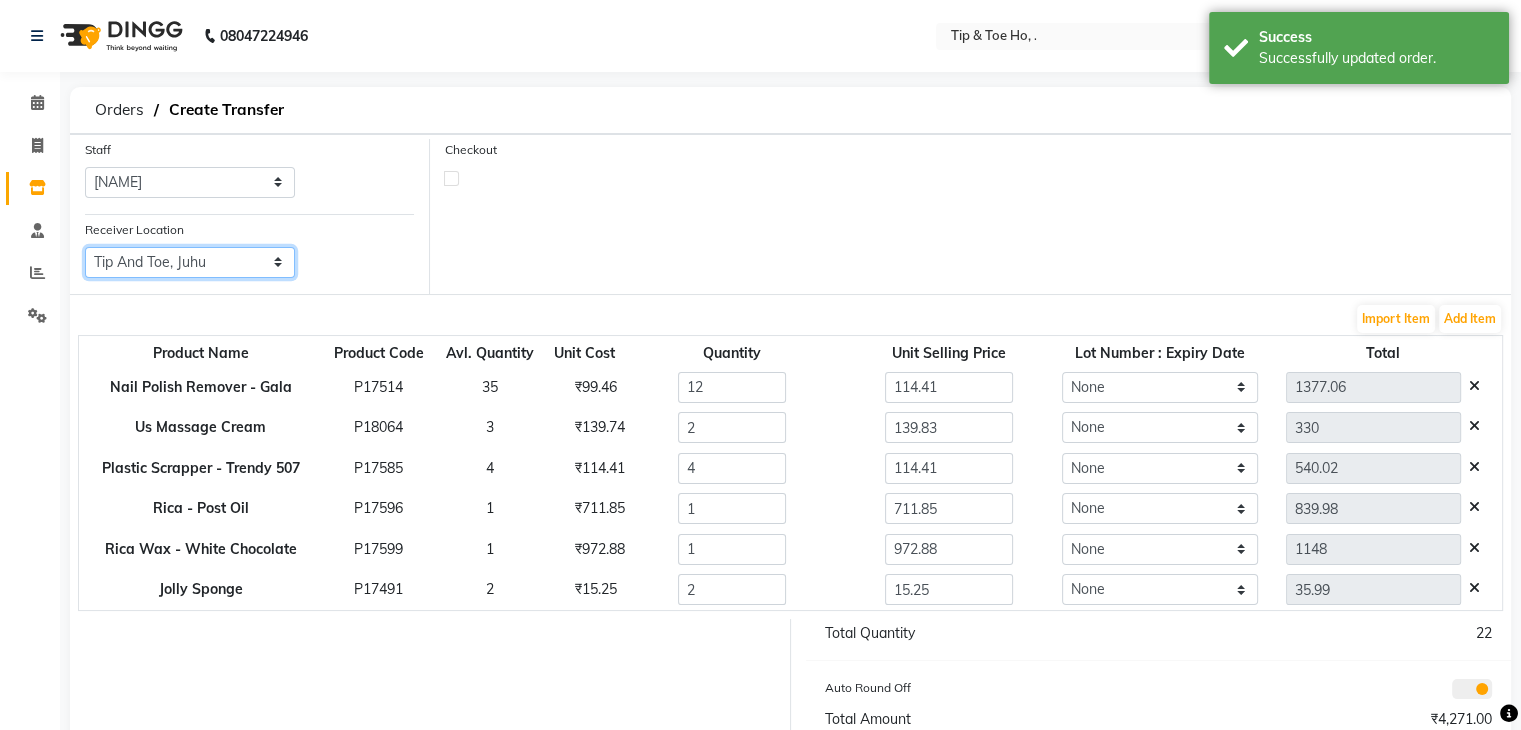 click on "Select Hmx , [CITY] [STATE] Tip & Toe, Ernakulam Tip & Toe, Phoenix Mall Of Asia Tip & Toe, Cbd Belapur Tip & Toe, Bandra West Tip & Toe, Kurla West Tip & Toe, Annanagar East  Tip & Toe , Shahibaug Tip & Toe Thane, Thane Tip & Toe, Peddar Road Tip & Toe  , Dadar Tip & Toe, Malad (W) Tip & Toe , Velachery Tip & Toe, Mohali Tip And Toe, Juhu Tip & Toe, Meharchand Market Tip & Toe, Shimpoli Road Tip & Toe, Iscon Tip & Toe, Kandivali East" at bounding box center [190, 262] 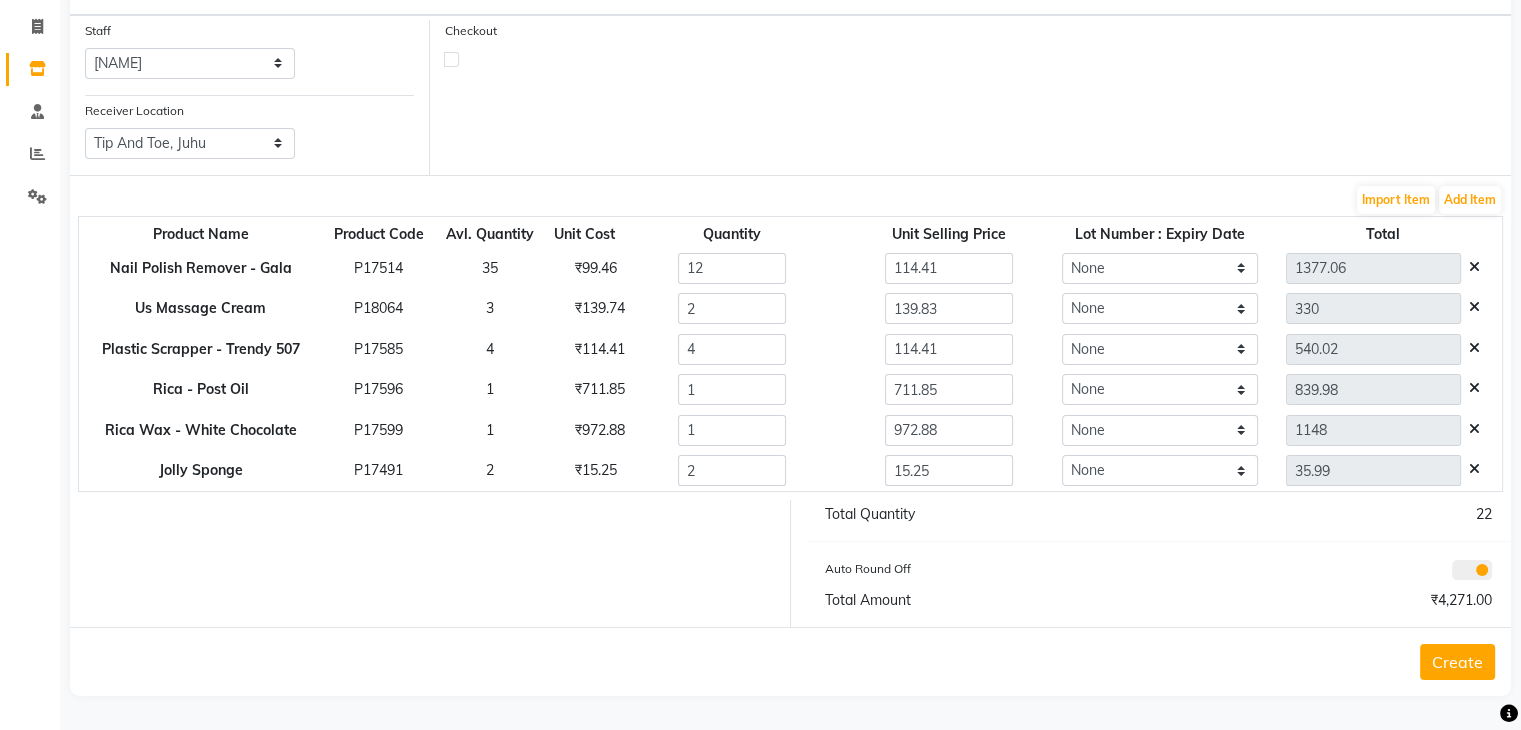 click on "Create" 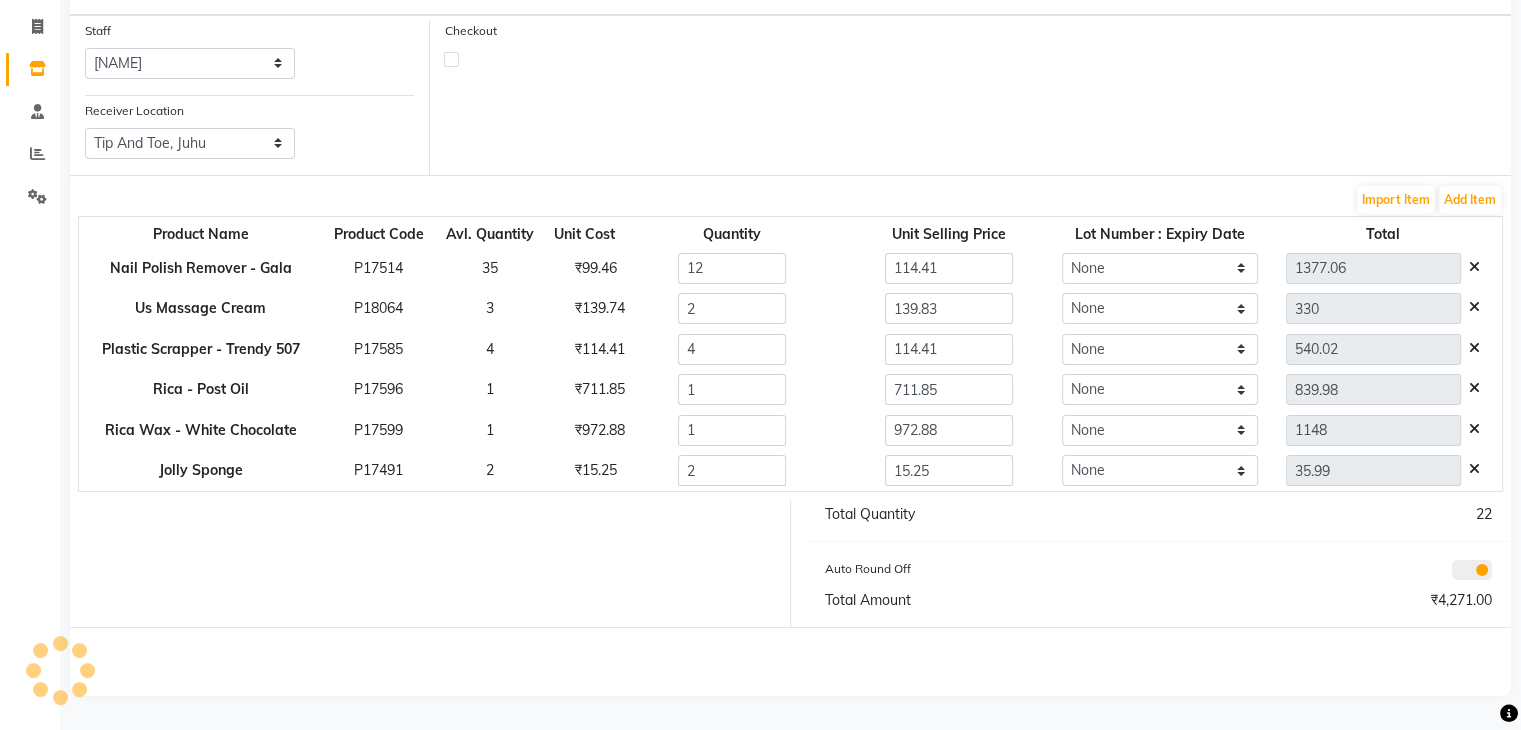 scroll, scrollTop: 0, scrollLeft: 0, axis: both 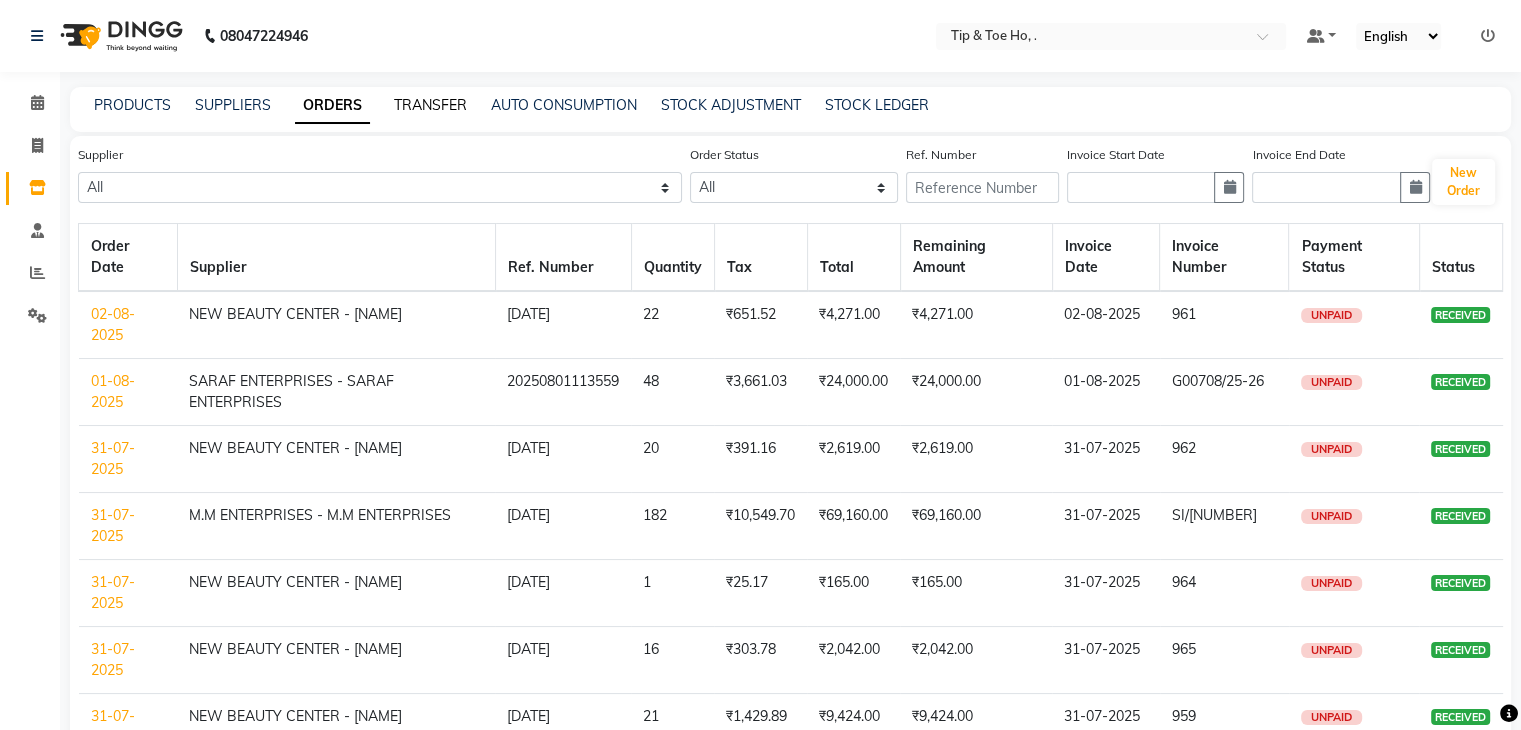 click on "TRANSFER" 